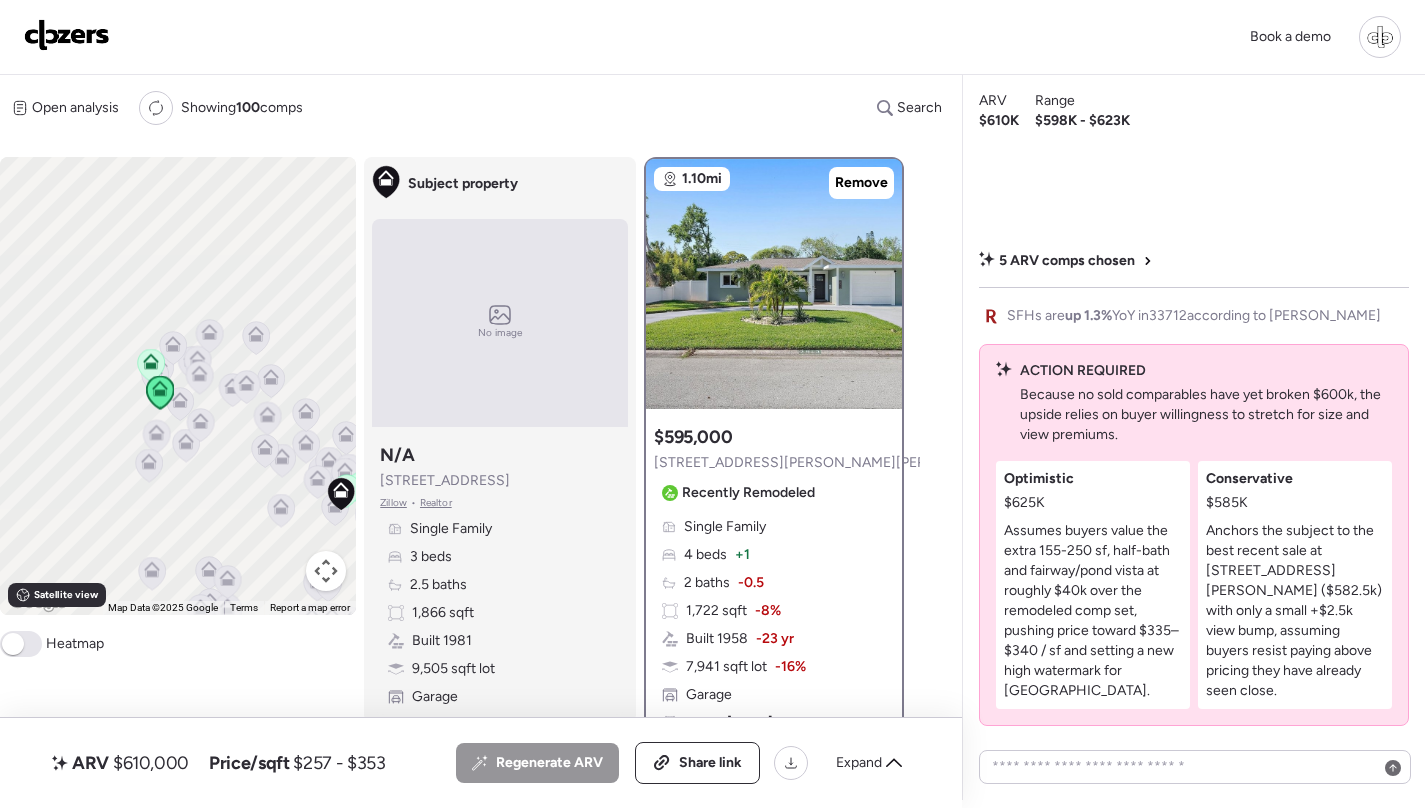 scroll, scrollTop: 0, scrollLeft: 0, axis: both 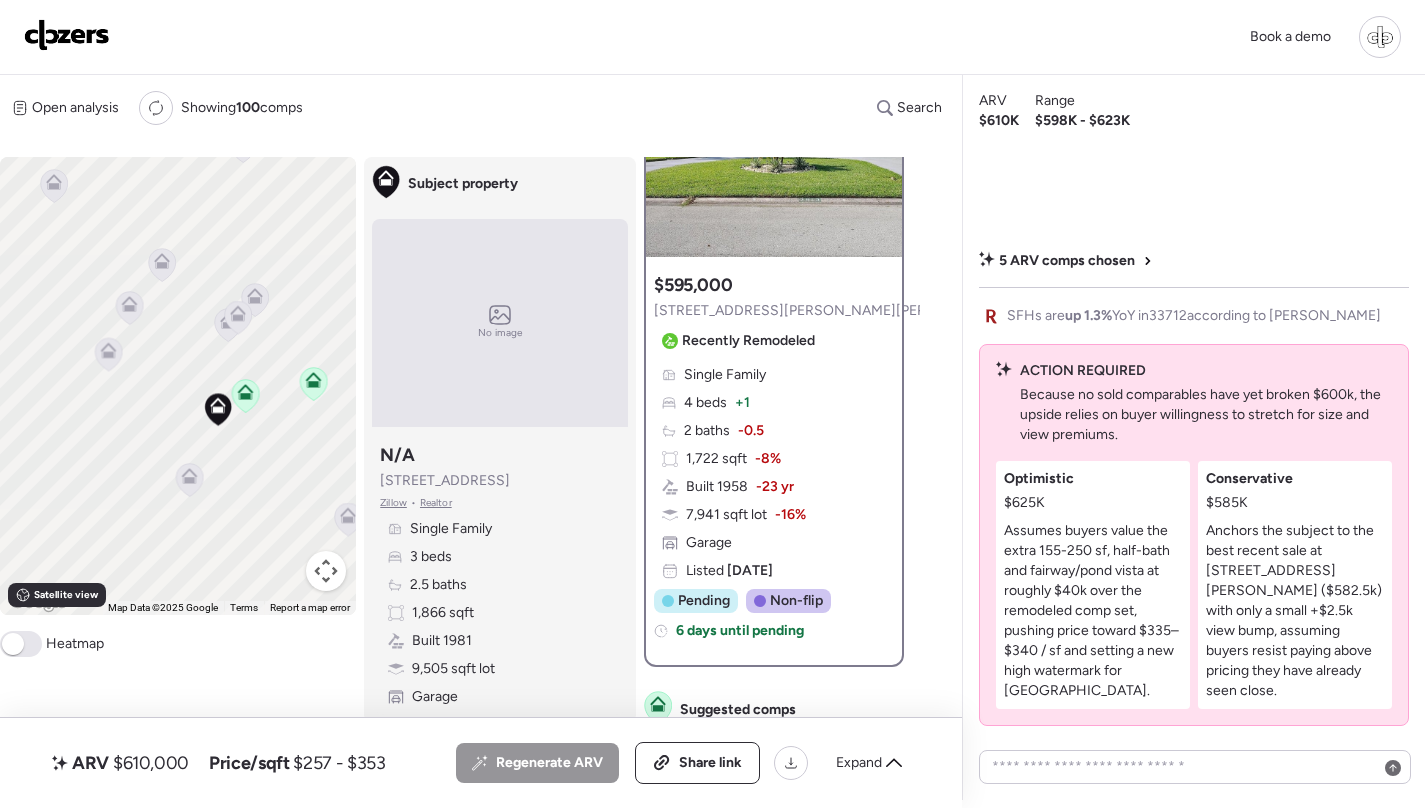 click 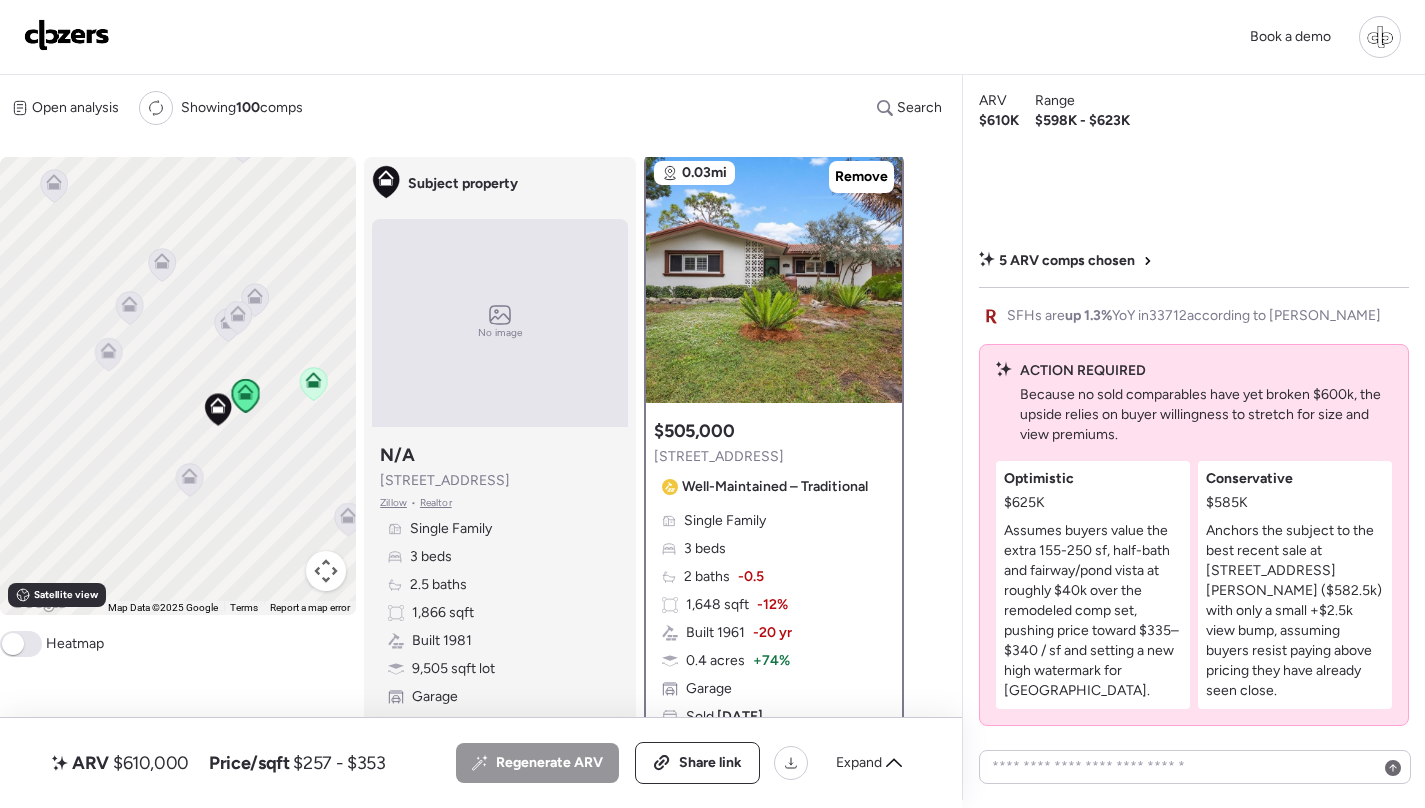scroll, scrollTop: 0, scrollLeft: 0, axis: both 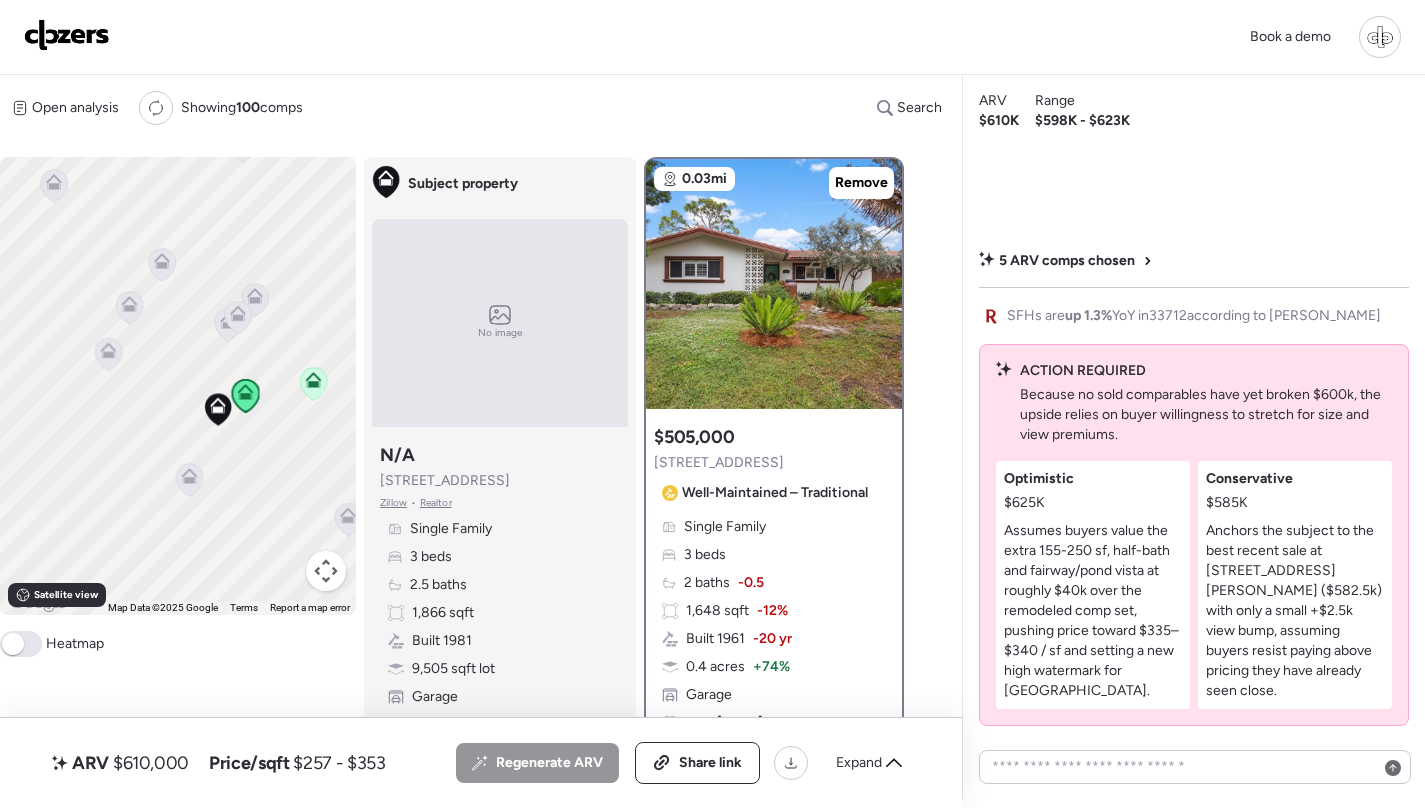 click 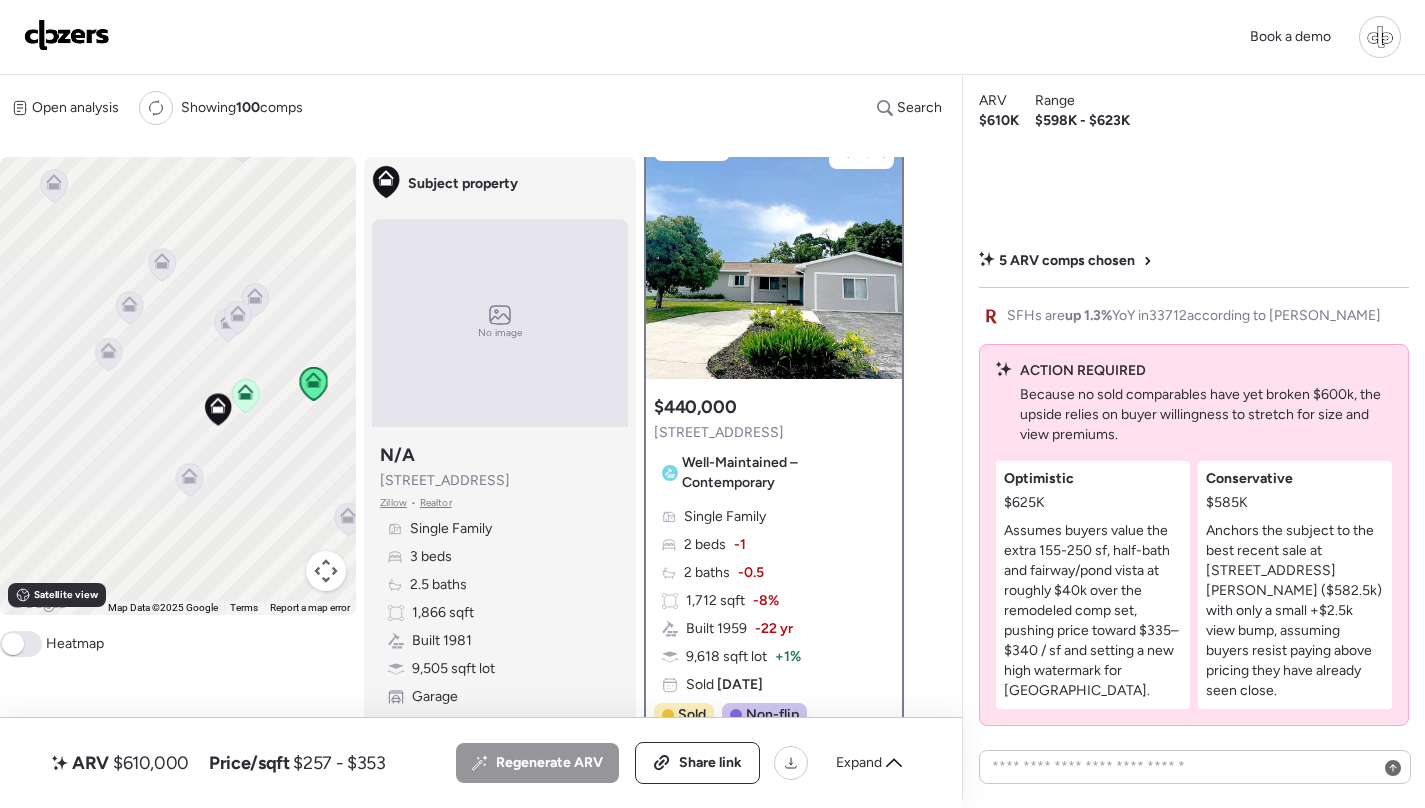 scroll, scrollTop: 27, scrollLeft: 0, axis: vertical 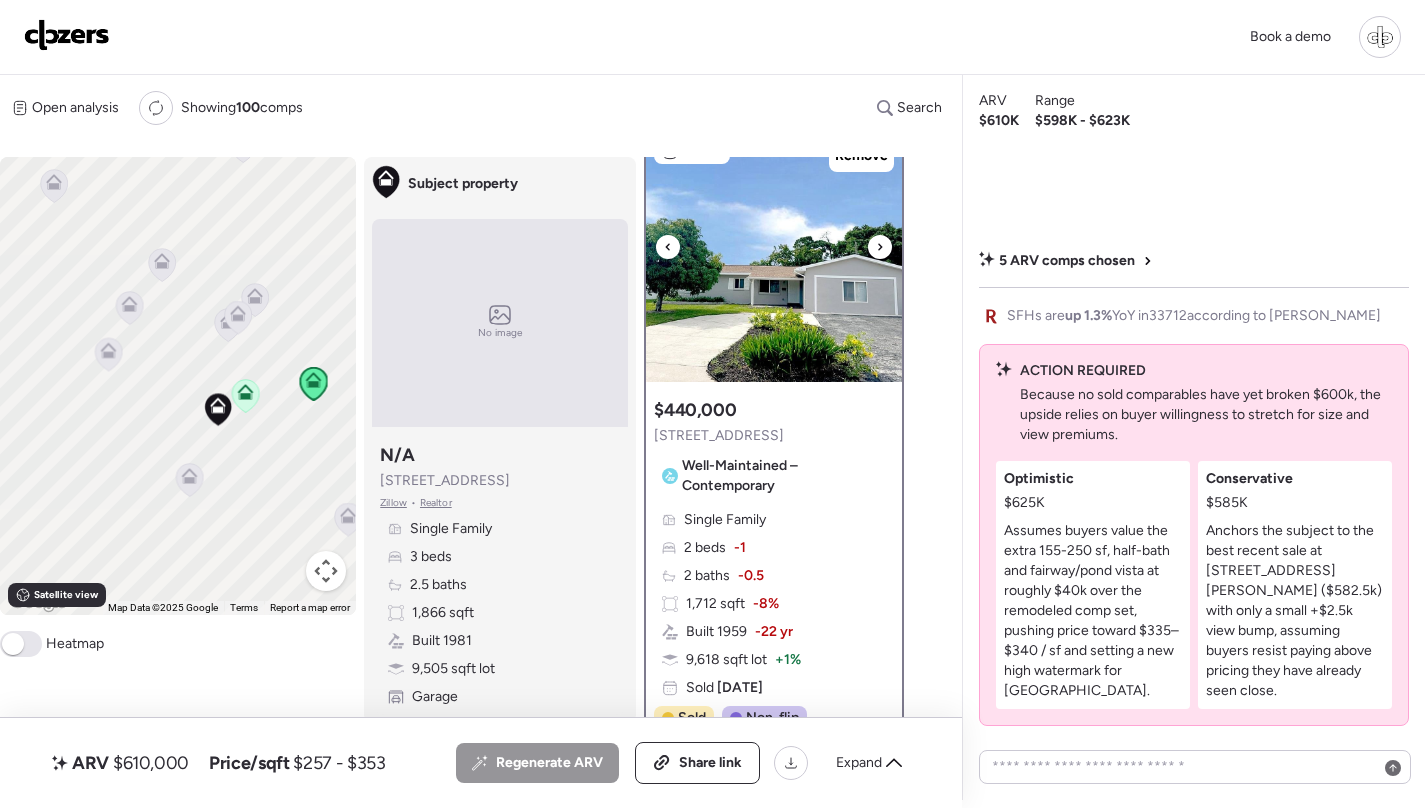 click at bounding box center [774, 257] 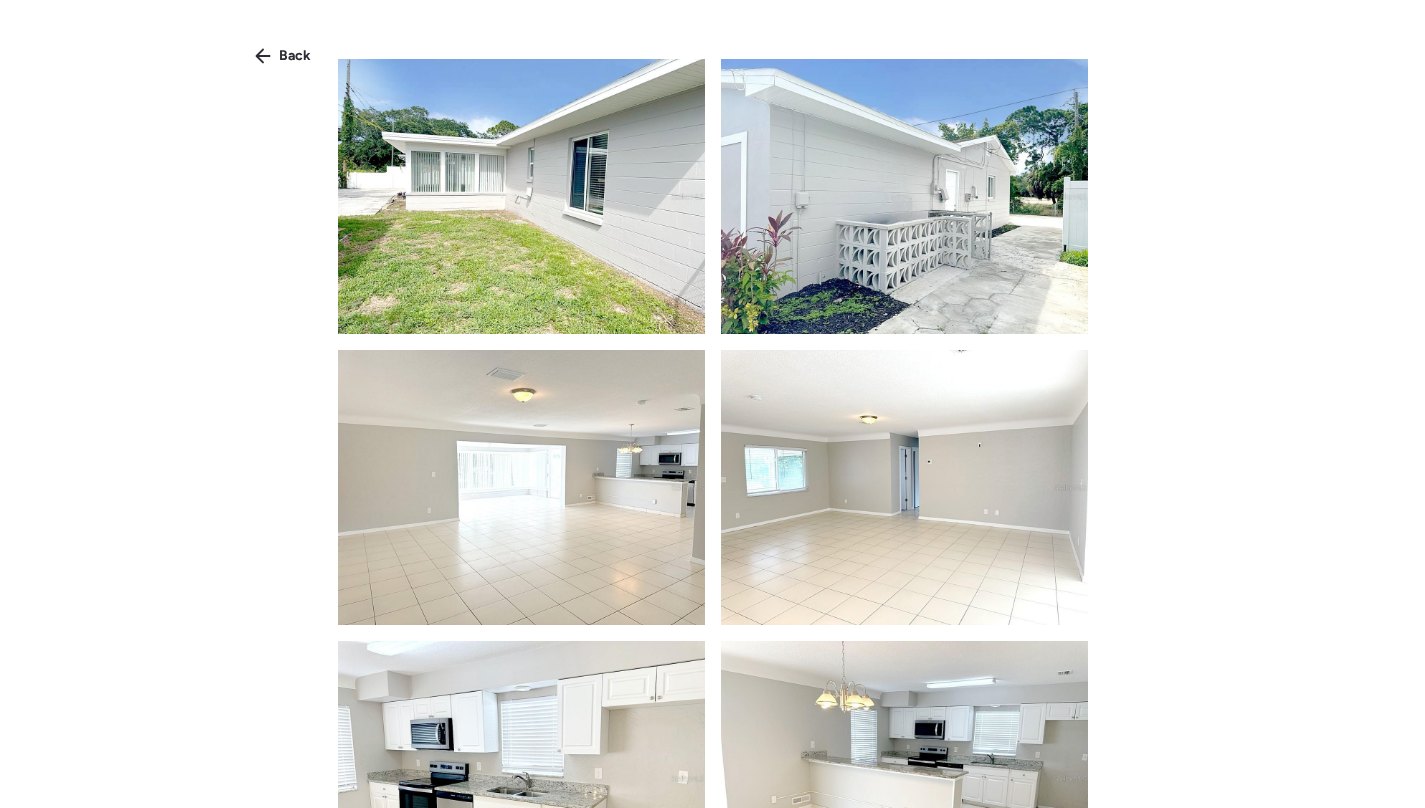 scroll, scrollTop: 673, scrollLeft: 0, axis: vertical 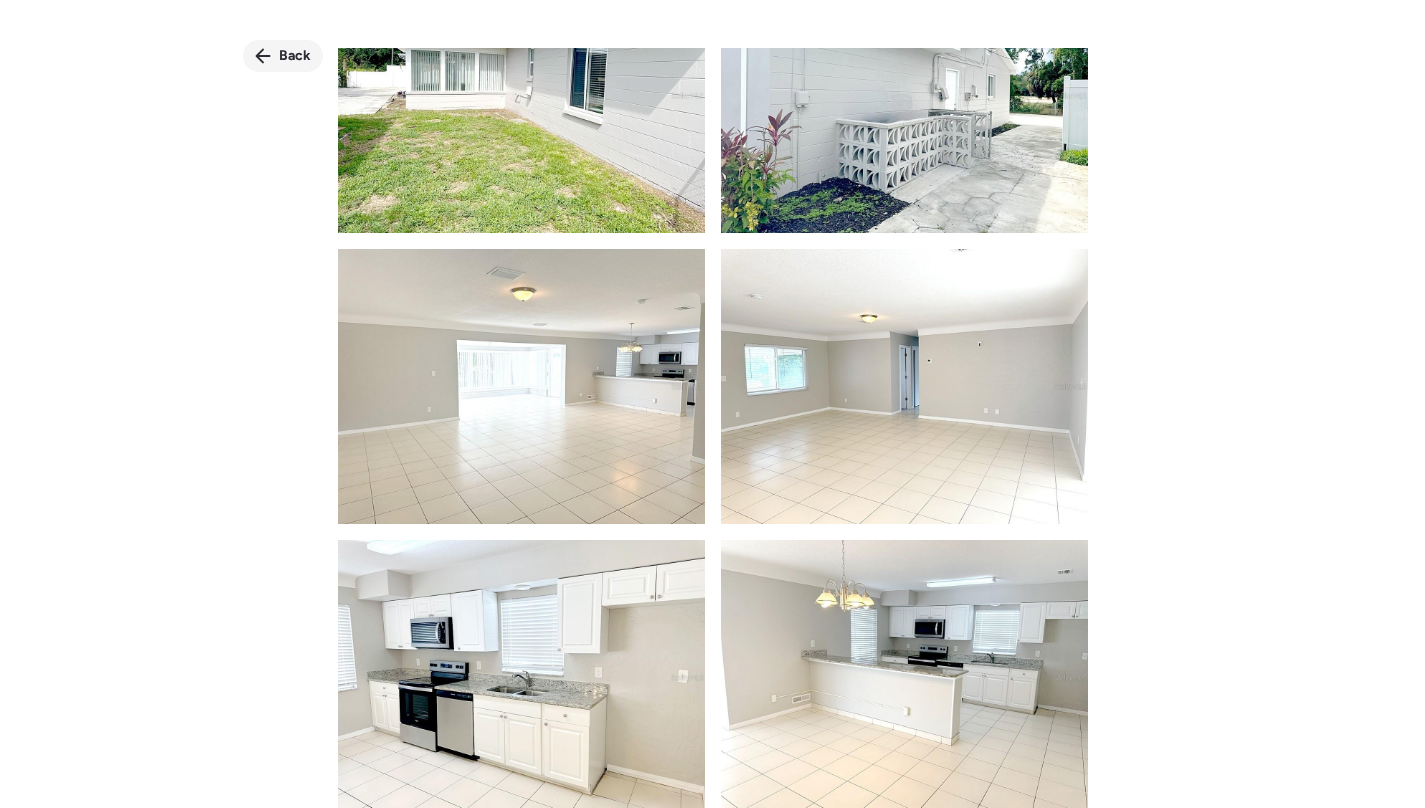 click on "Back" at bounding box center [295, 56] 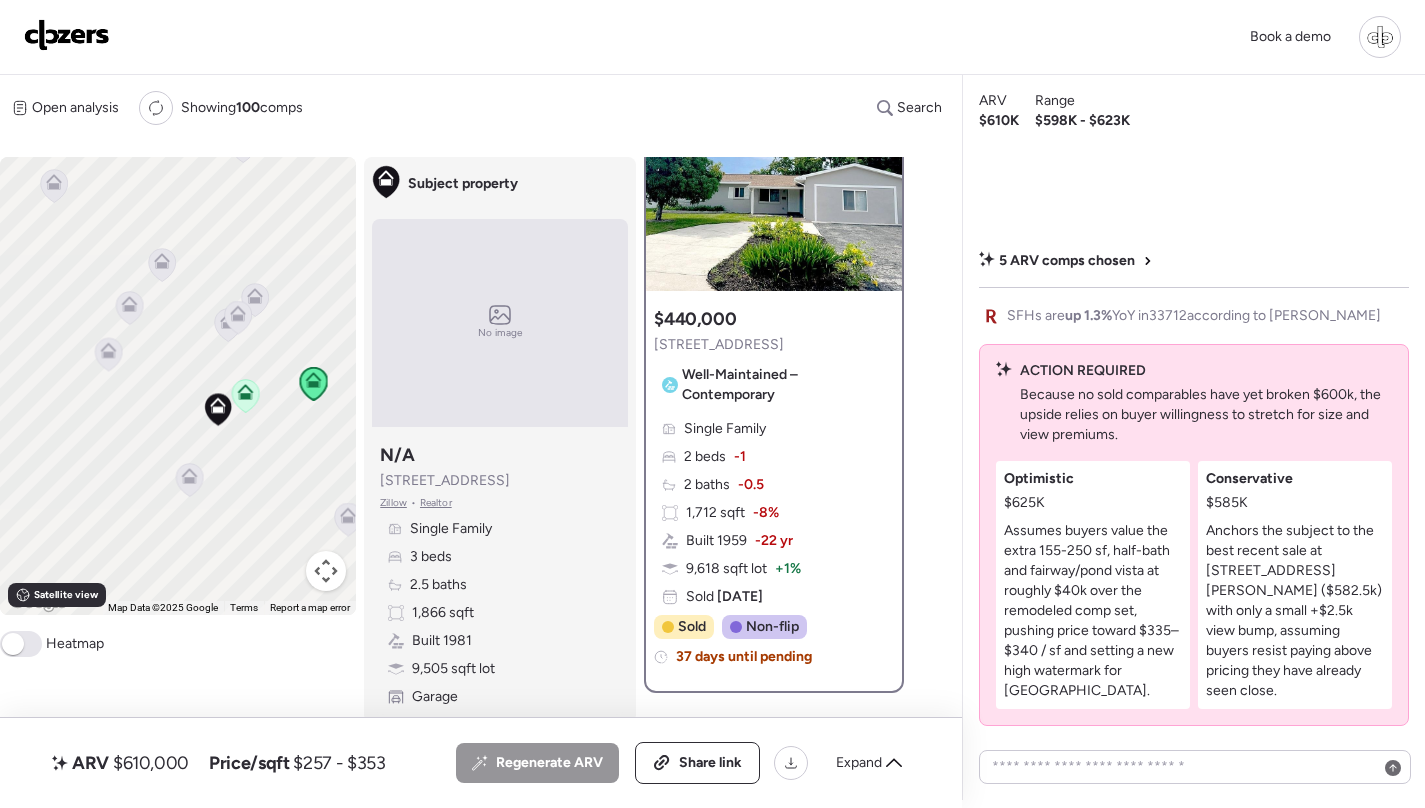 scroll, scrollTop: 127, scrollLeft: 0, axis: vertical 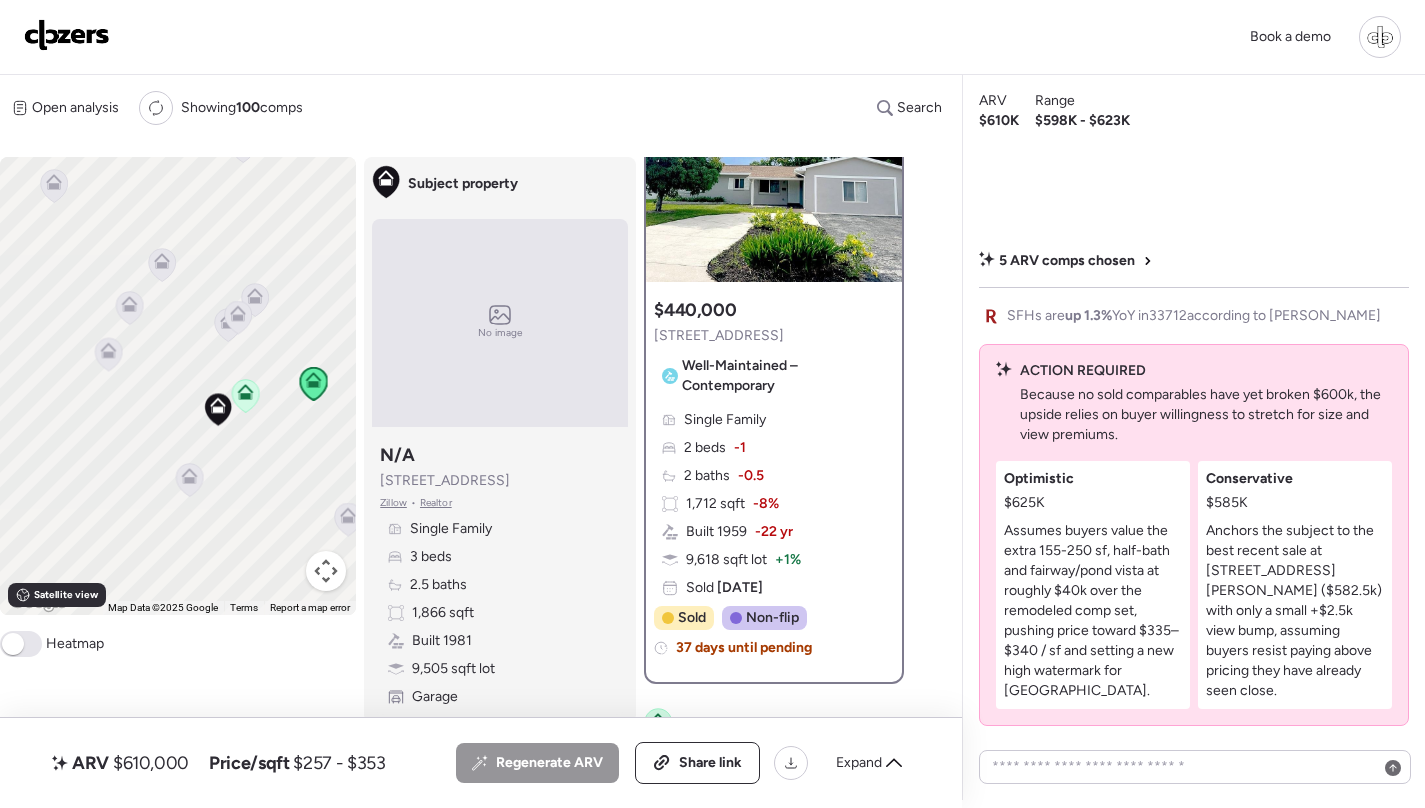 click 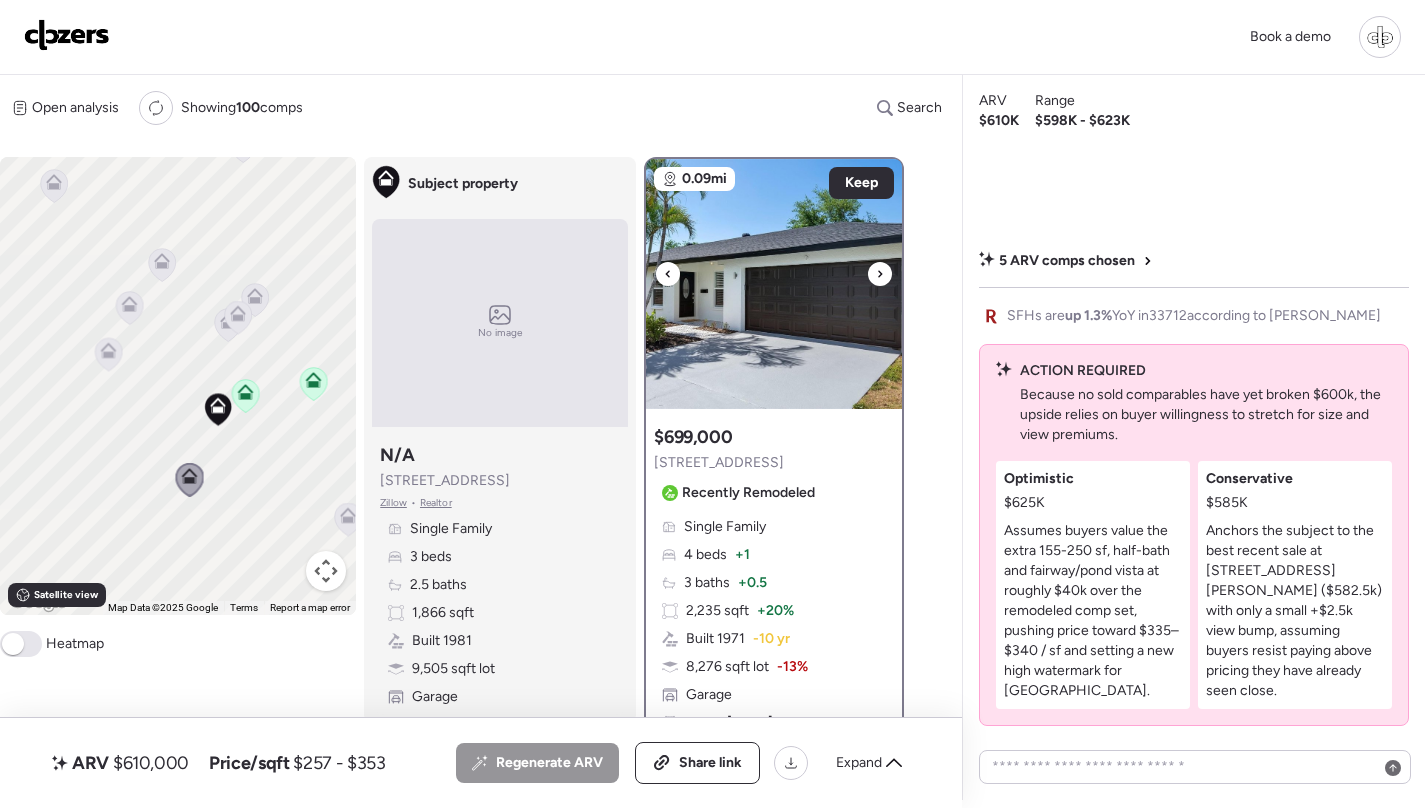 scroll, scrollTop: -2, scrollLeft: 0, axis: vertical 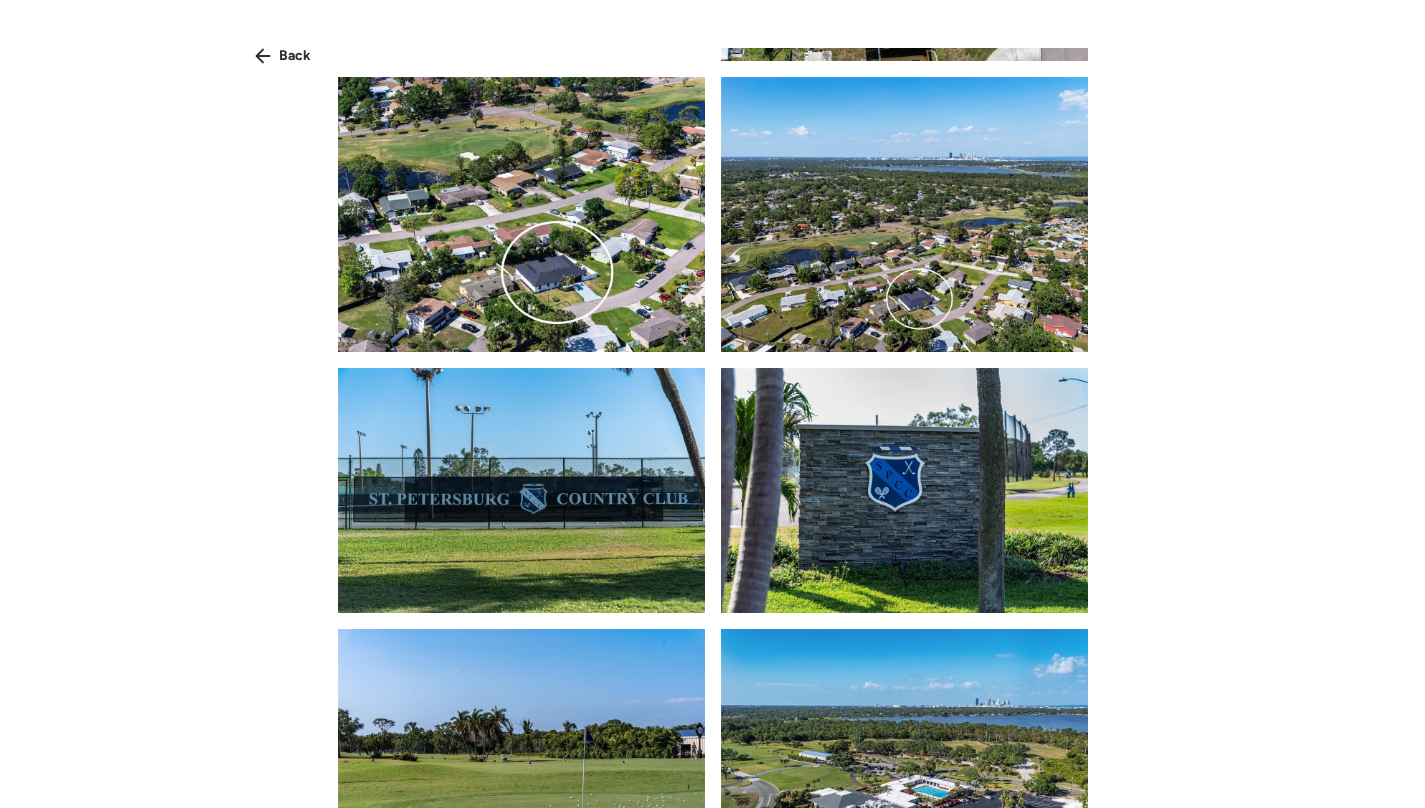 click at bounding box center (521, 214) 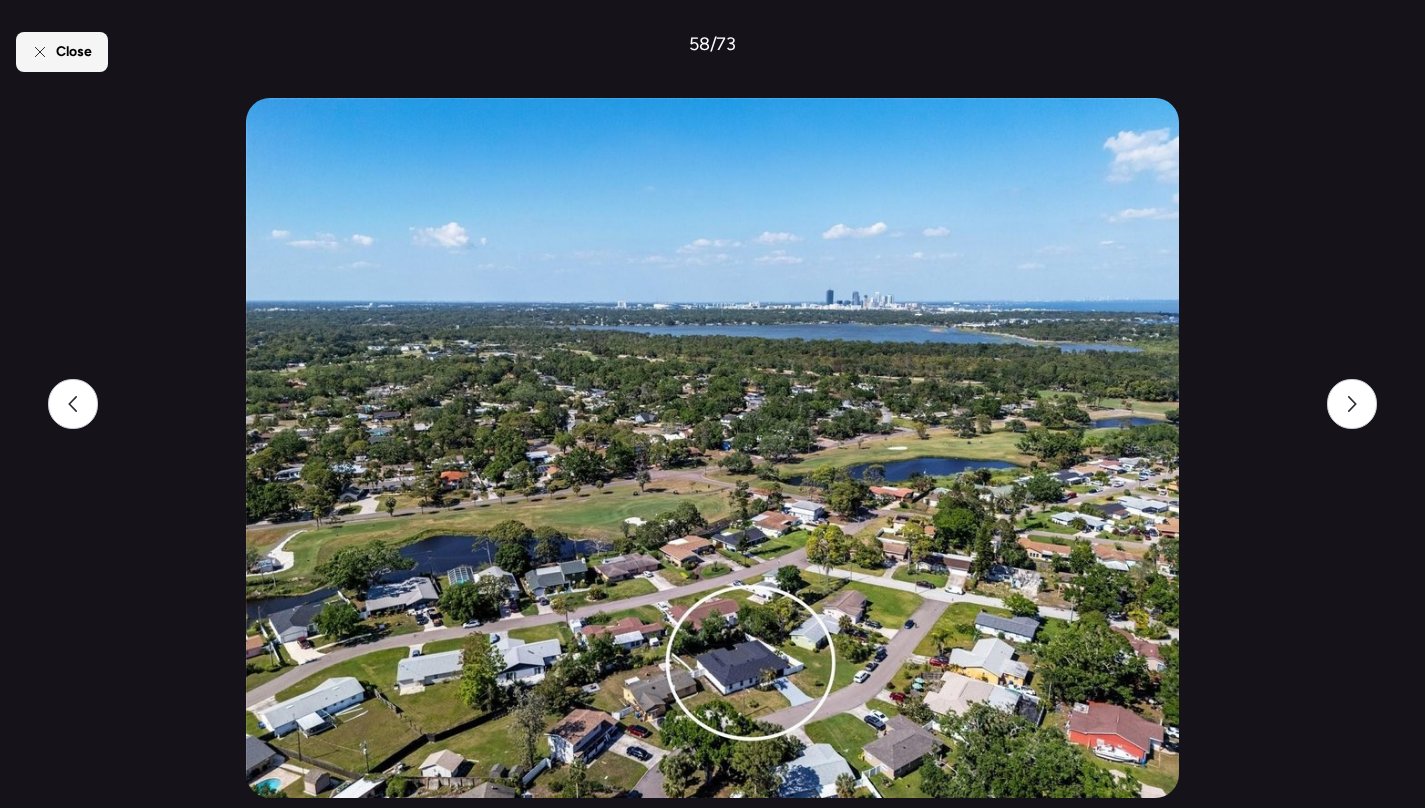 click on "Close" at bounding box center [74, 52] 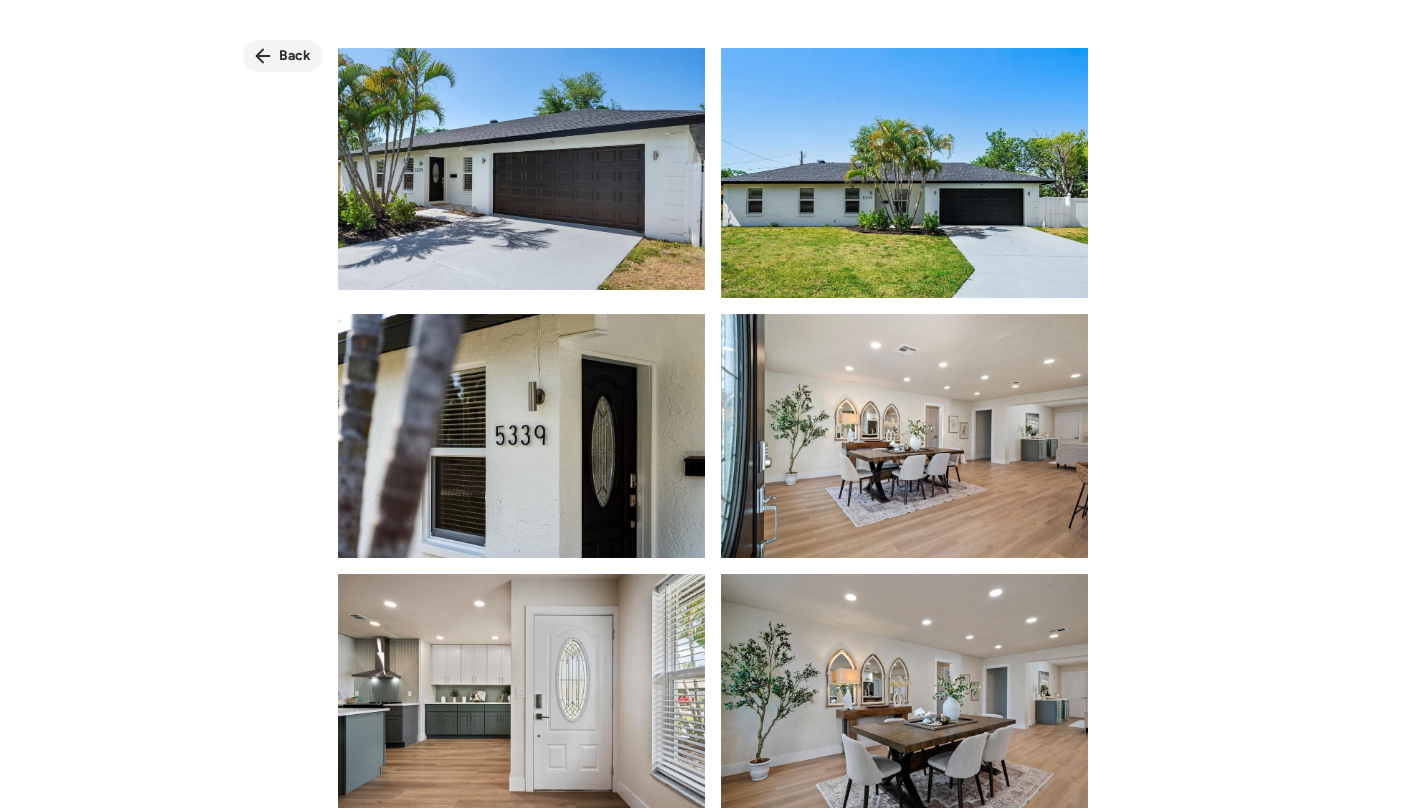 click on "Back" at bounding box center (283, 56) 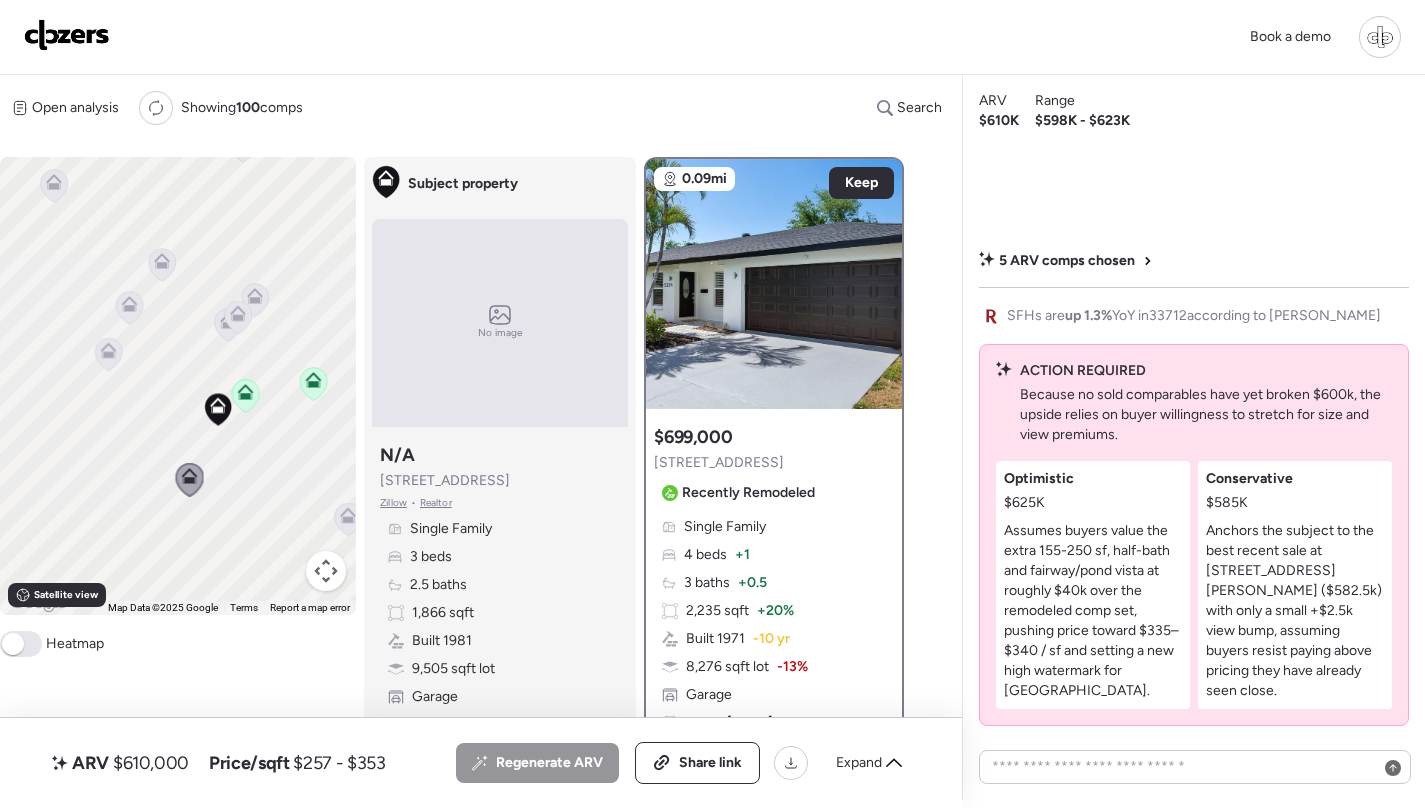 scroll, scrollTop: 384, scrollLeft: 0, axis: vertical 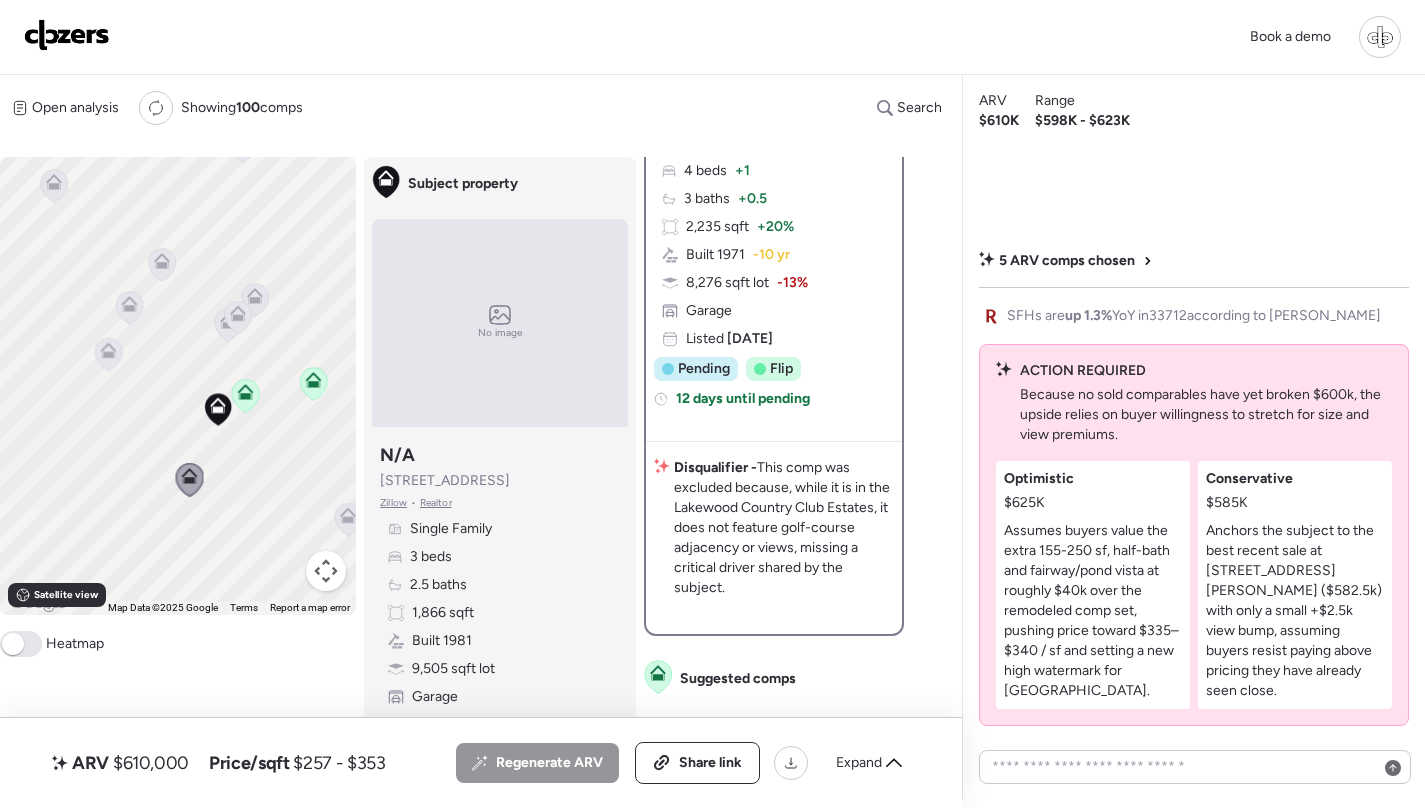 click on "5 ARV comps chosen" at bounding box center (1194, 269) 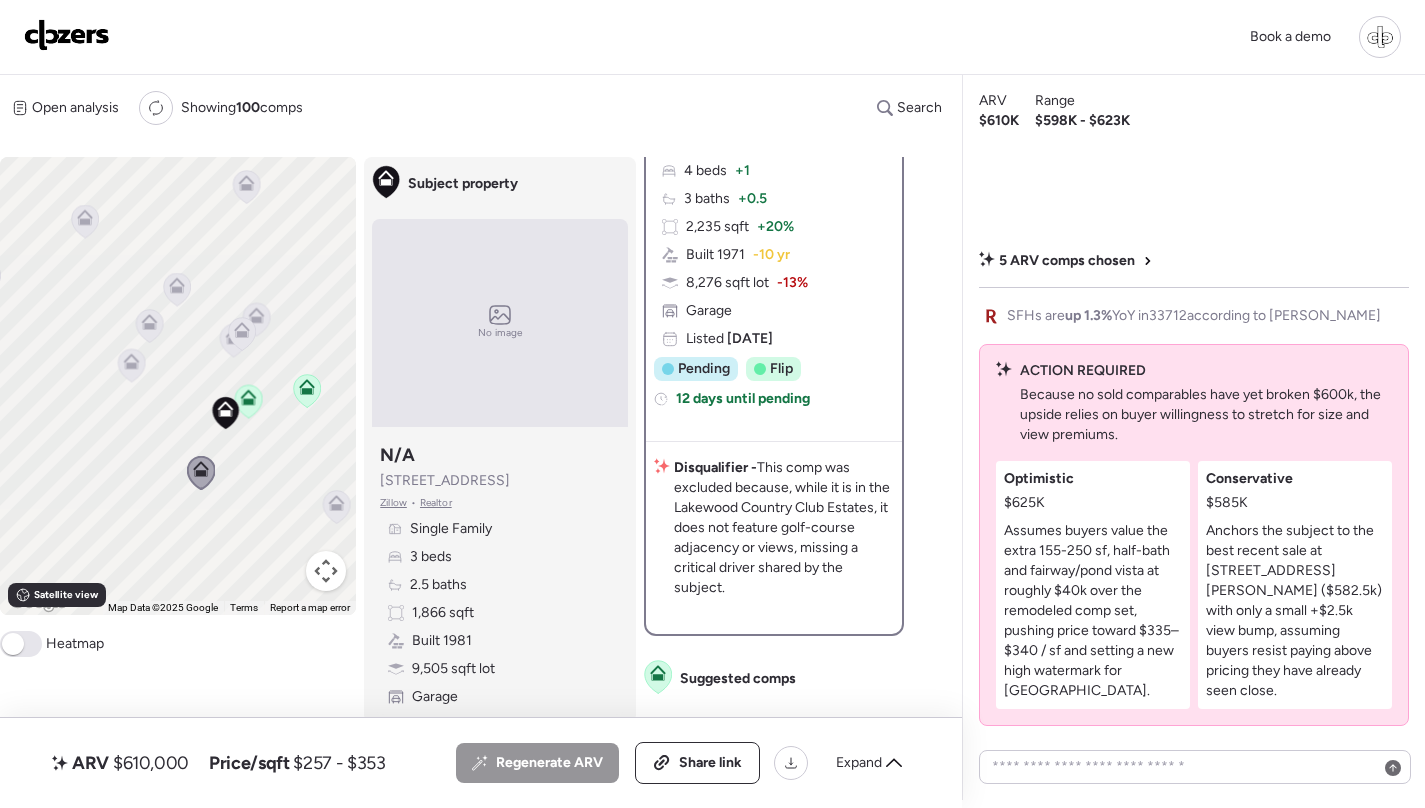 drag, startPoint x: 268, startPoint y: 454, endPoint x: 222, endPoint y: 455, distance: 46.010868 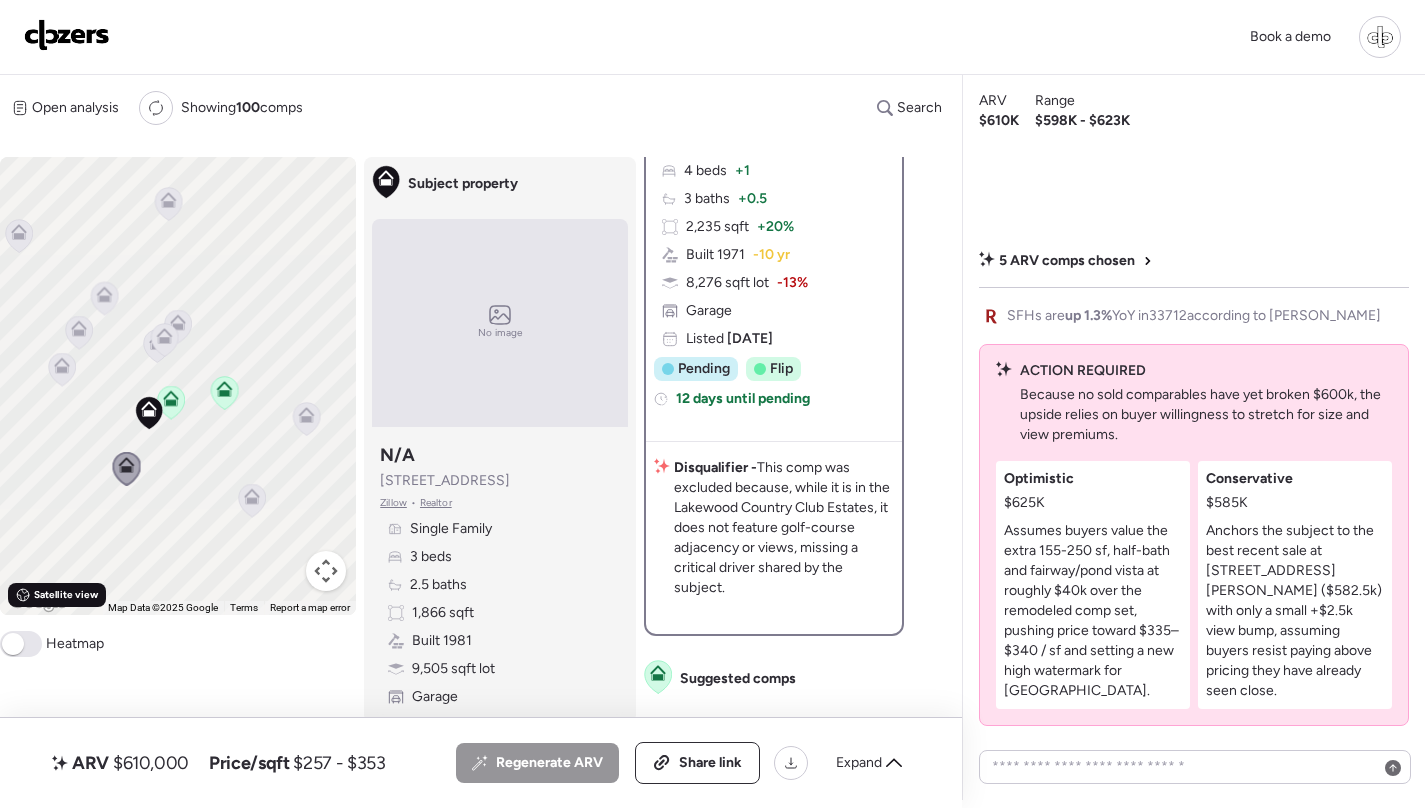click on "Satellite view" at bounding box center (66, 595) 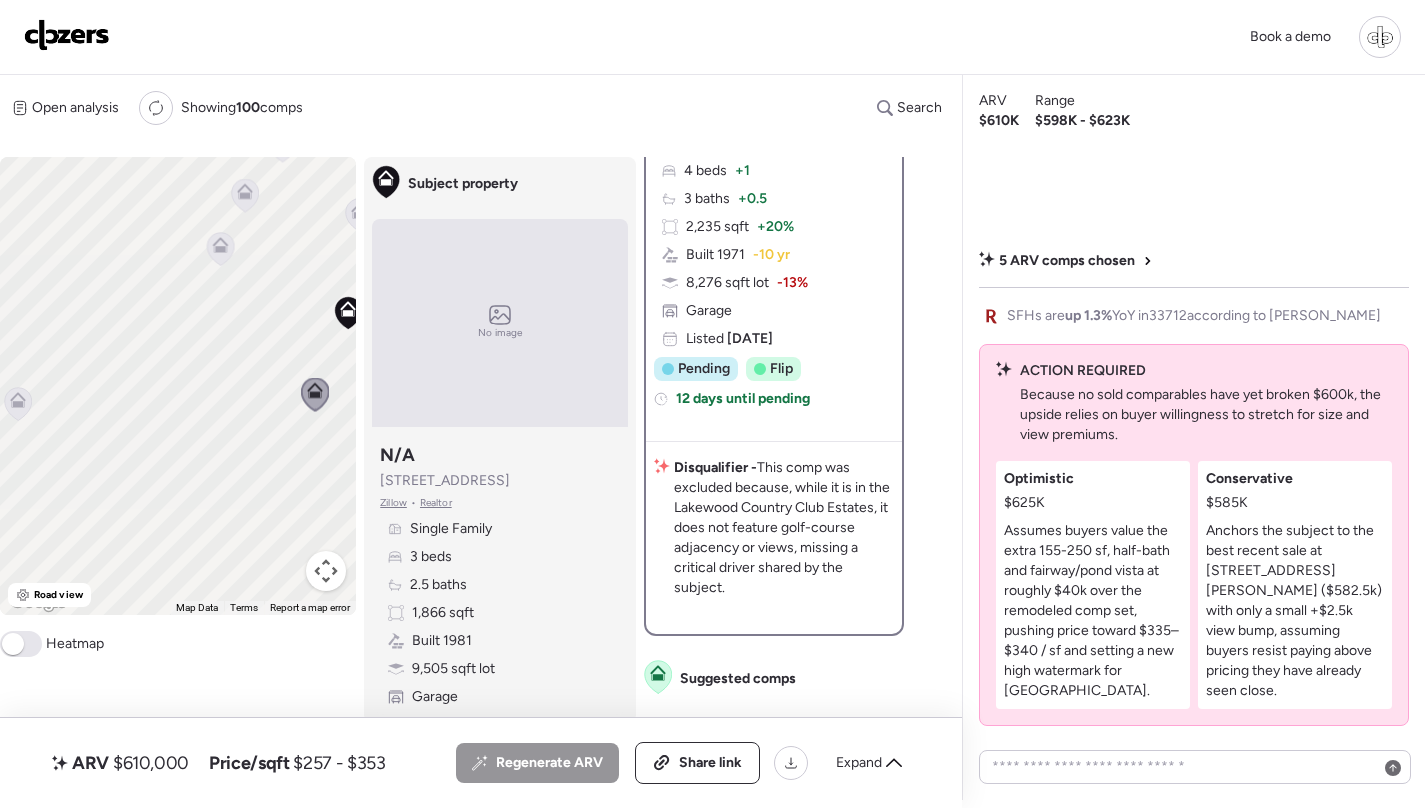 drag, startPoint x: 98, startPoint y: 439, endPoint x: 287, endPoint y: 338, distance: 214.29419 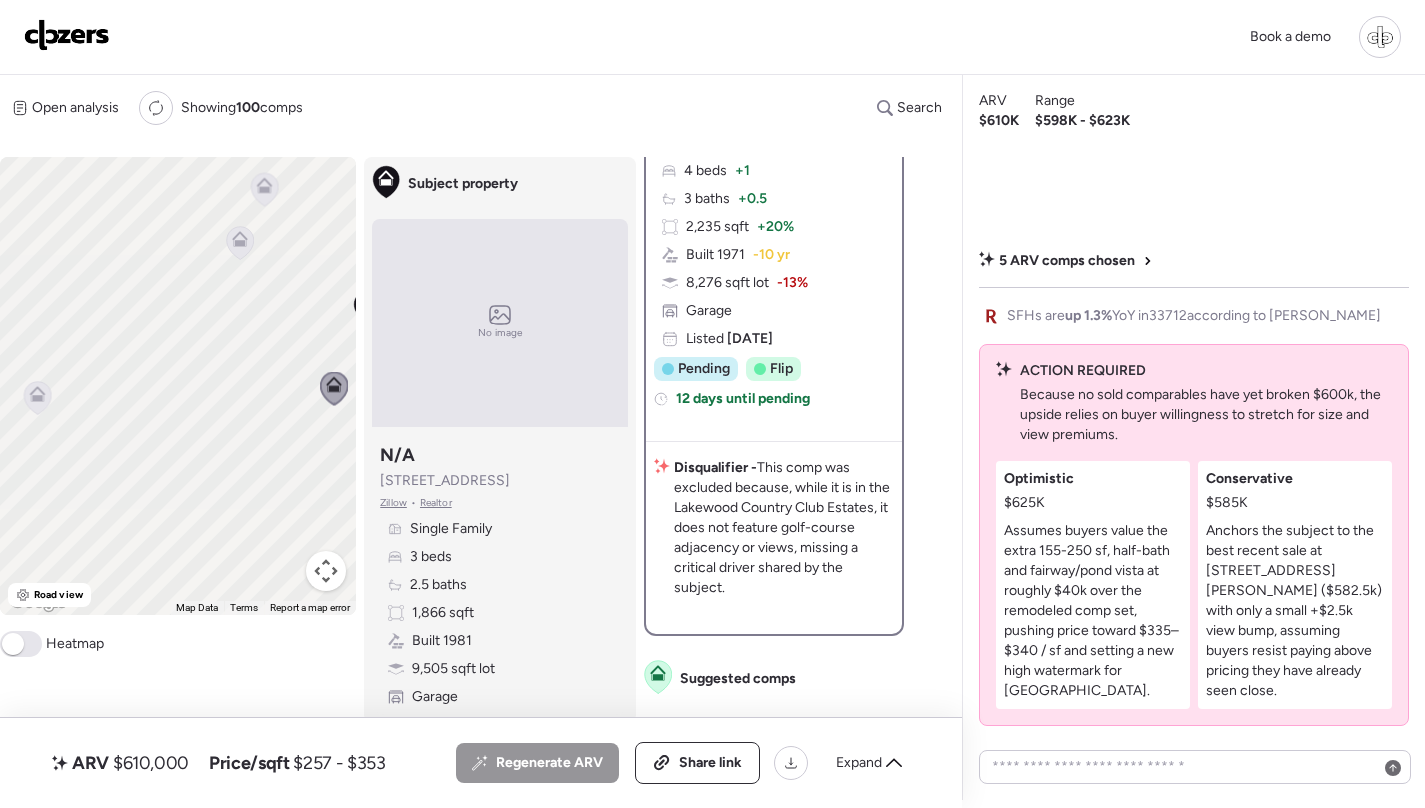 click 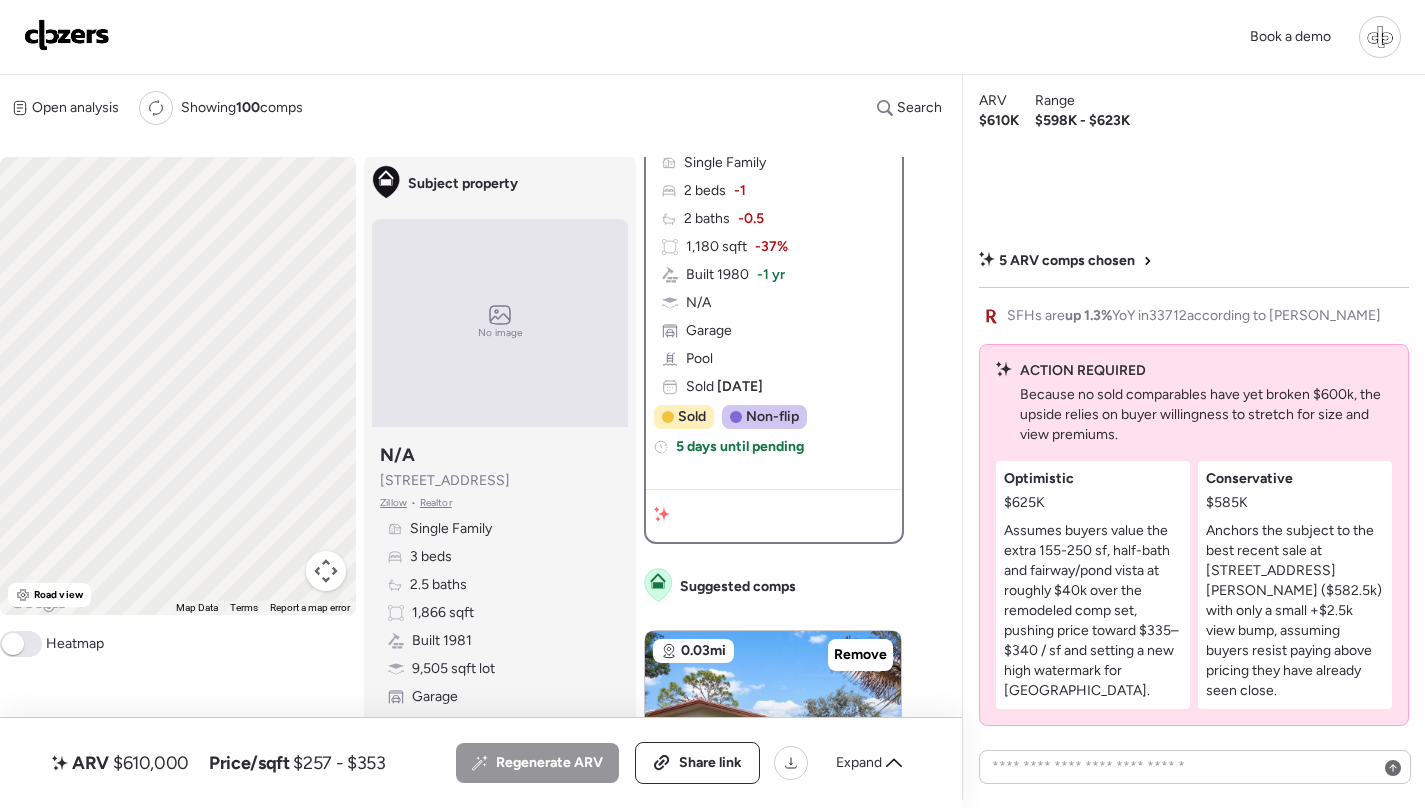 scroll, scrollTop: 0, scrollLeft: 0, axis: both 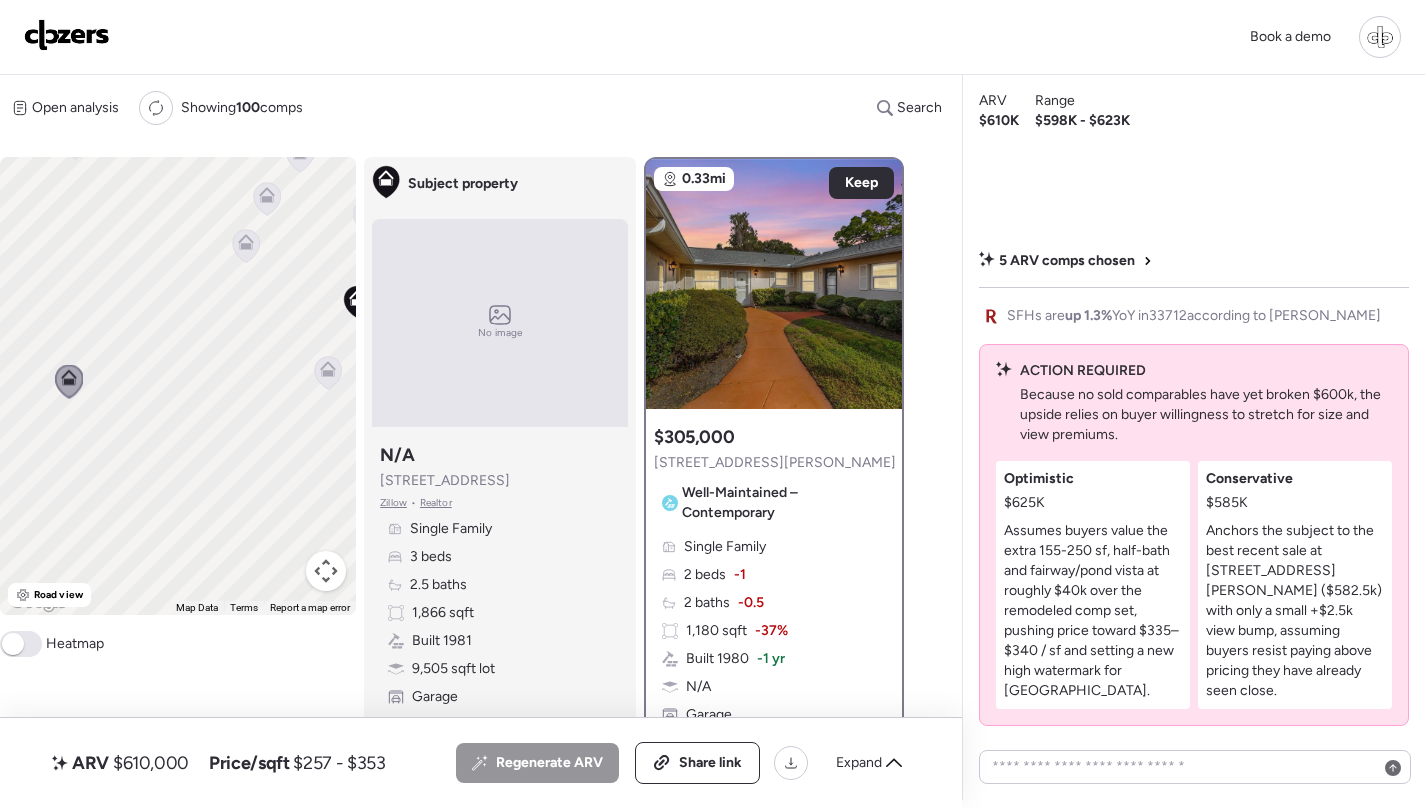drag, startPoint x: 208, startPoint y: 350, endPoint x: 51, endPoint y: 375, distance: 158.97798 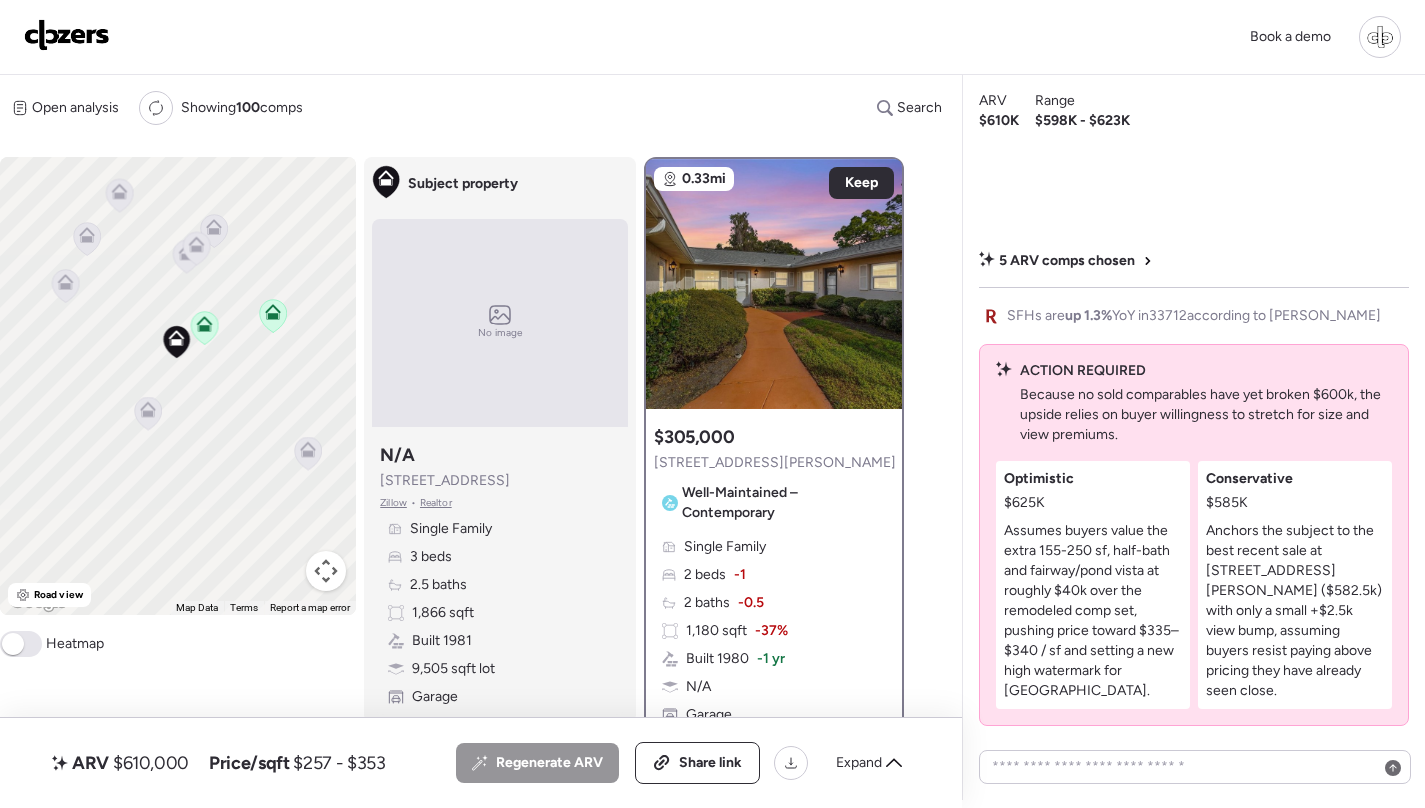 click 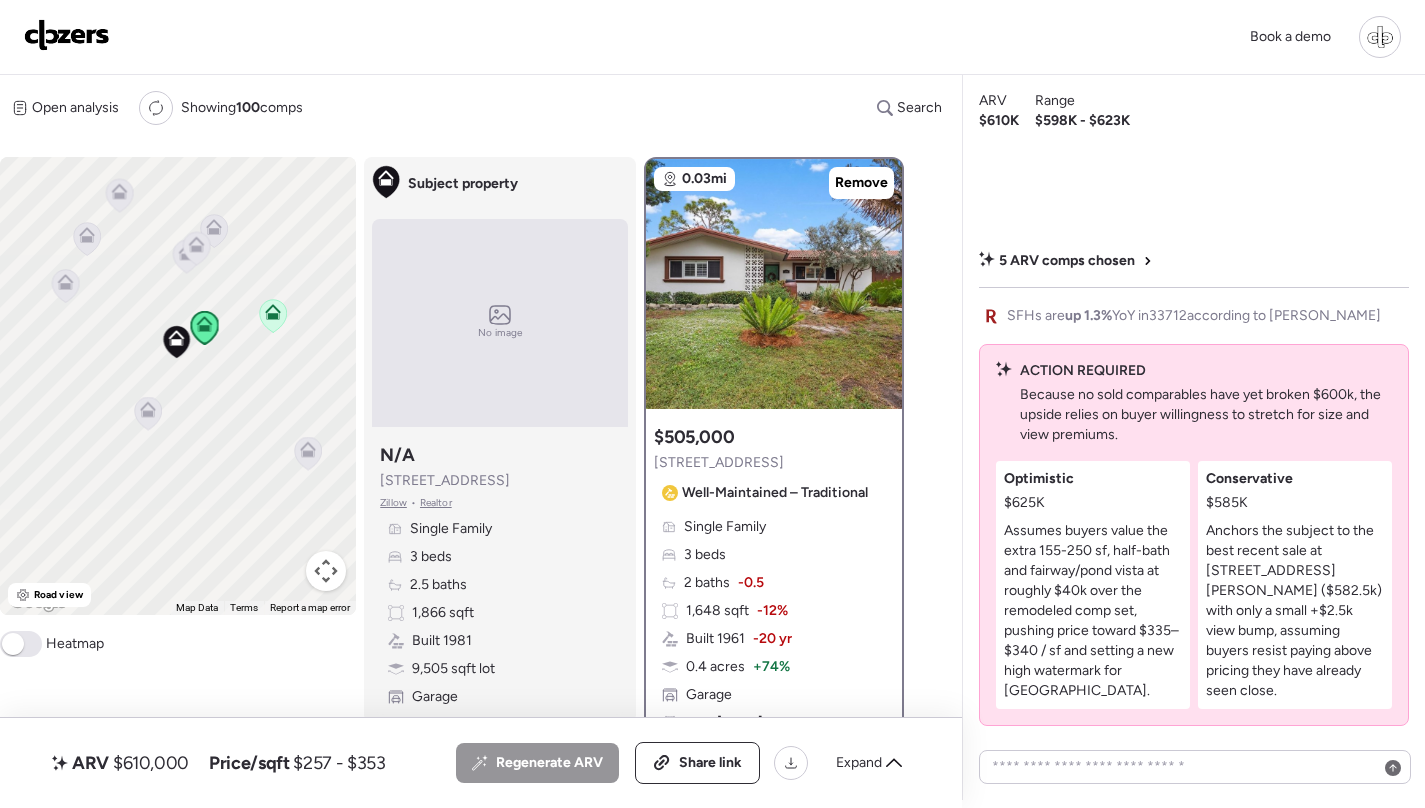 click on "To navigate, press the arrow keys. To activate drag with keyboard, press Alt + Enter. Once in keyboard drag state, use the arrow keys to move the marker. To complete the drag, press the Enter key. To cancel, press Escape." at bounding box center [178, 386] 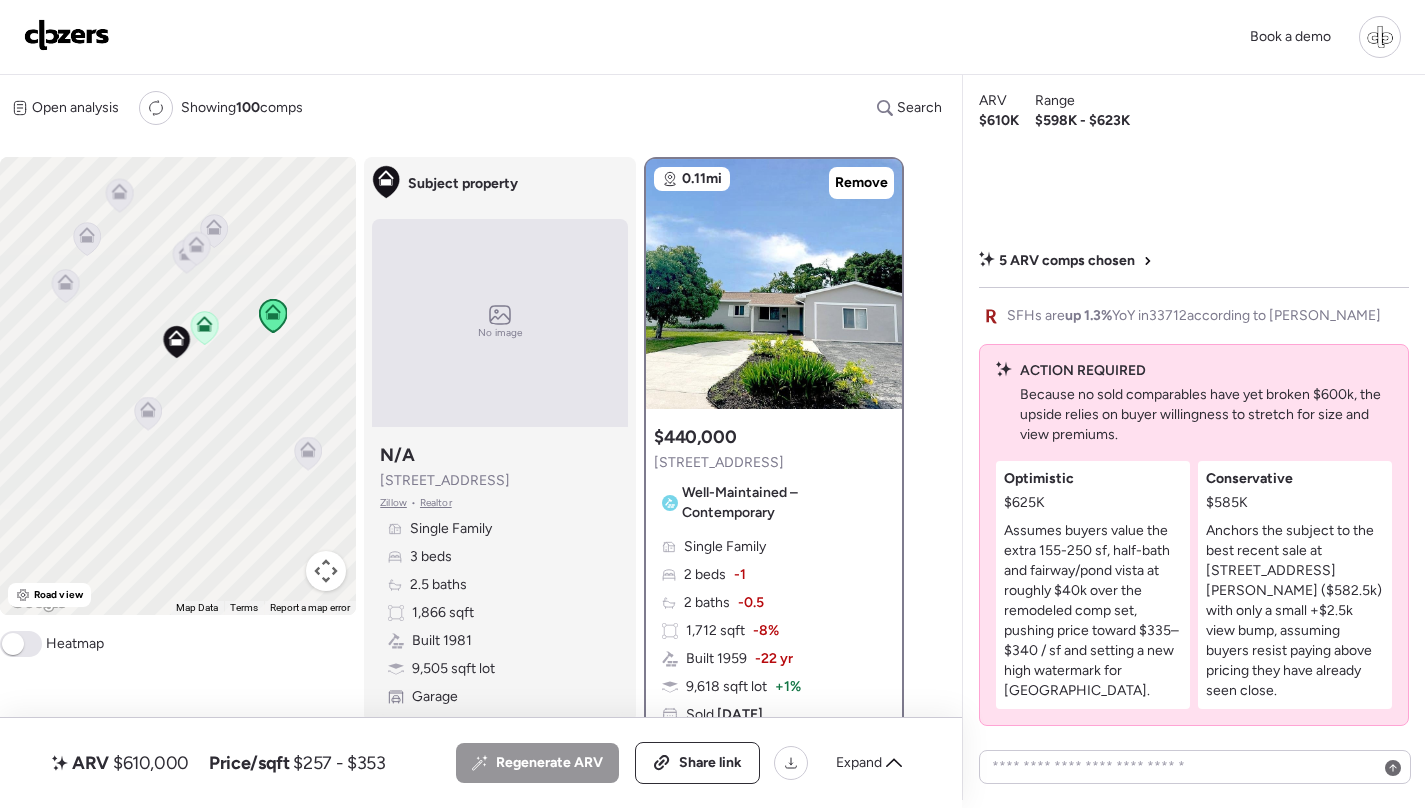 click 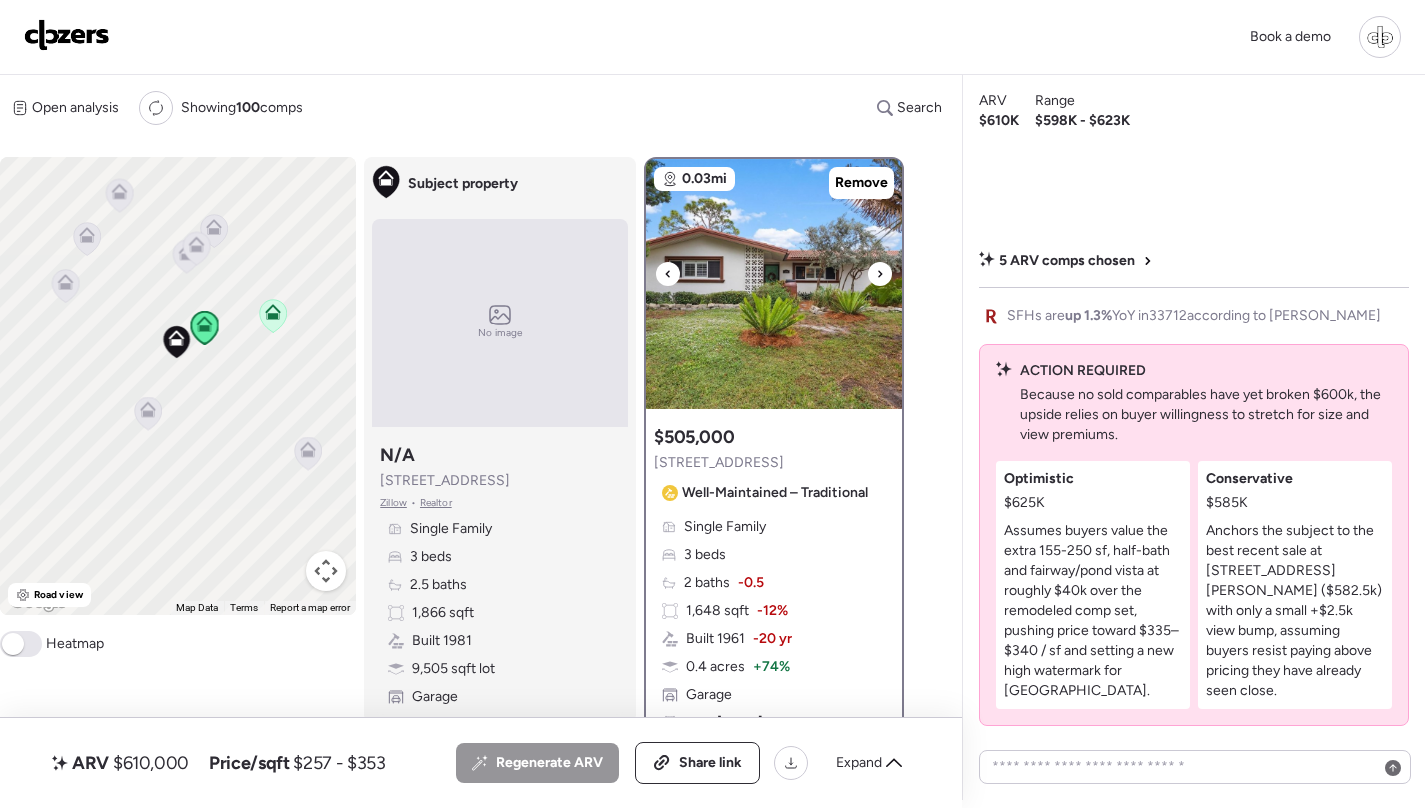 click at bounding box center (774, 284) 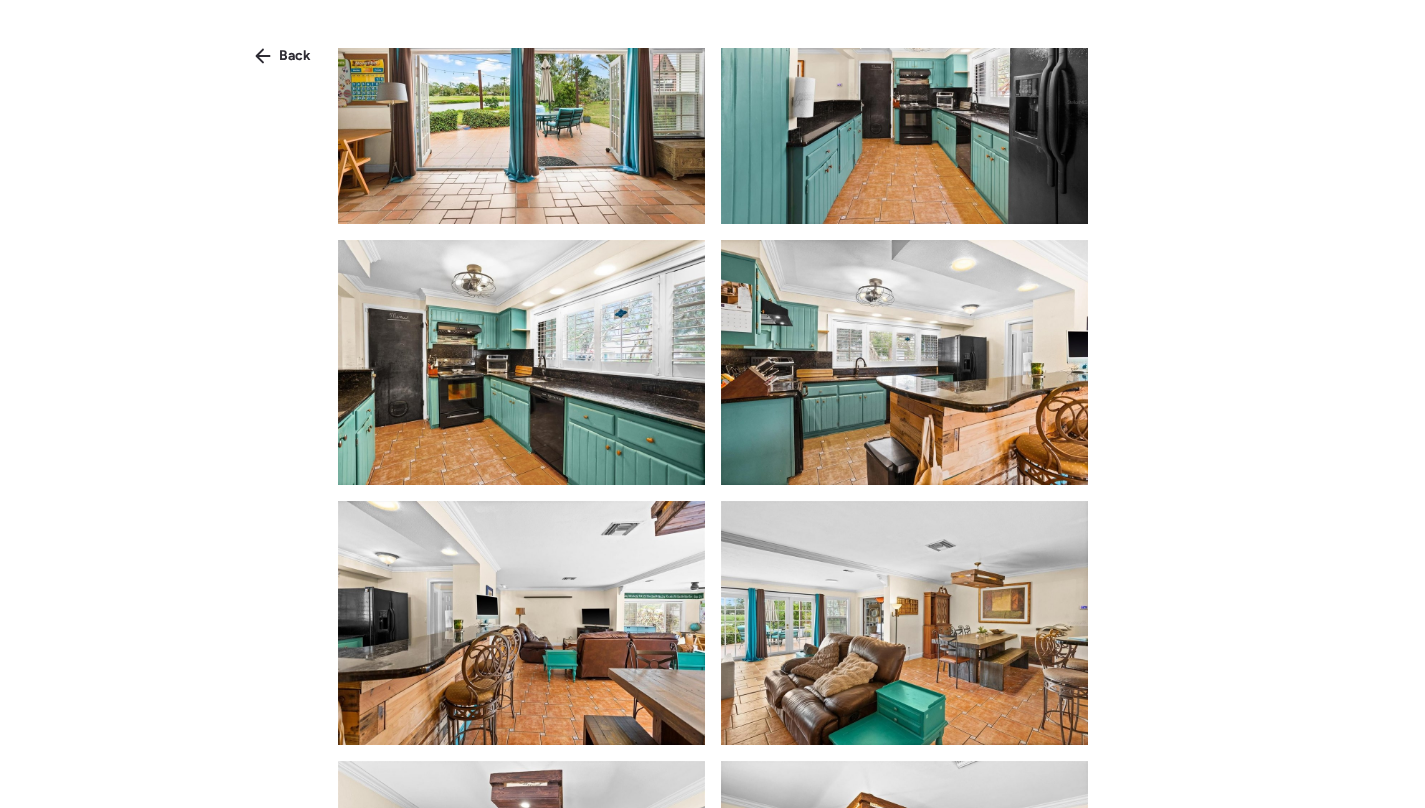 scroll, scrollTop: 1786, scrollLeft: 0, axis: vertical 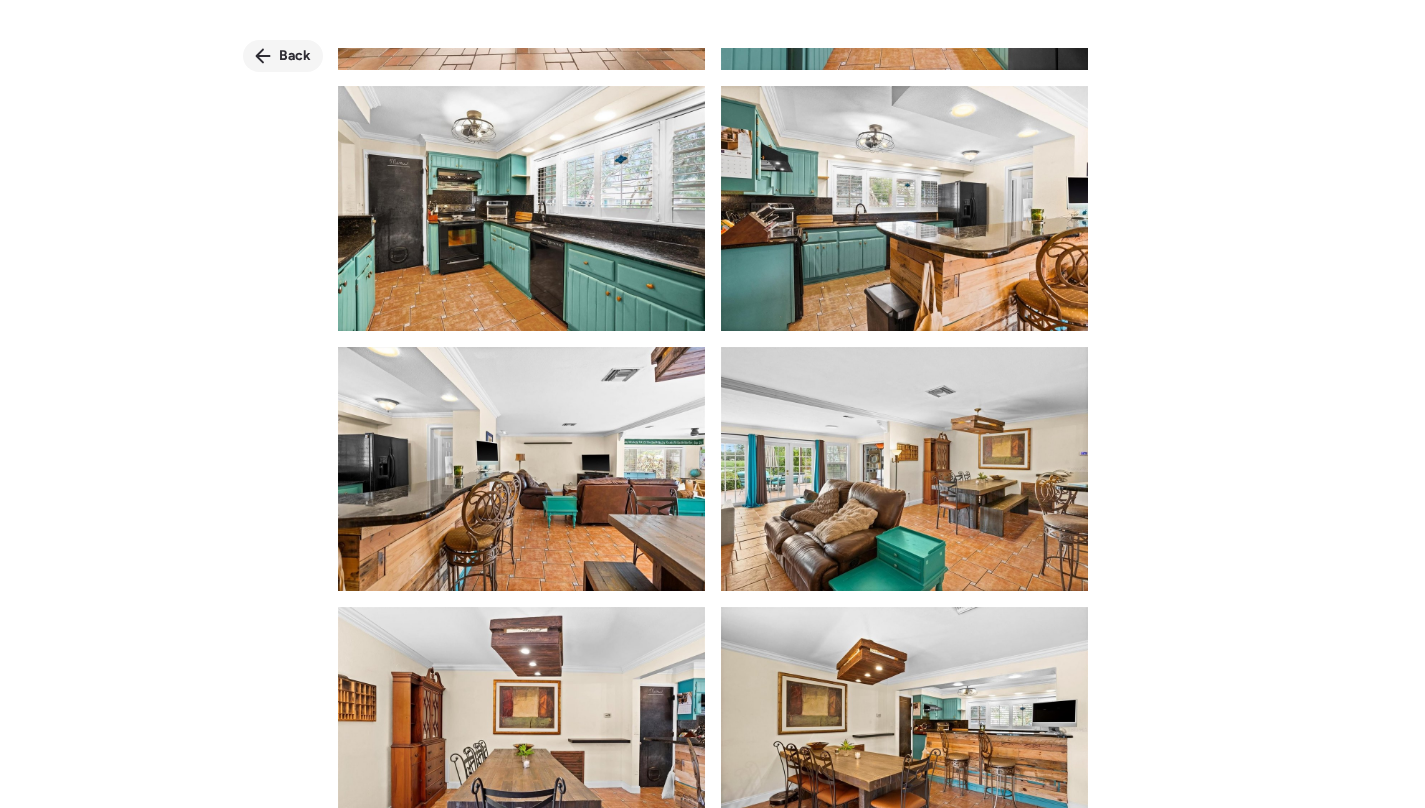 click on "Back" at bounding box center [295, 56] 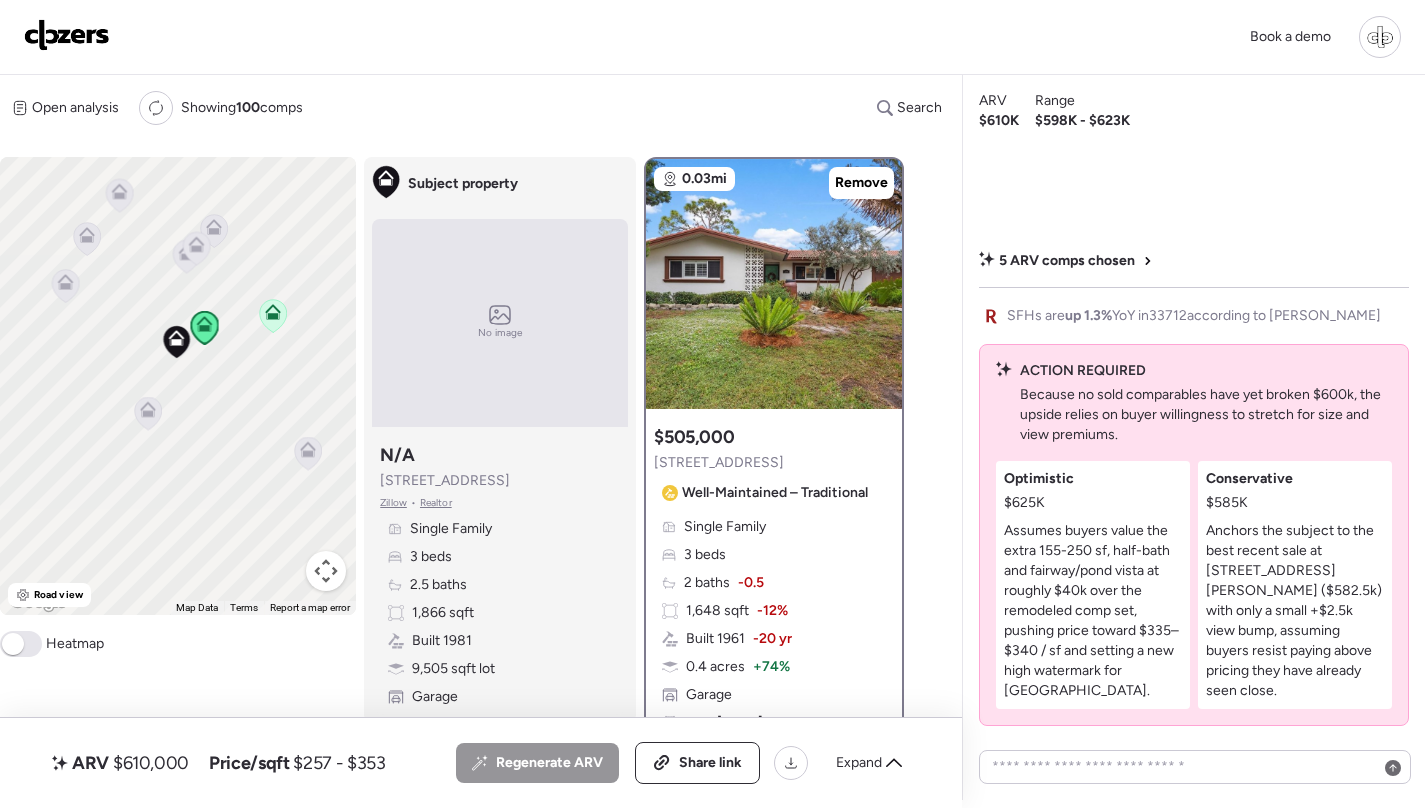 click 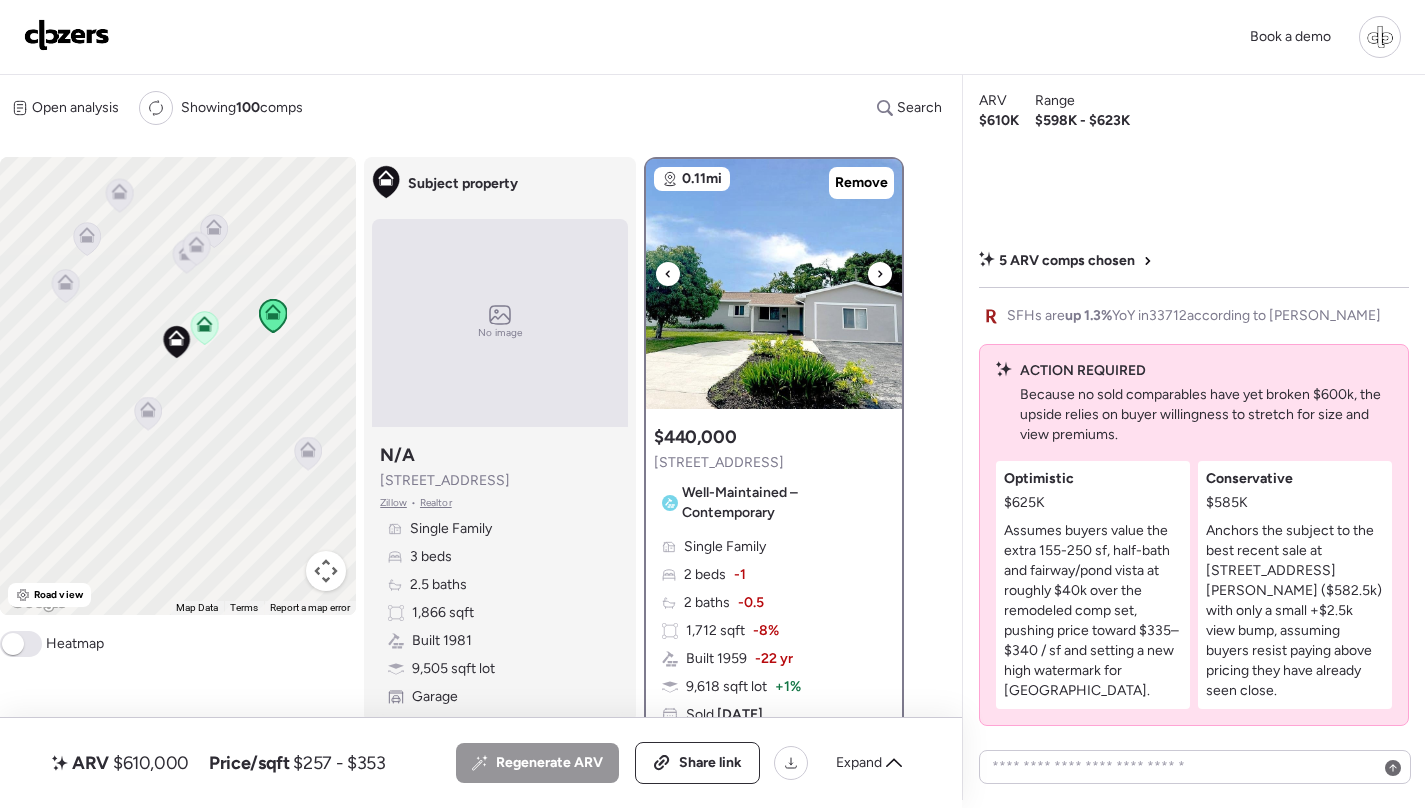 click at bounding box center (774, 284) 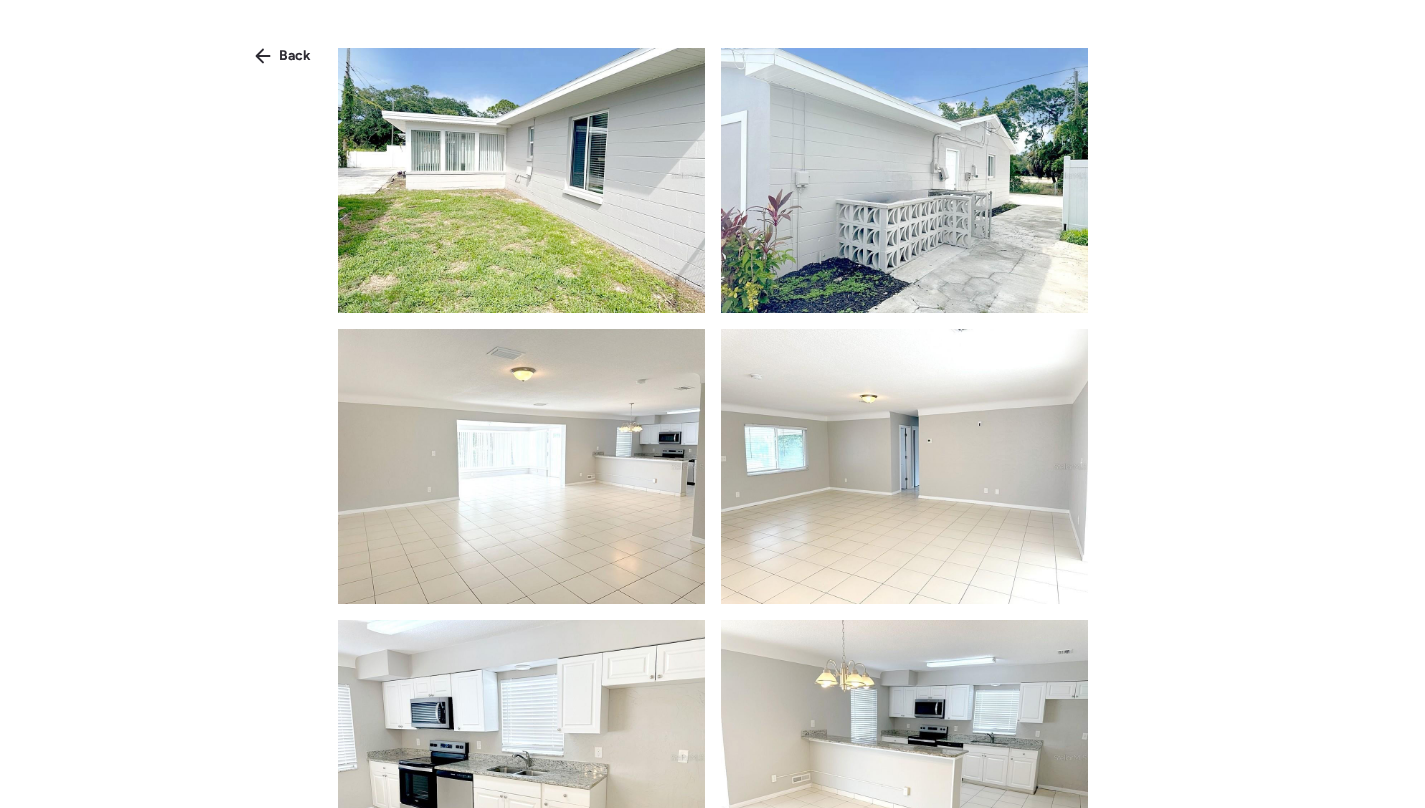 scroll, scrollTop: 0, scrollLeft: 0, axis: both 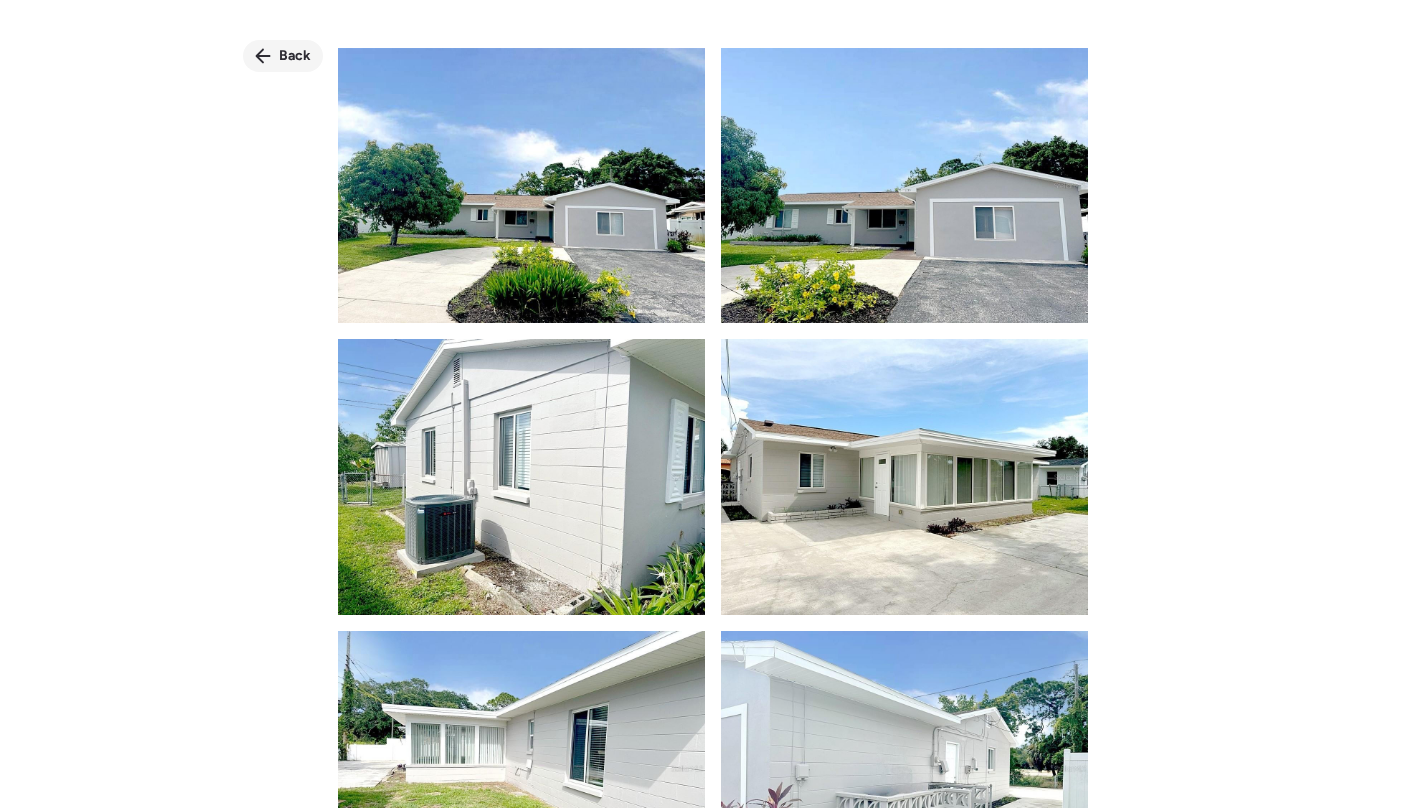 click on "Back" at bounding box center (295, 56) 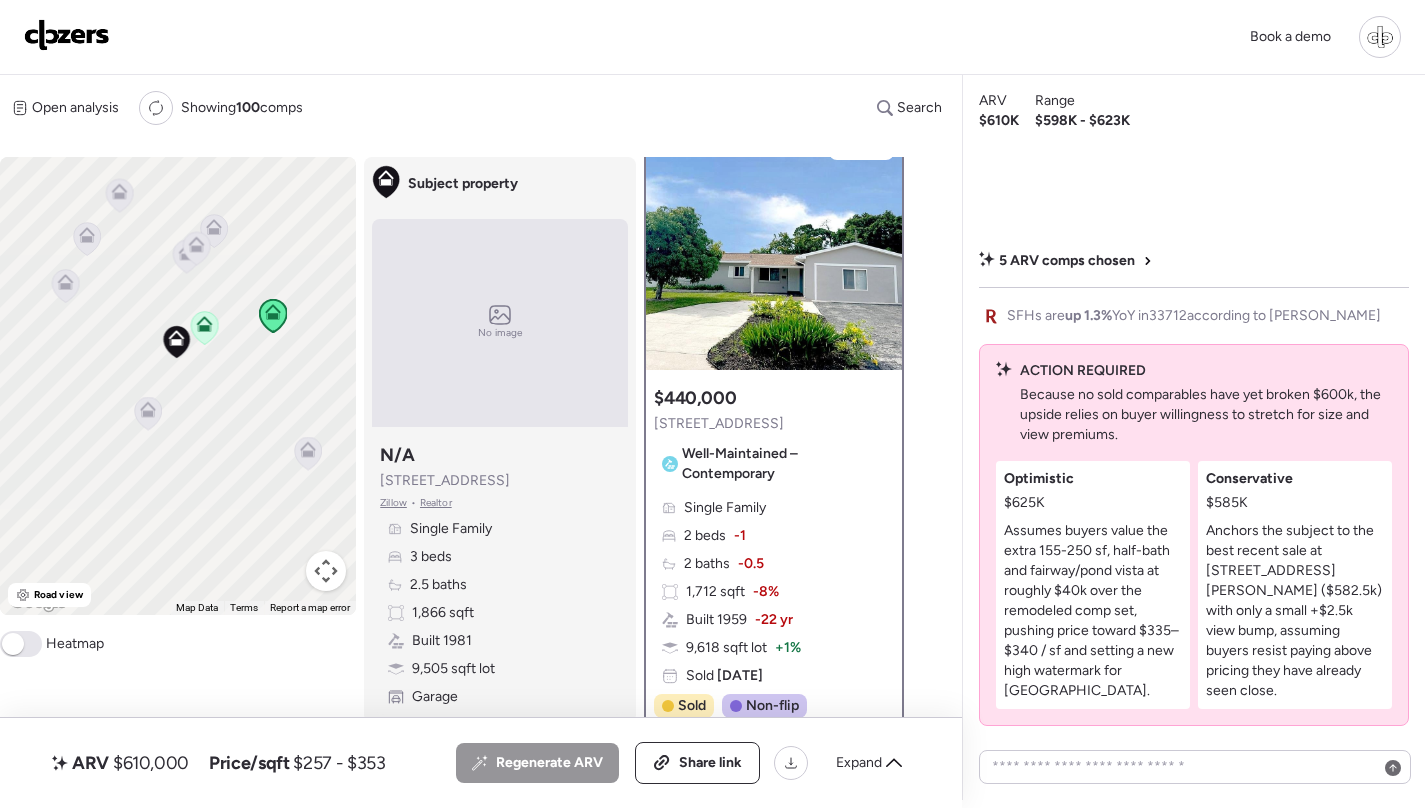 scroll, scrollTop: 48, scrollLeft: 0, axis: vertical 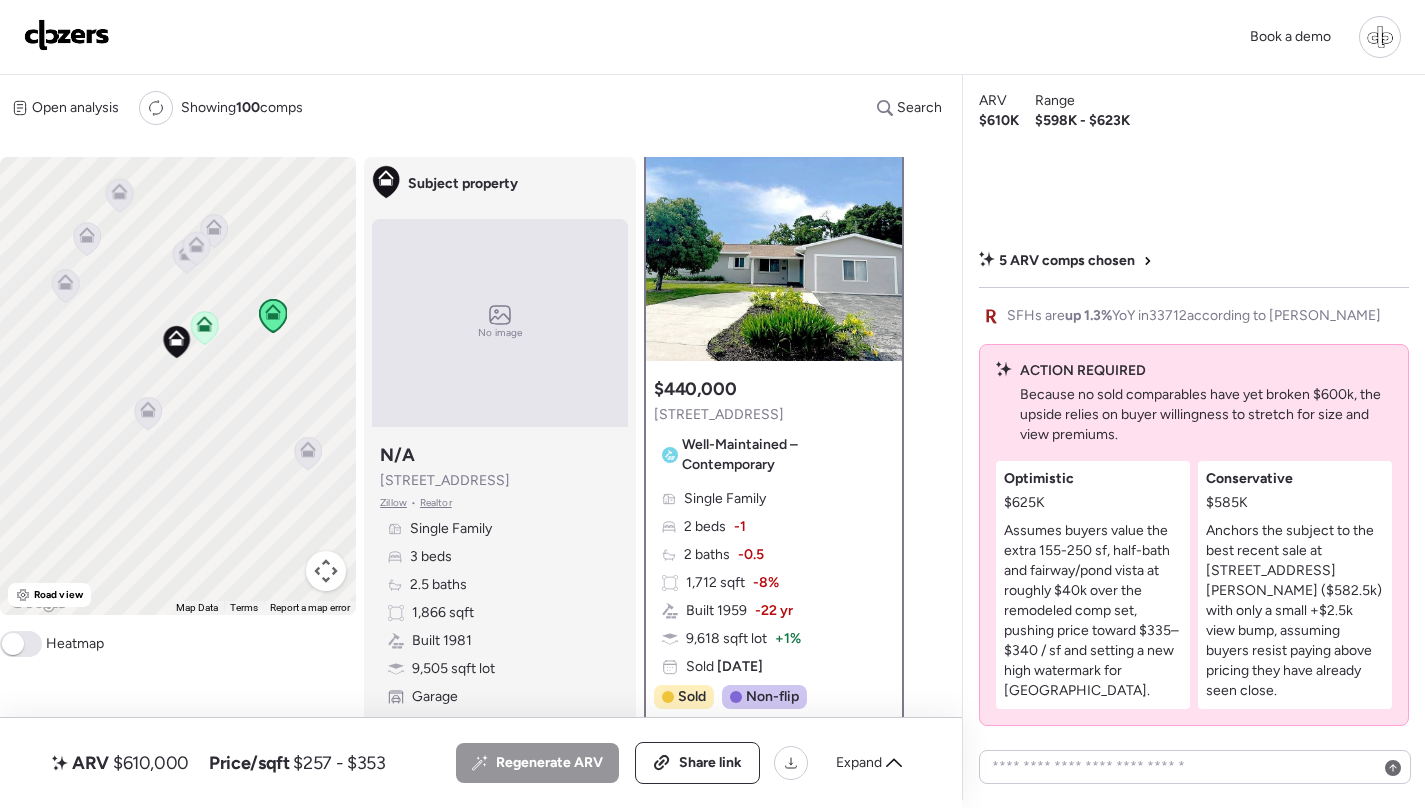 click 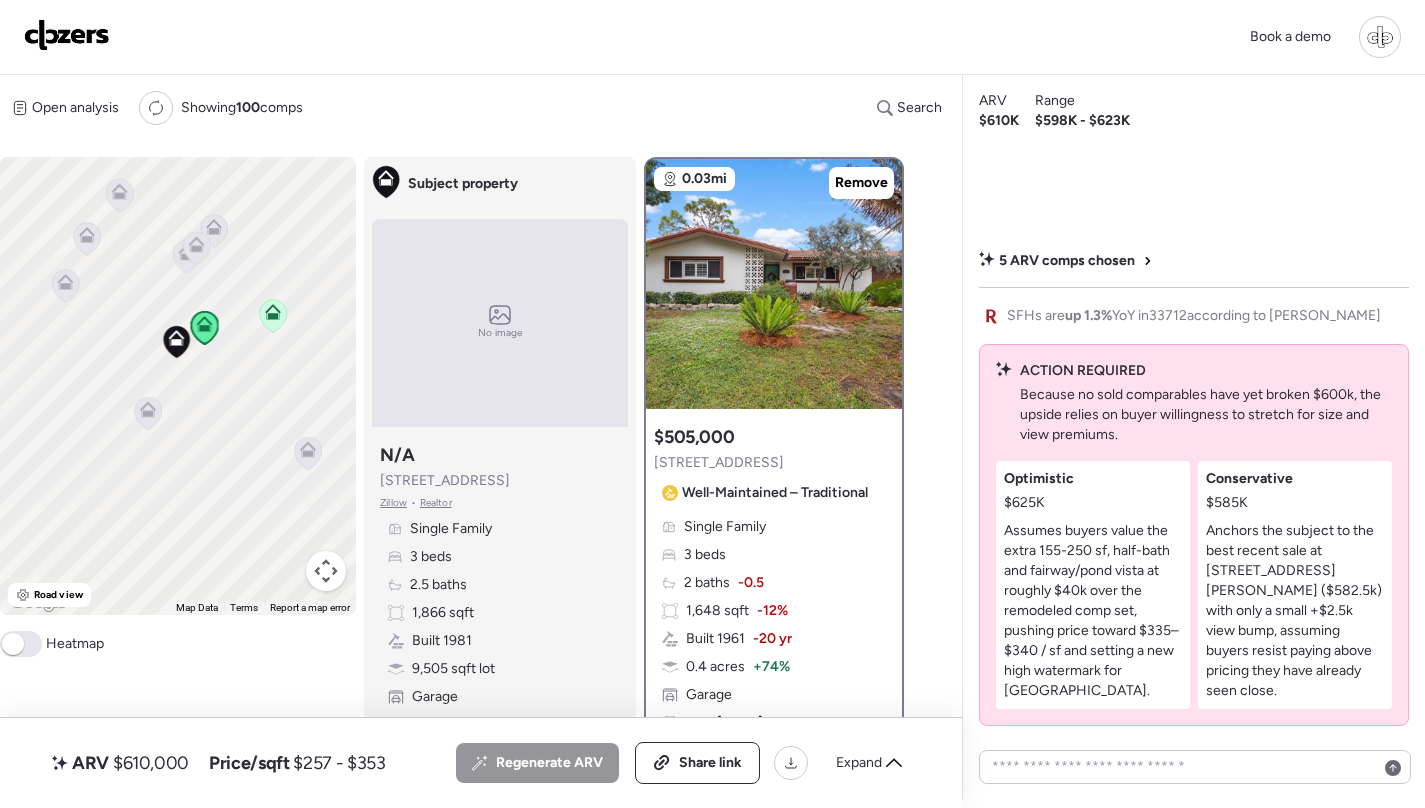 scroll, scrollTop: 70, scrollLeft: 0, axis: vertical 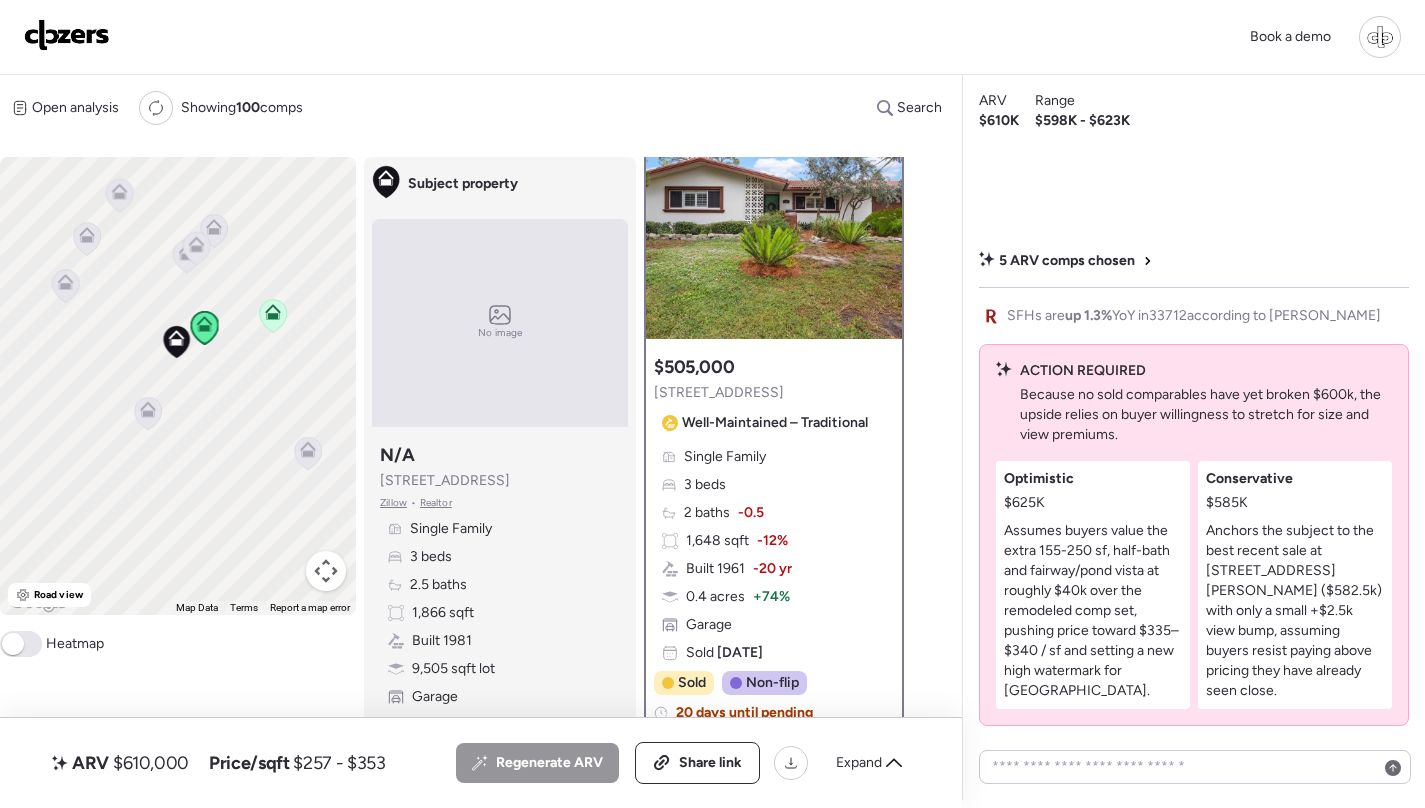click 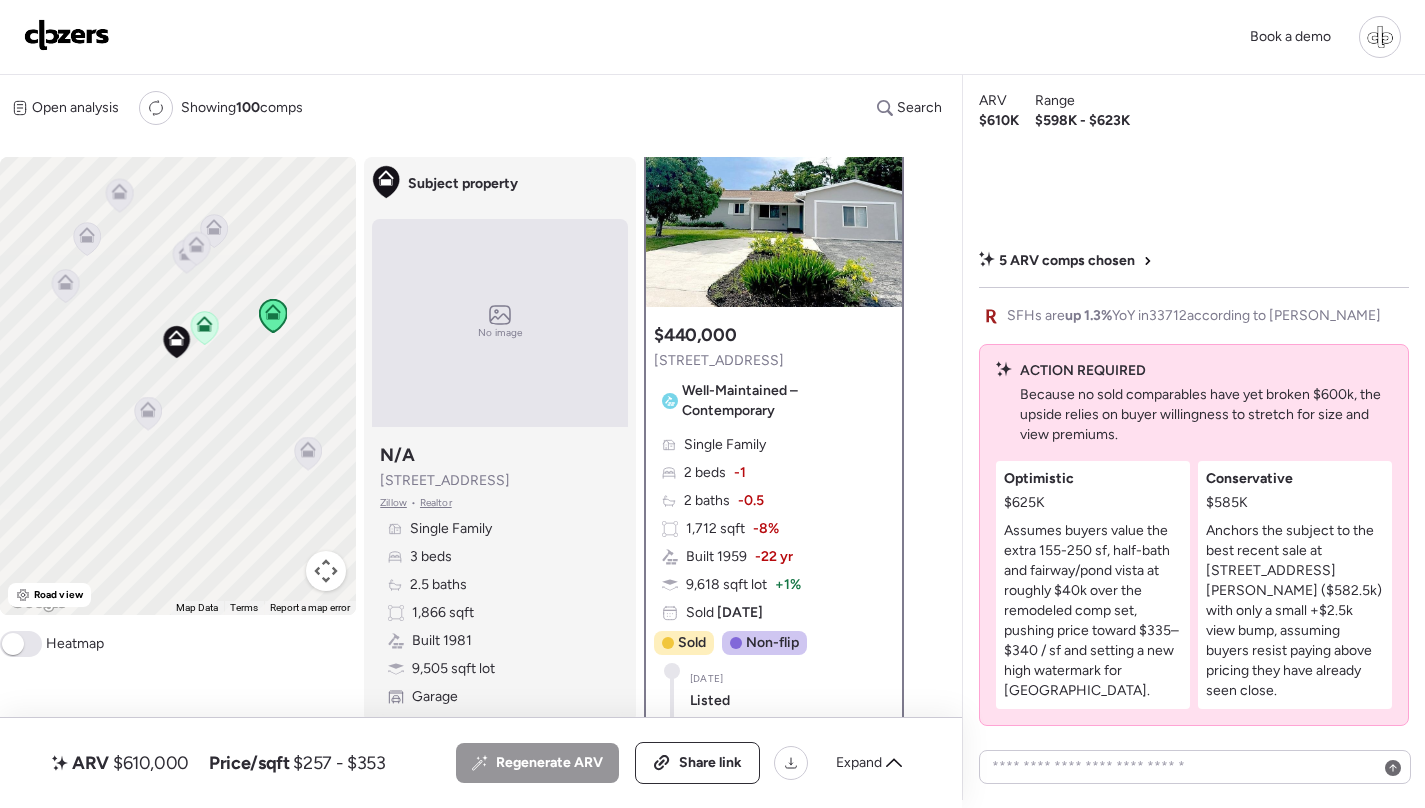 scroll, scrollTop: 0, scrollLeft: 0, axis: both 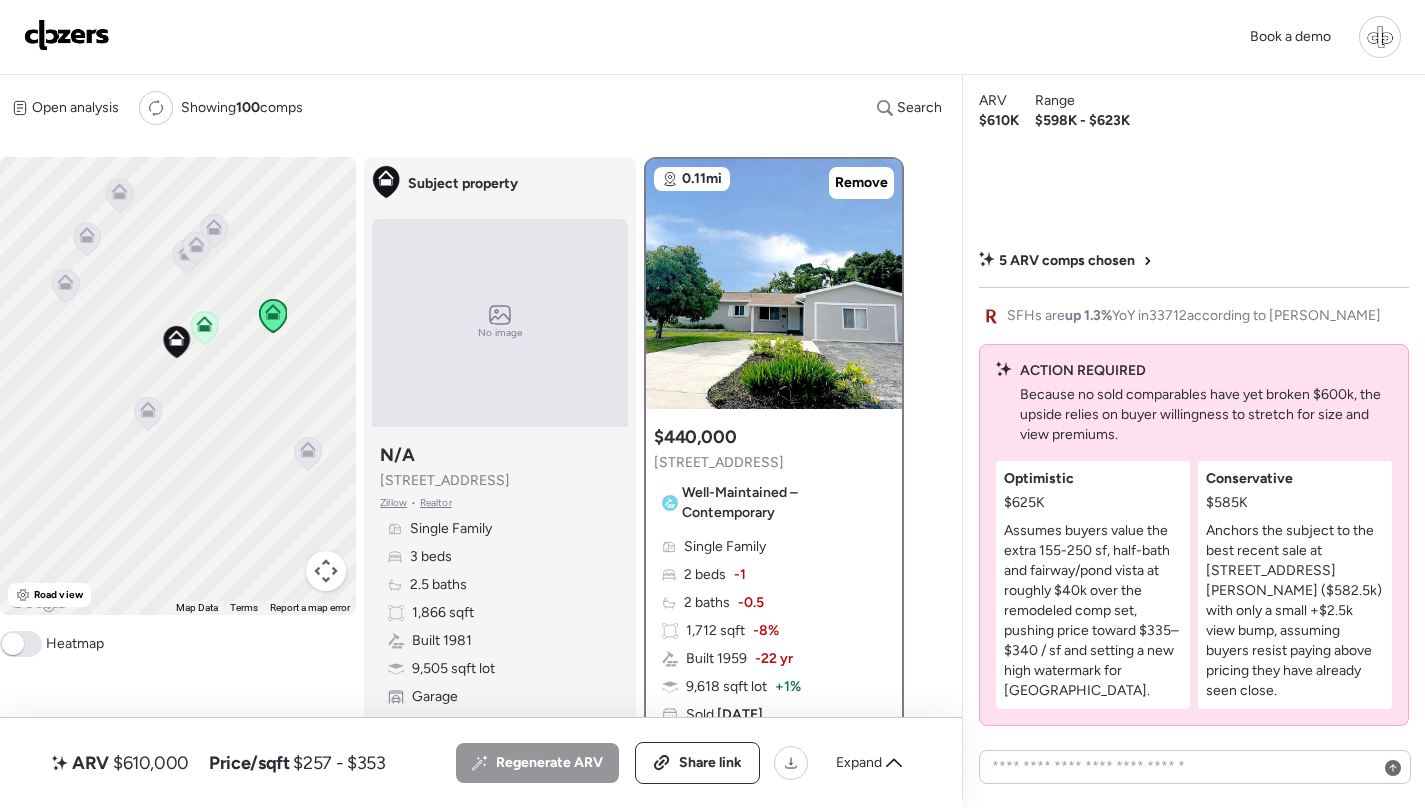 click 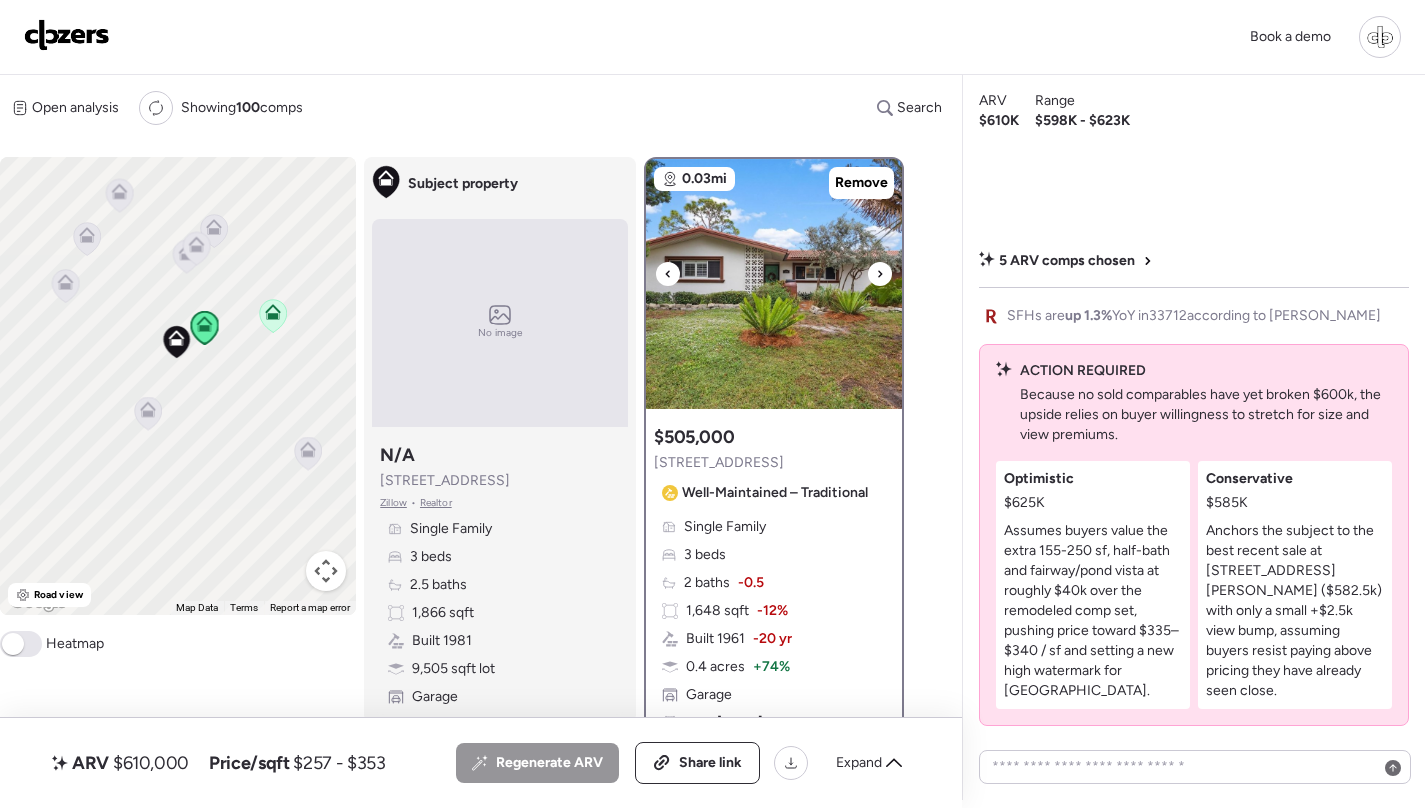 click at bounding box center [774, 284] 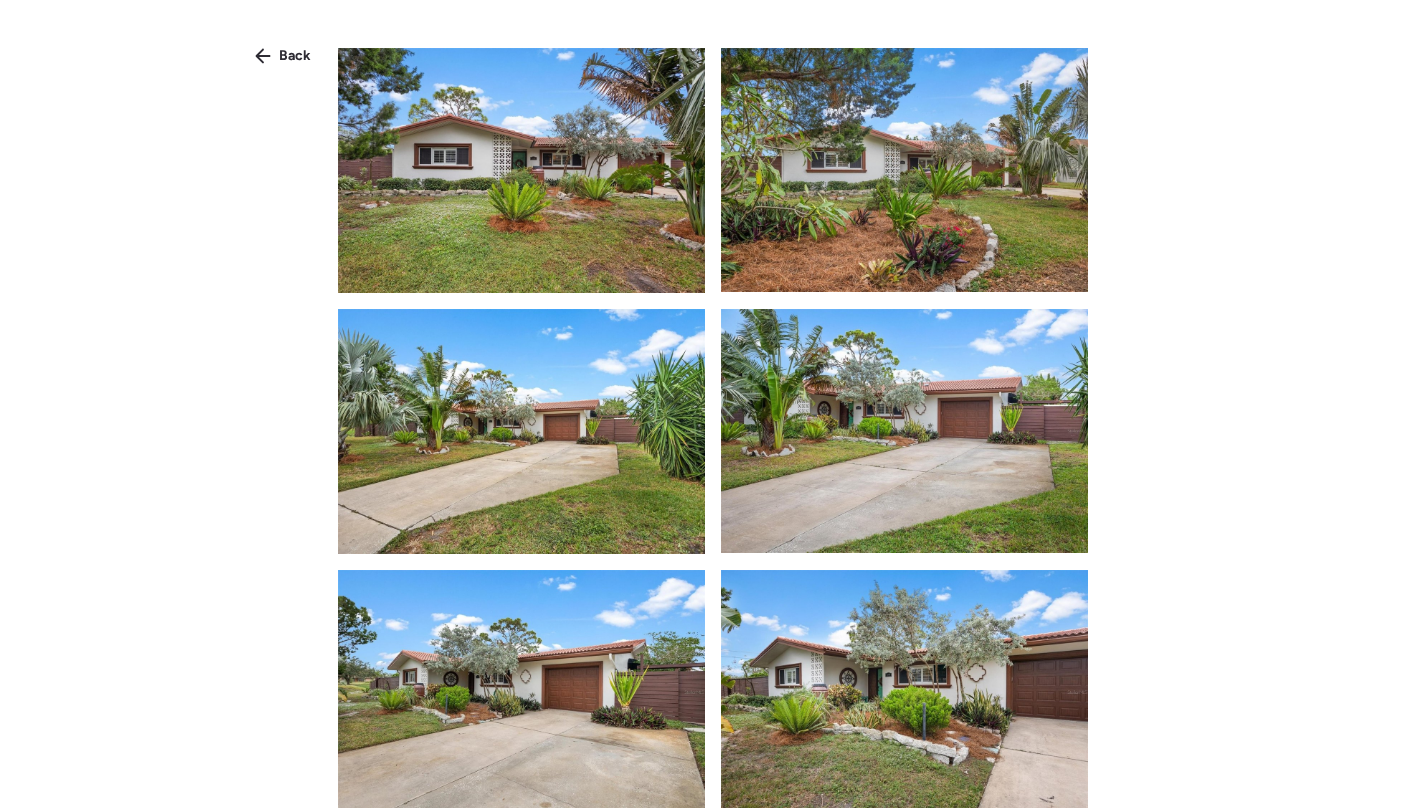 scroll, scrollTop: 660, scrollLeft: 0, axis: vertical 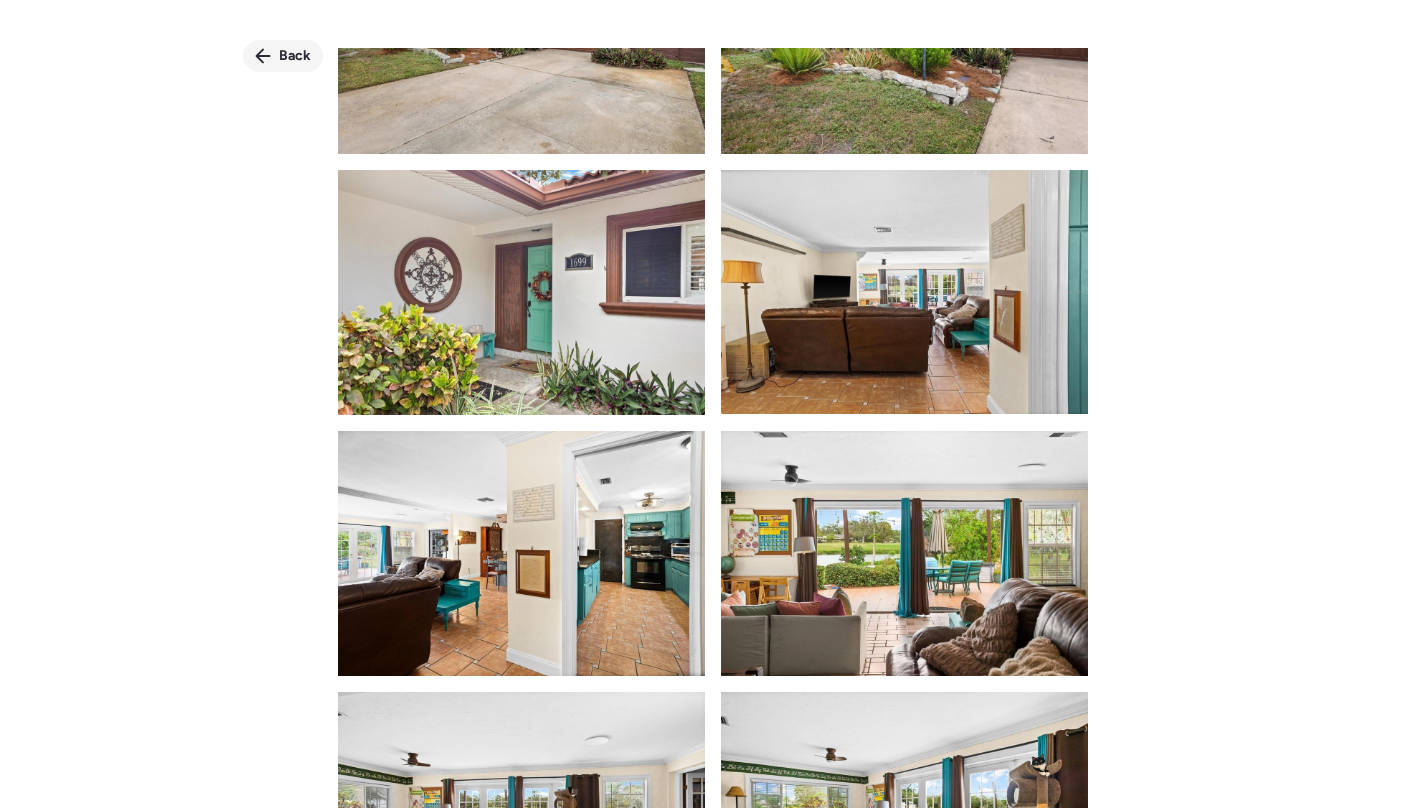click 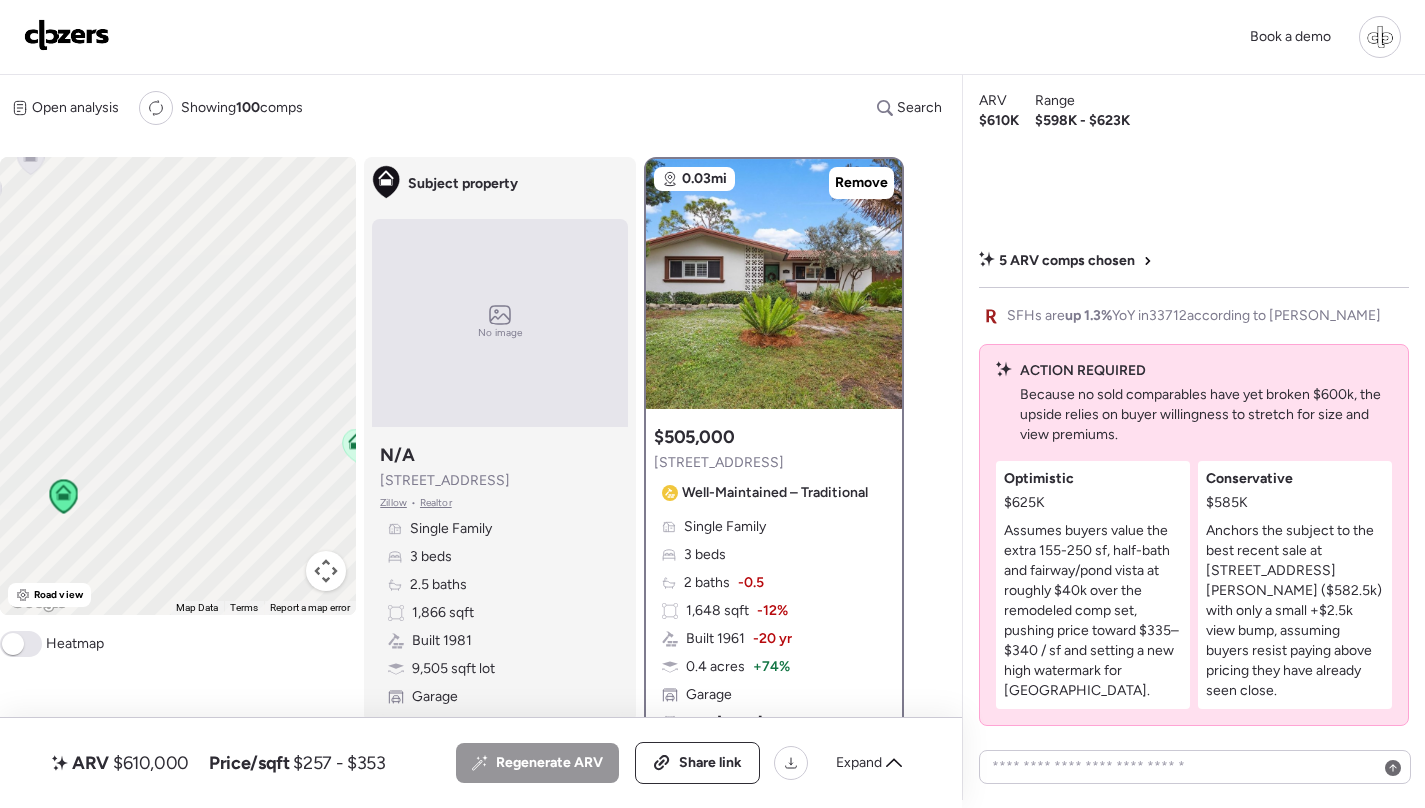 drag, startPoint x: 297, startPoint y: 342, endPoint x: 135, endPoint y: 299, distance: 167.60966 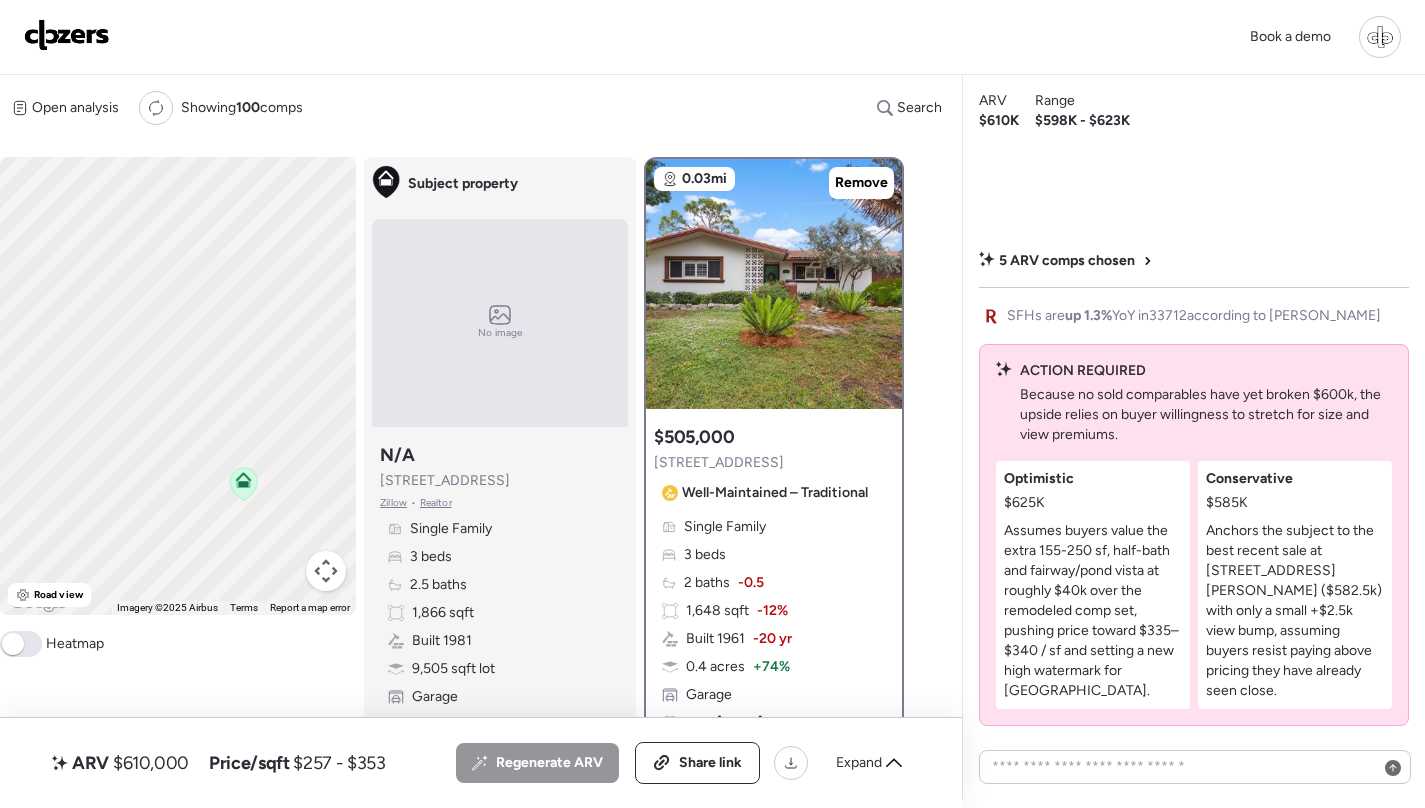 click 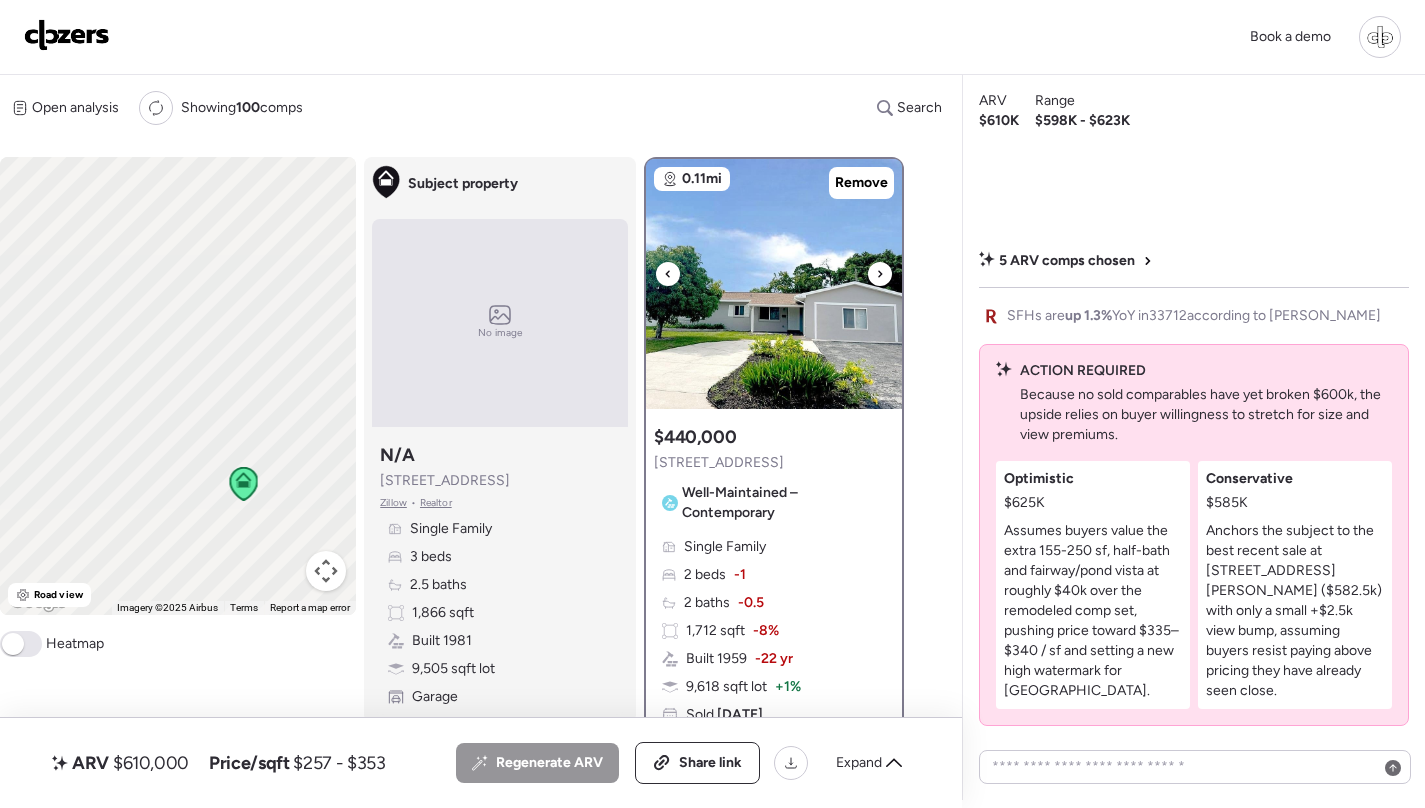 click at bounding box center (774, 284) 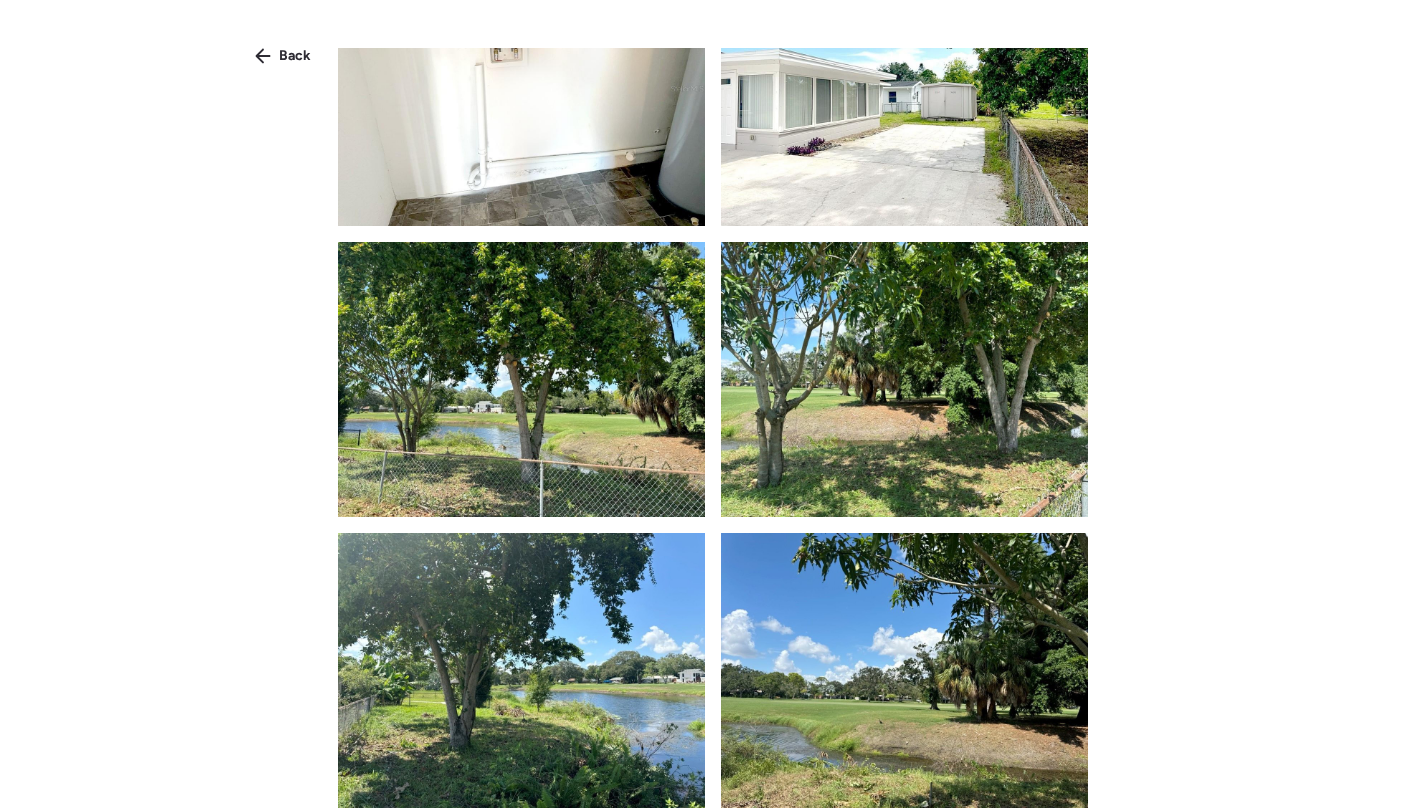 scroll, scrollTop: 3010, scrollLeft: 0, axis: vertical 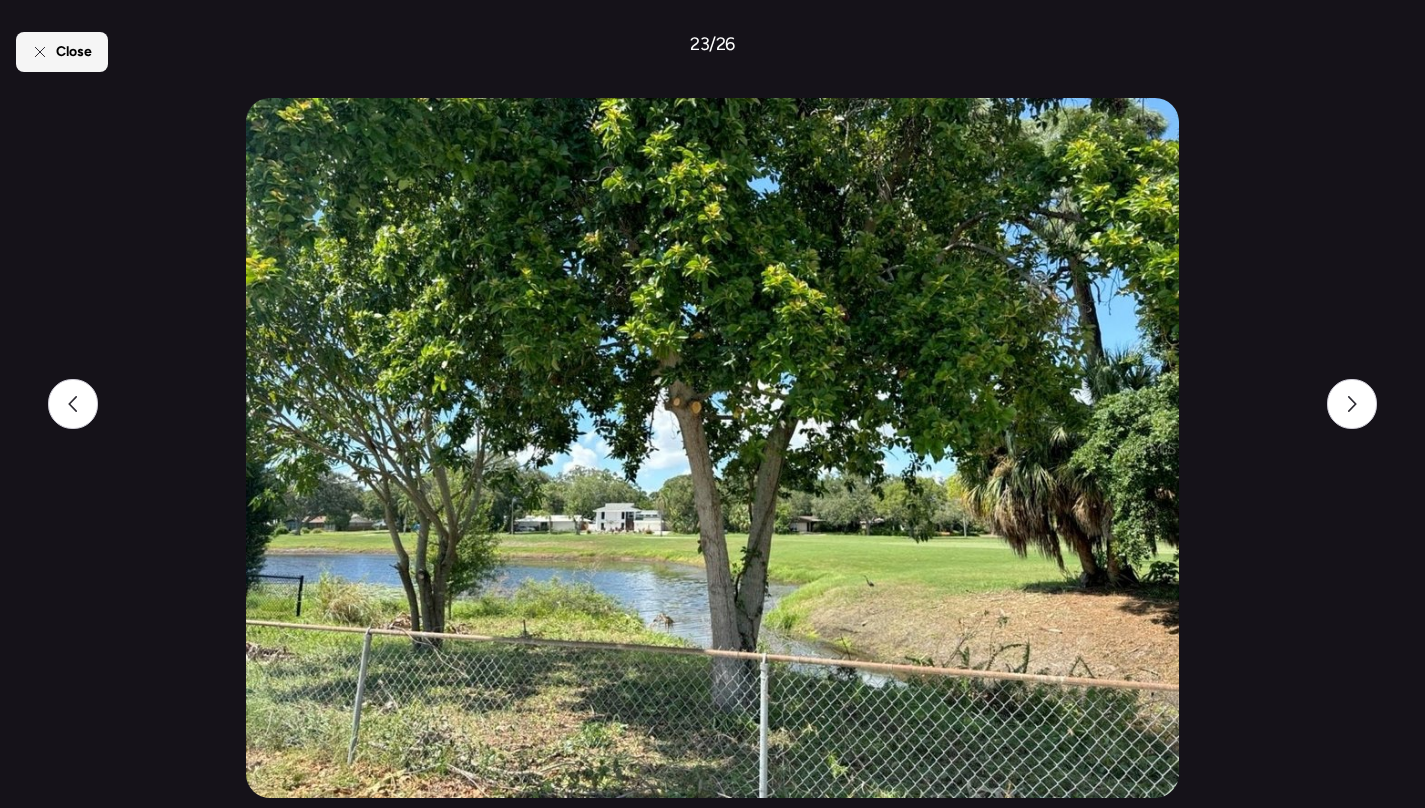 click on "Close" at bounding box center [74, 52] 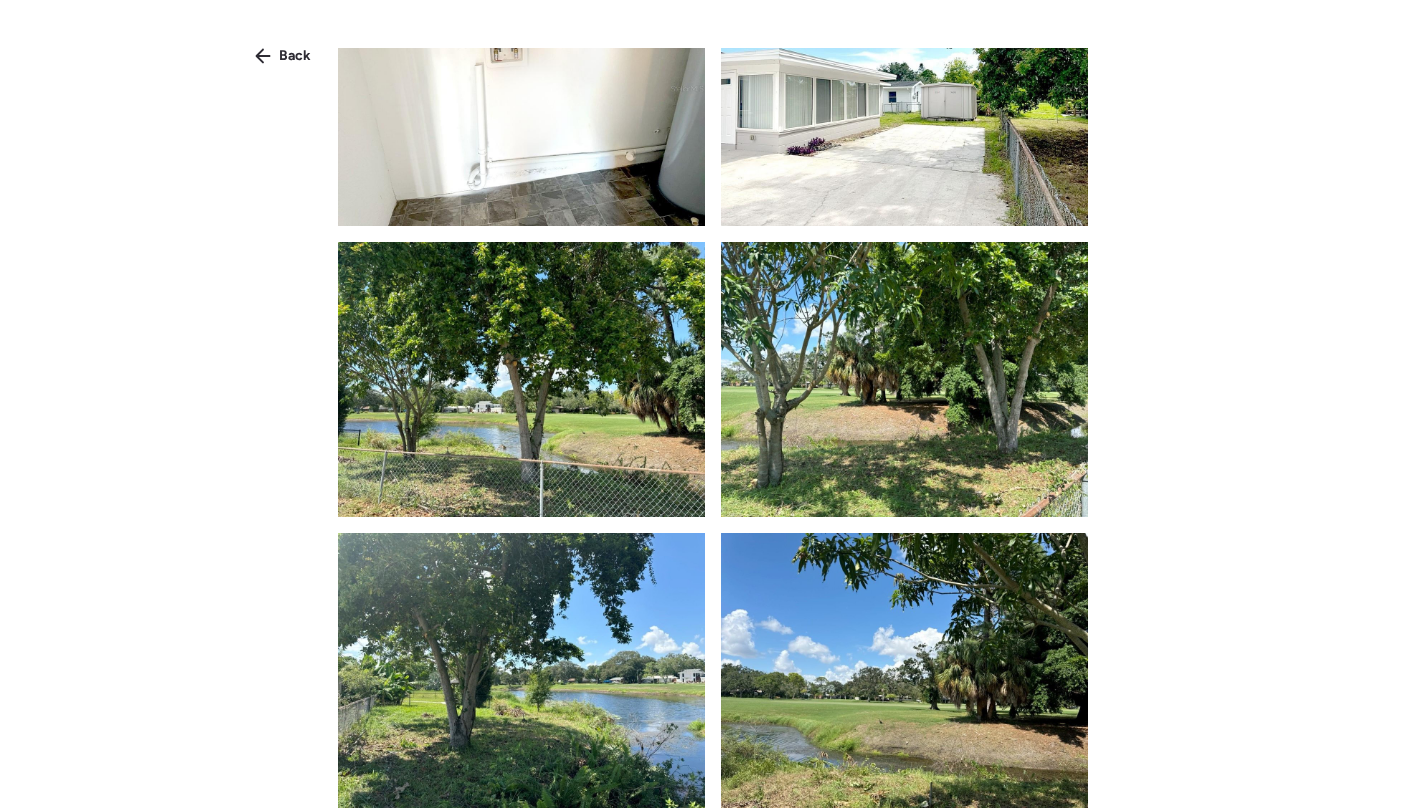 scroll, scrollTop: 3010, scrollLeft: 0, axis: vertical 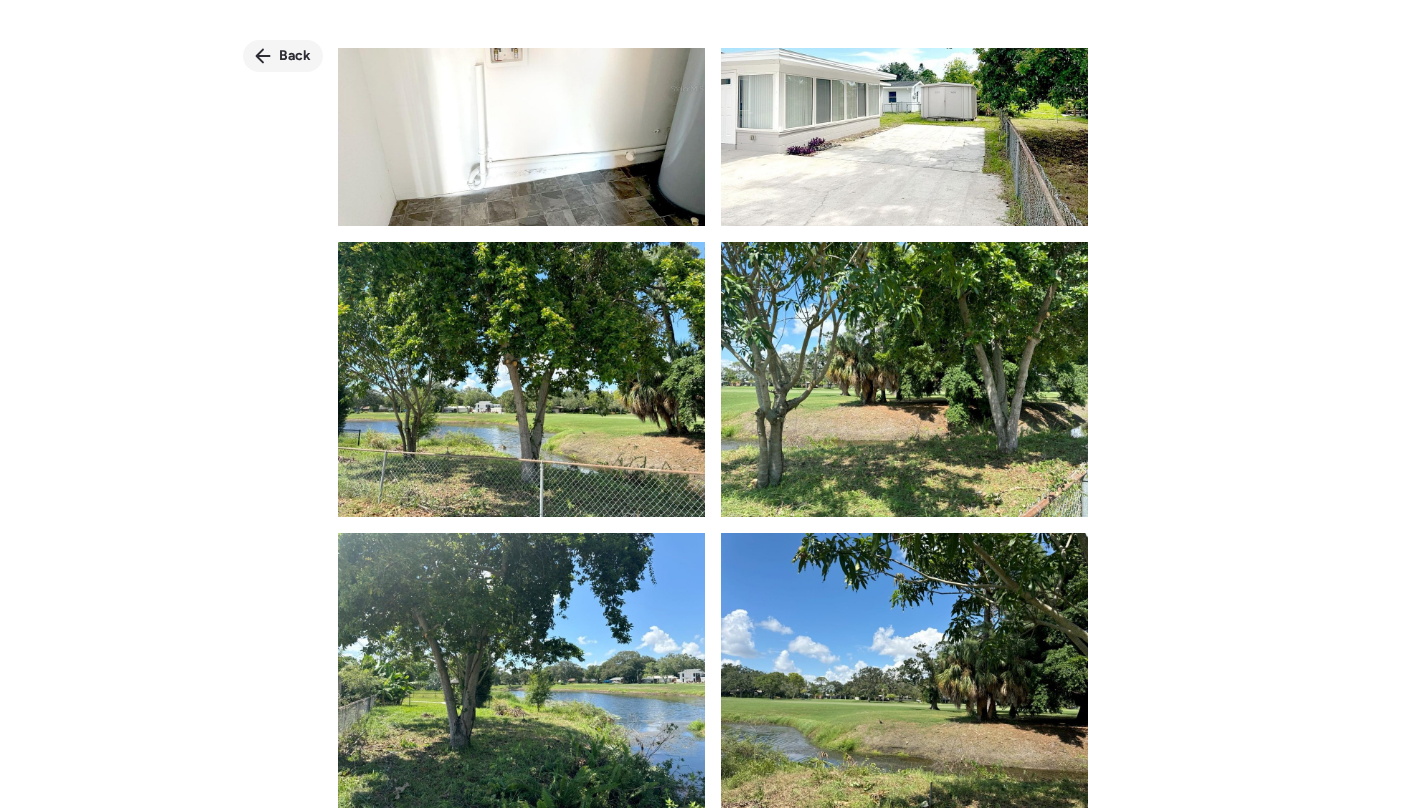click on "Back" at bounding box center (295, 56) 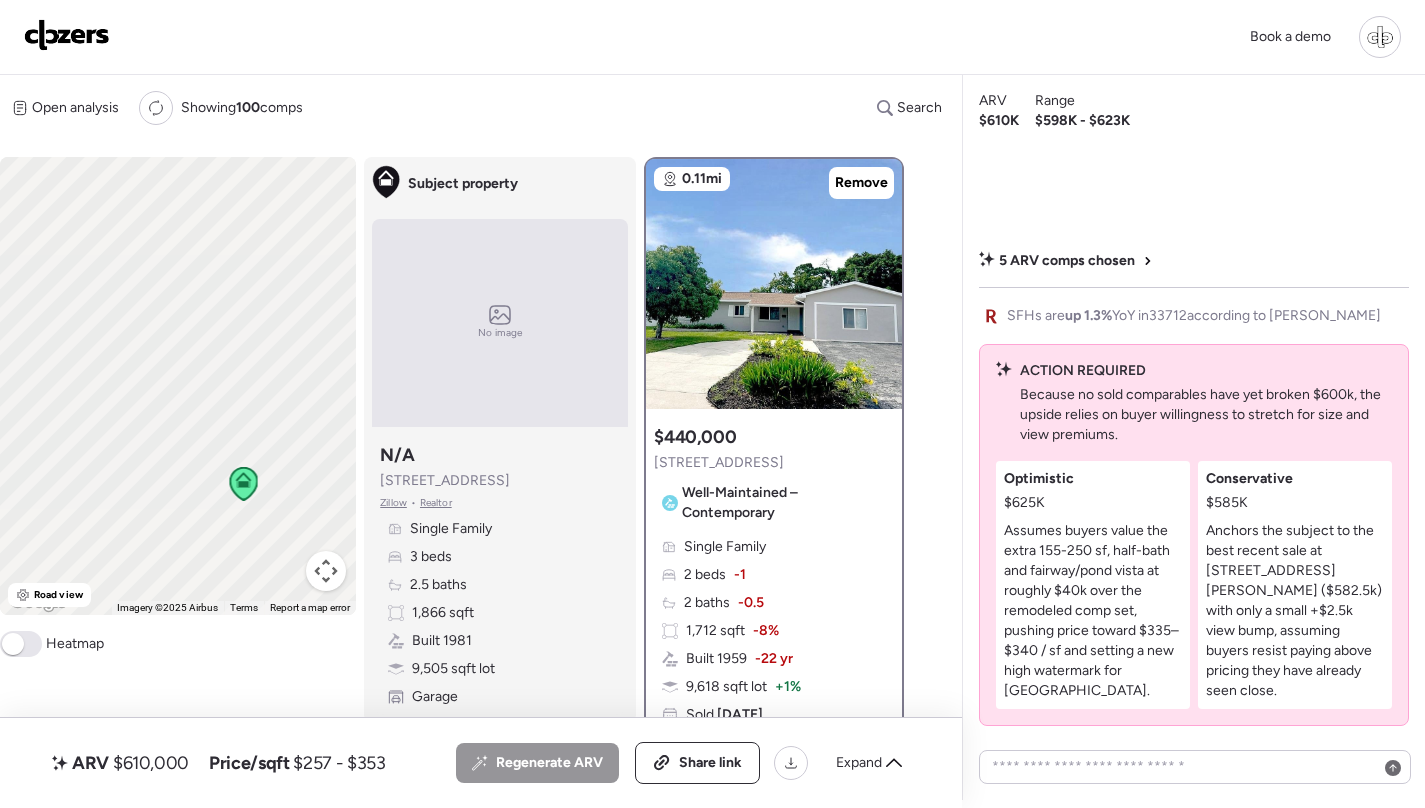 click on "Single Family 2 beds -1 2 baths -0.5 1,712 sqft -8% Built 1959 -22 yr 9,618 sqft lot + 1% Sold   [DATE]" at bounding box center (774, 631) 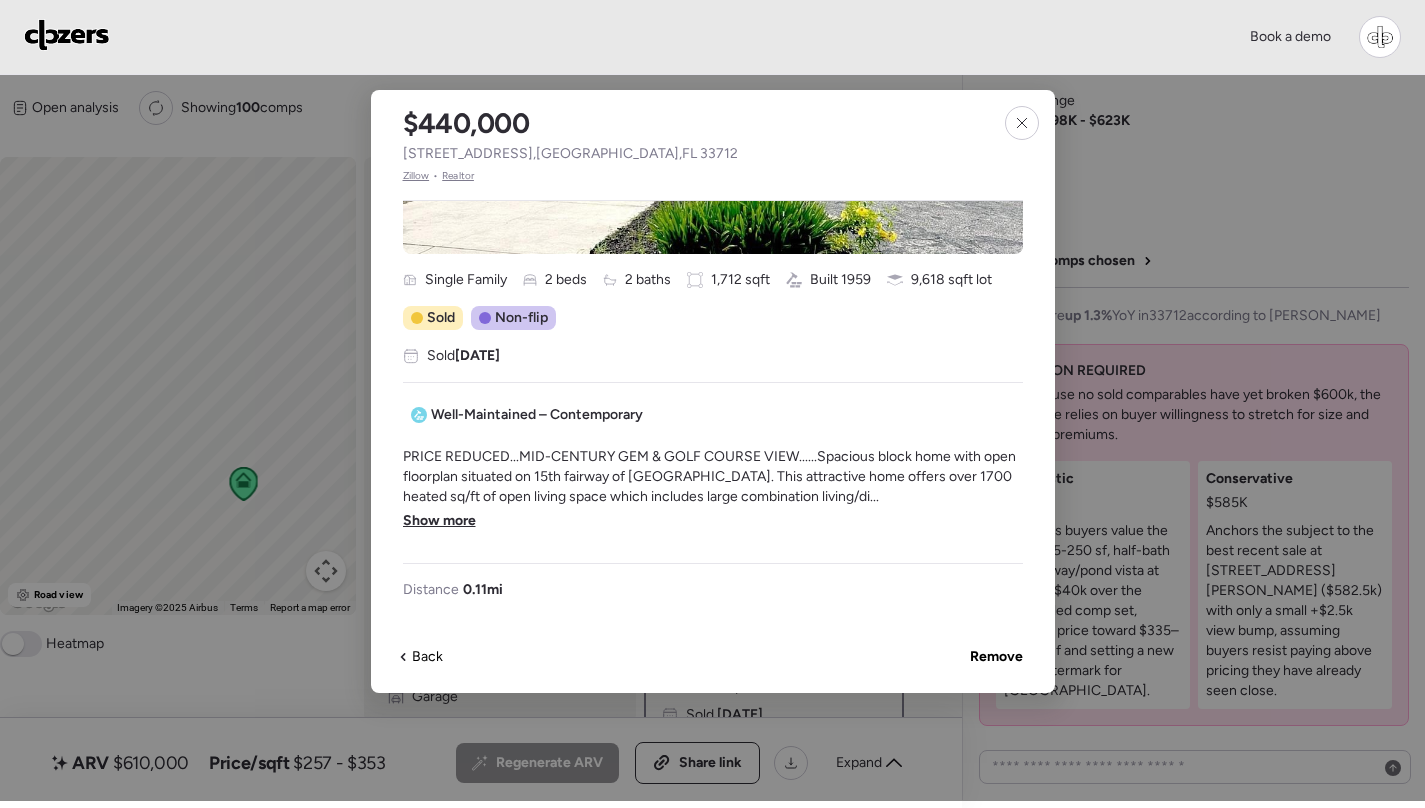 scroll, scrollTop: 589, scrollLeft: 0, axis: vertical 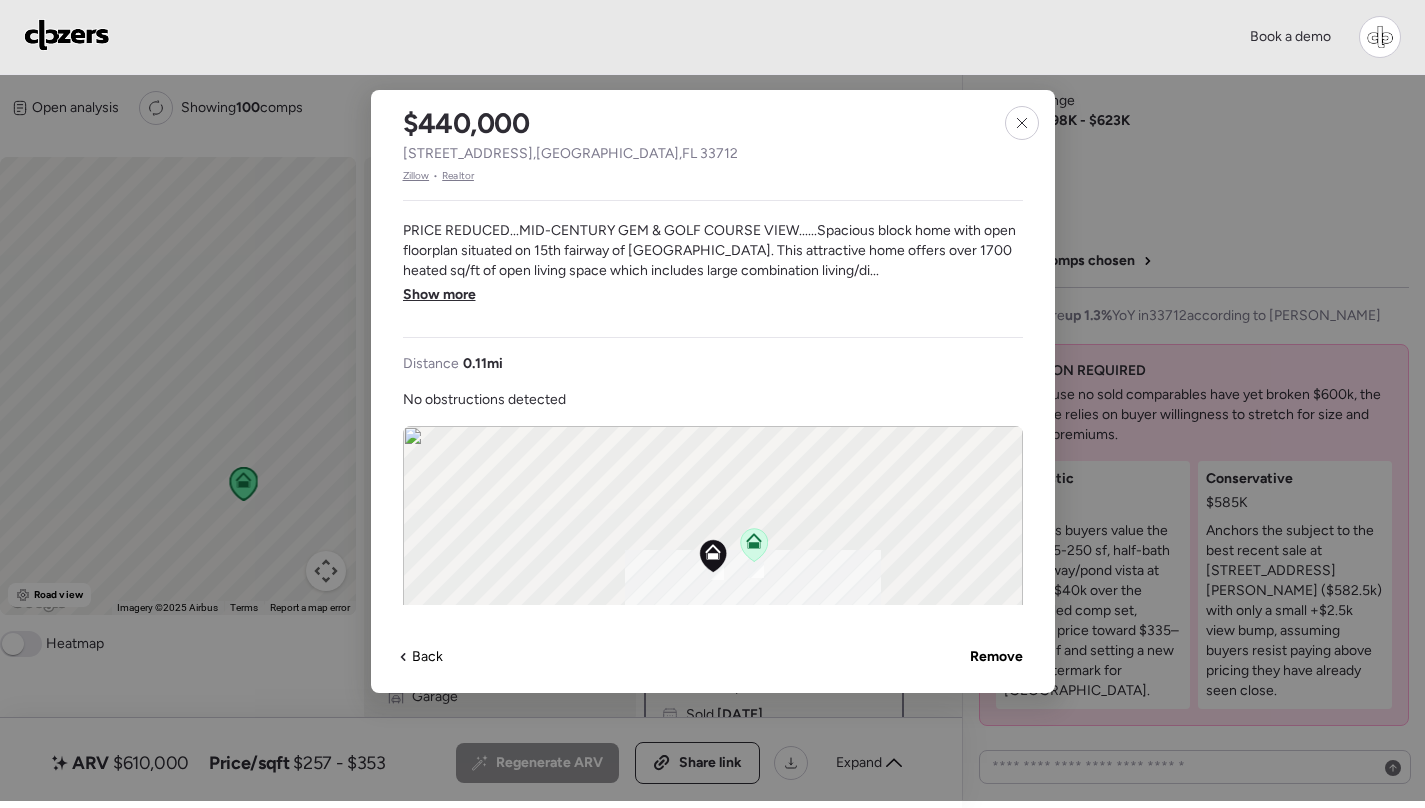click on "Show more" at bounding box center (439, 295) 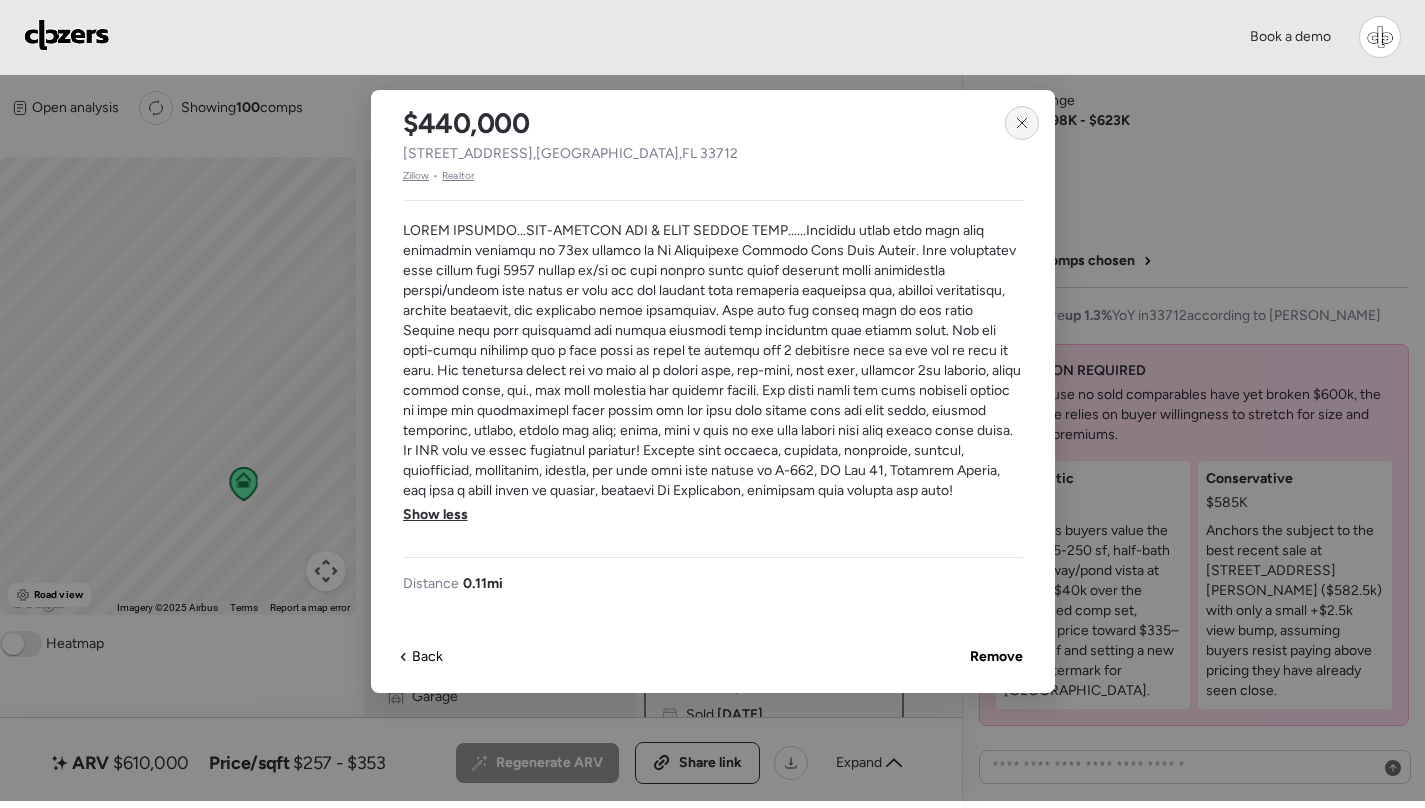 click 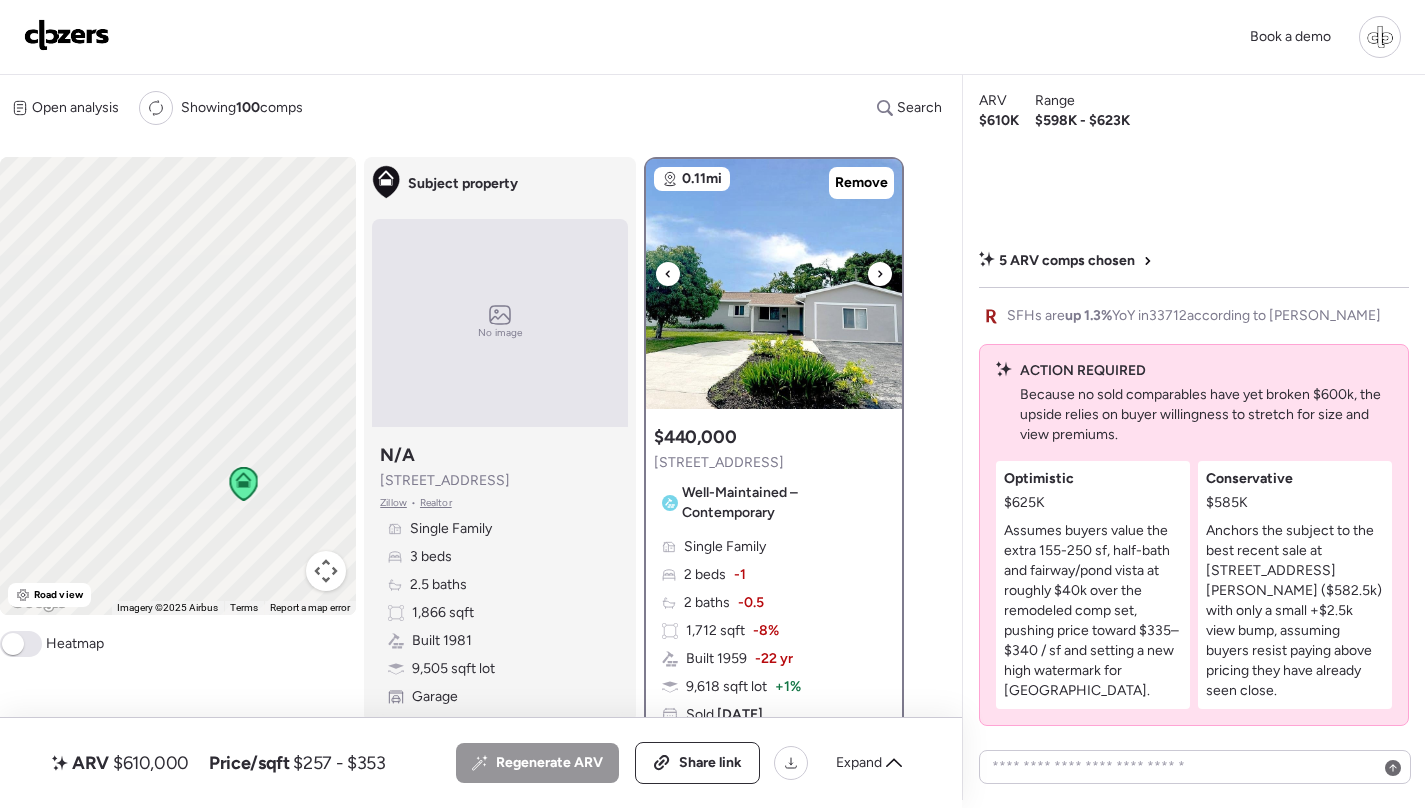 click at bounding box center (774, 284) 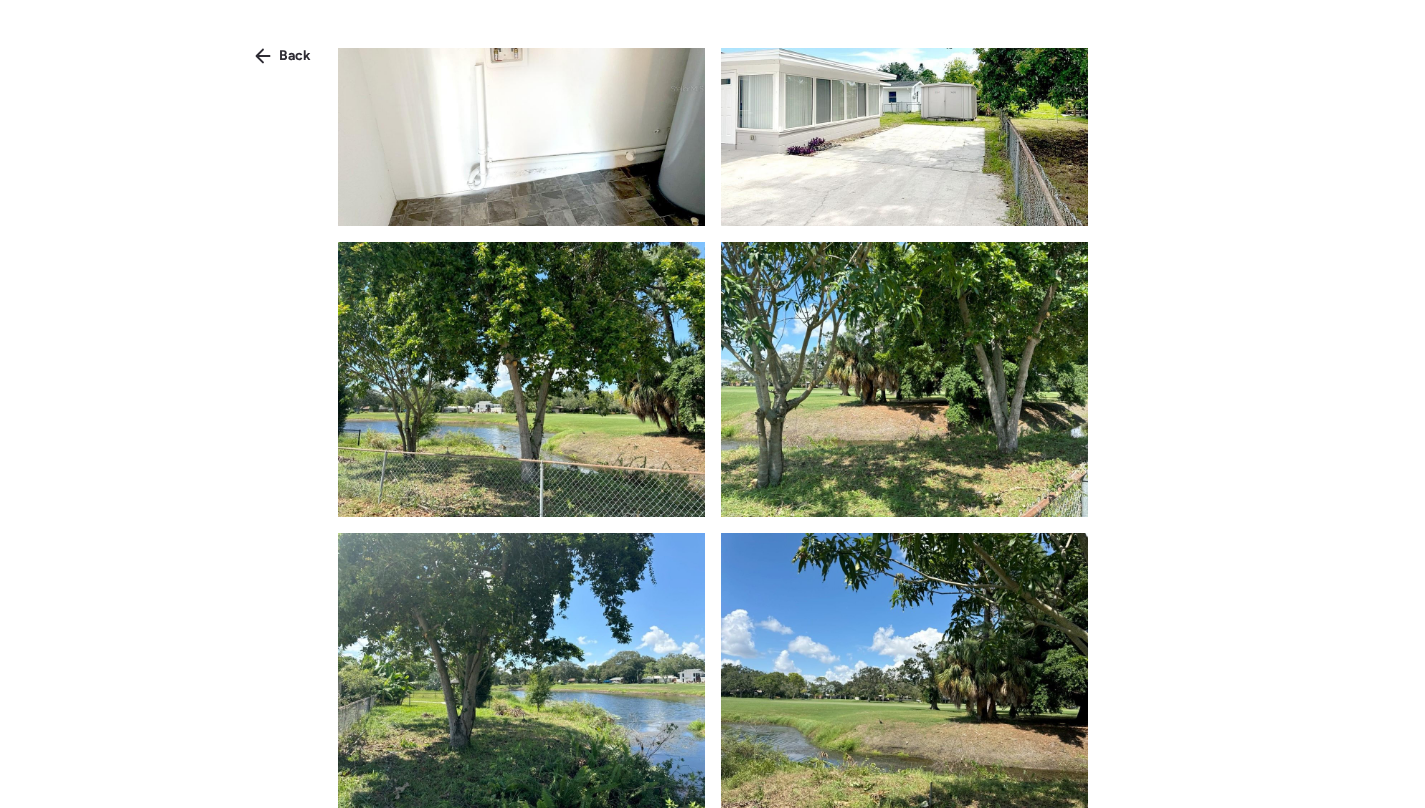 scroll, scrollTop: 3011, scrollLeft: 0, axis: vertical 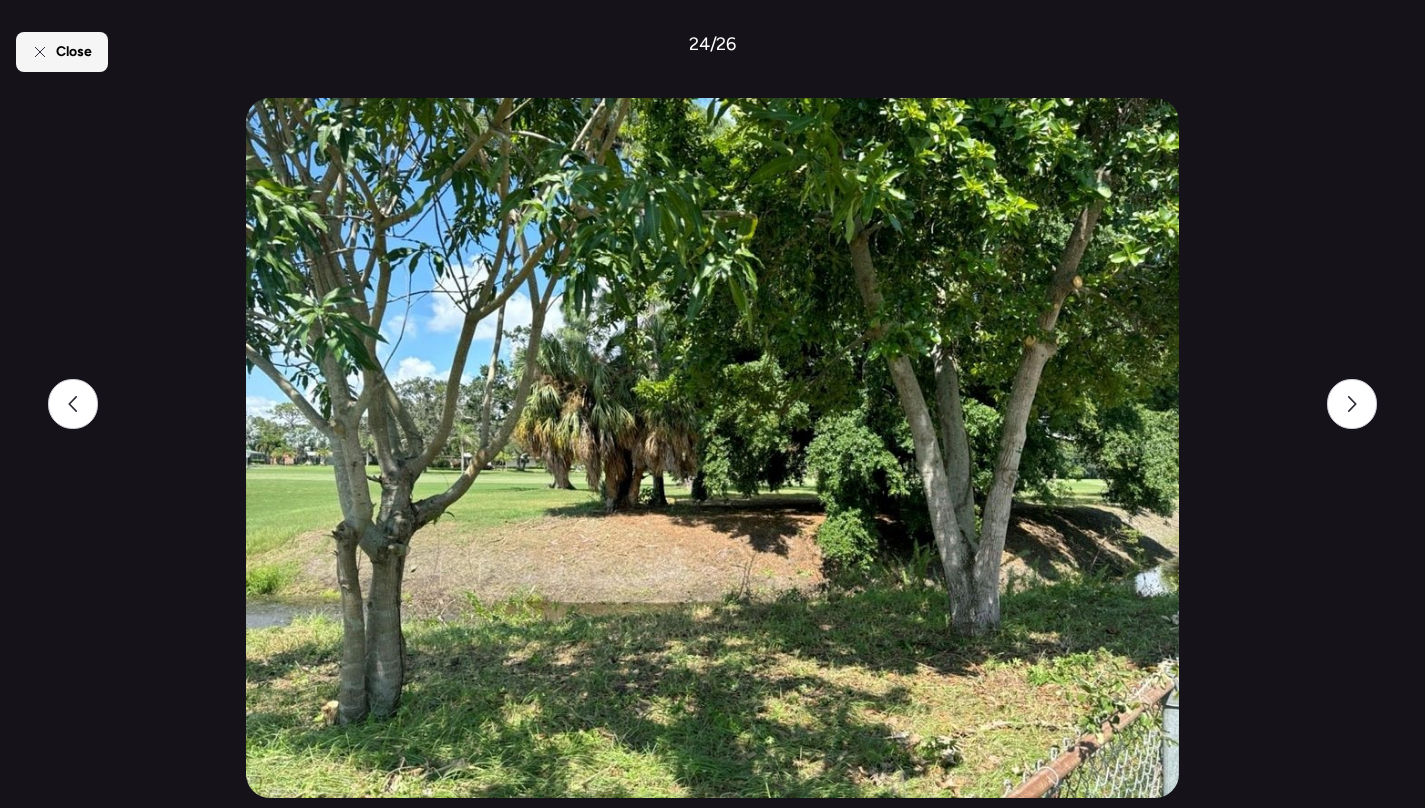 click on "Close" at bounding box center (62, 52) 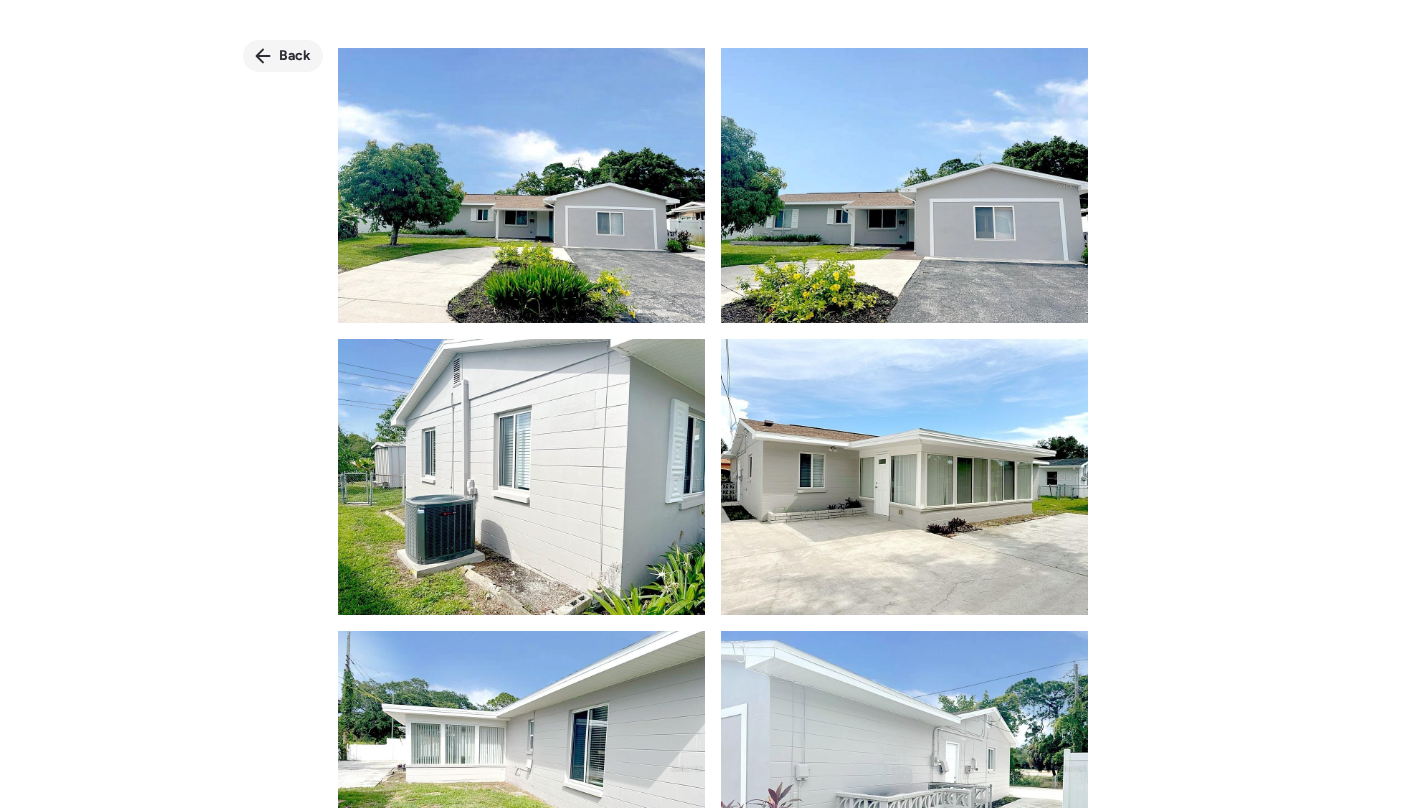 click on "Back" at bounding box center [295, 56] 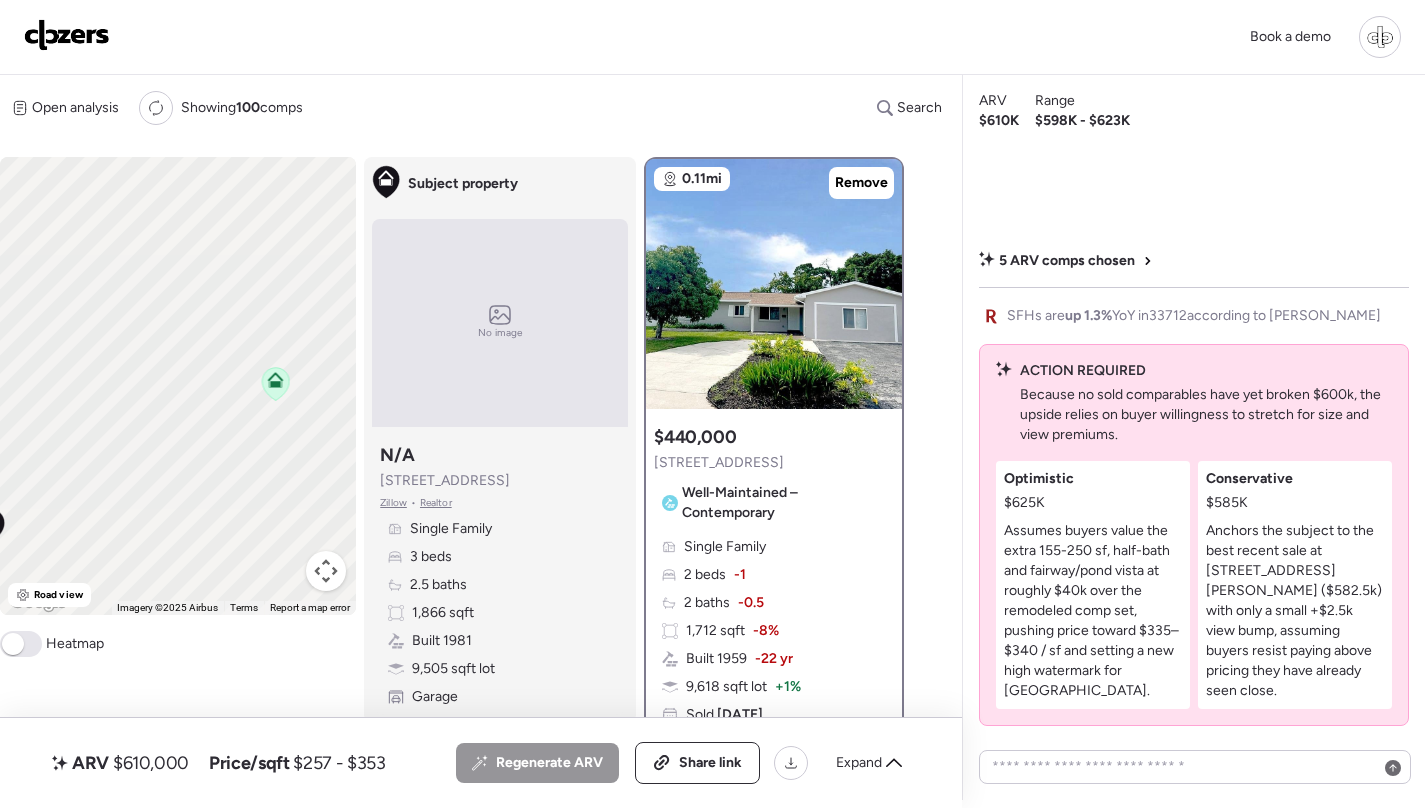 drag, startPoint x: 252, startPoint y: 384, endPoint x: 165, endPoint y: 384, distance: 87 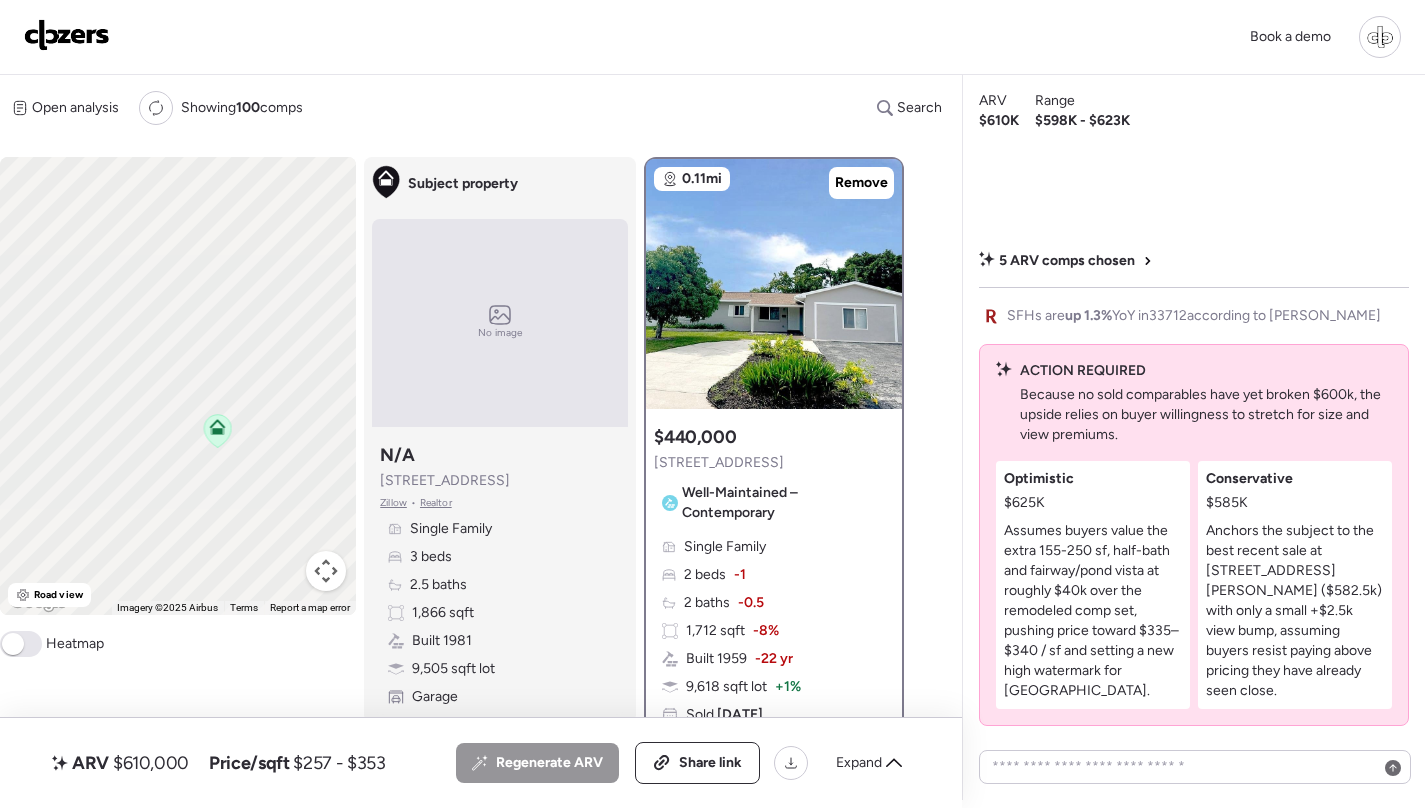 drag, startPoint x: 297, startPoint y: 336, endPoint x: 265, endPoint y: 385, distance: 58.5235 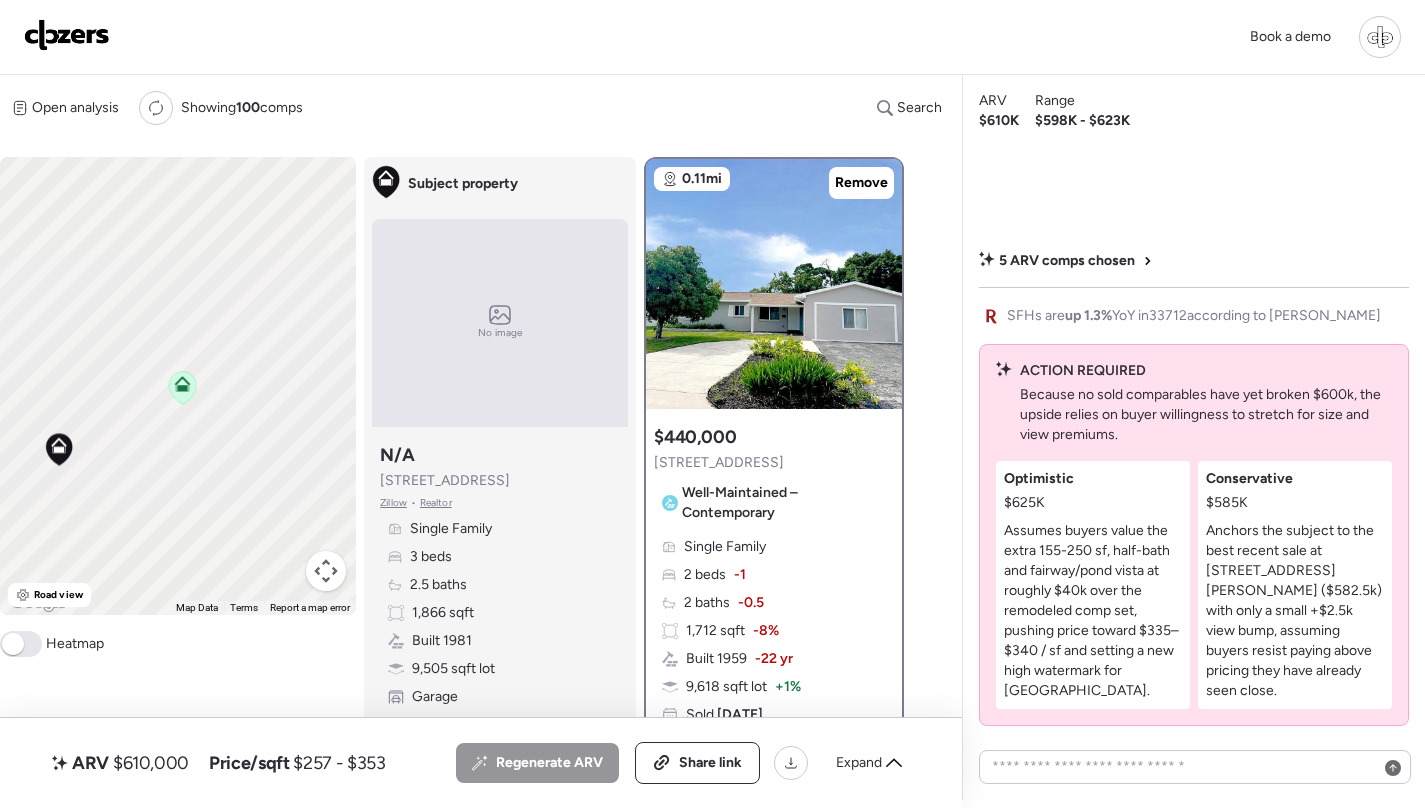 drag, startPoint x: 265, startPoint y: 385, endPoint x: 152, endPoint y: 371, distance: 113.86395 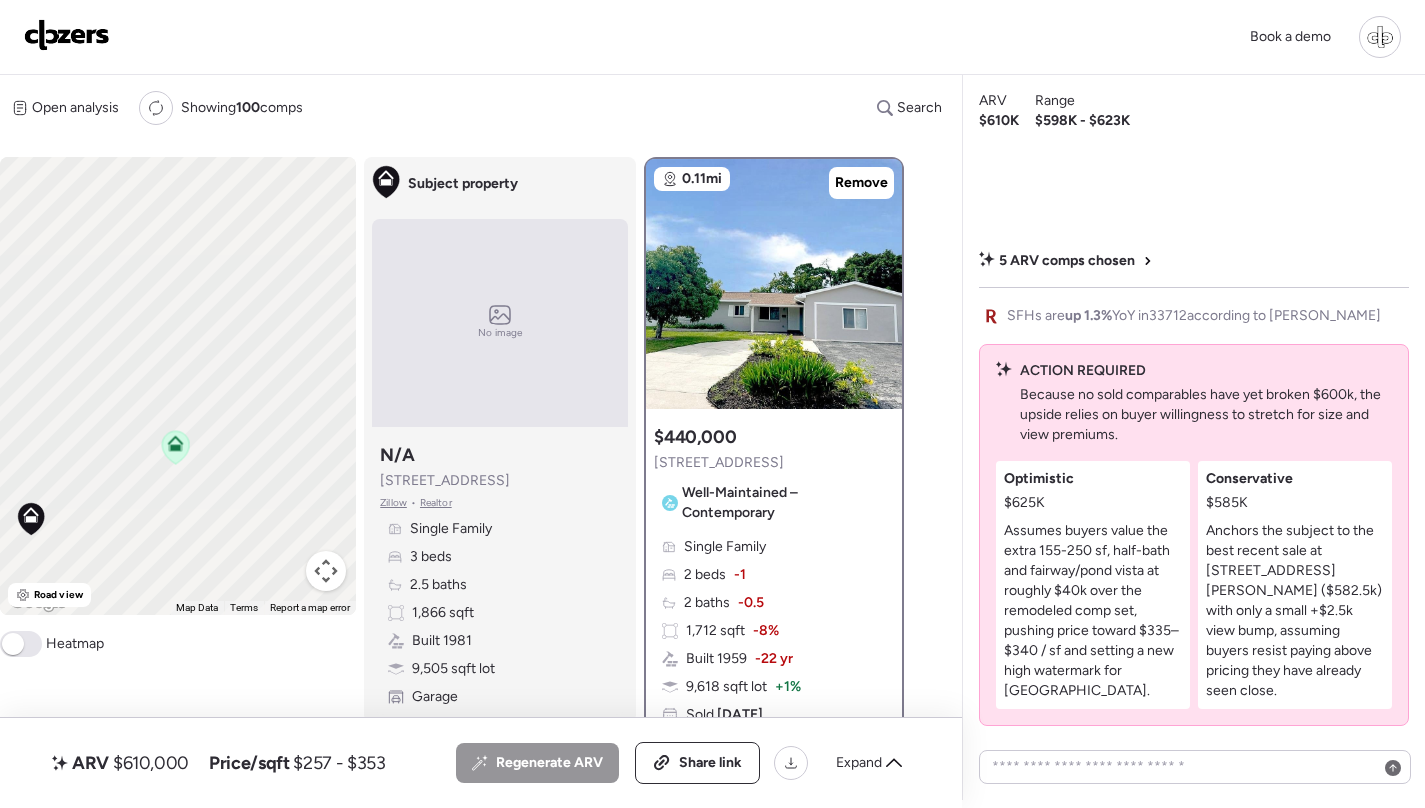 drag, startPoint x: 149, startPoint y: 343, endPoint x: 149, endPoint y: 403, distance: 60 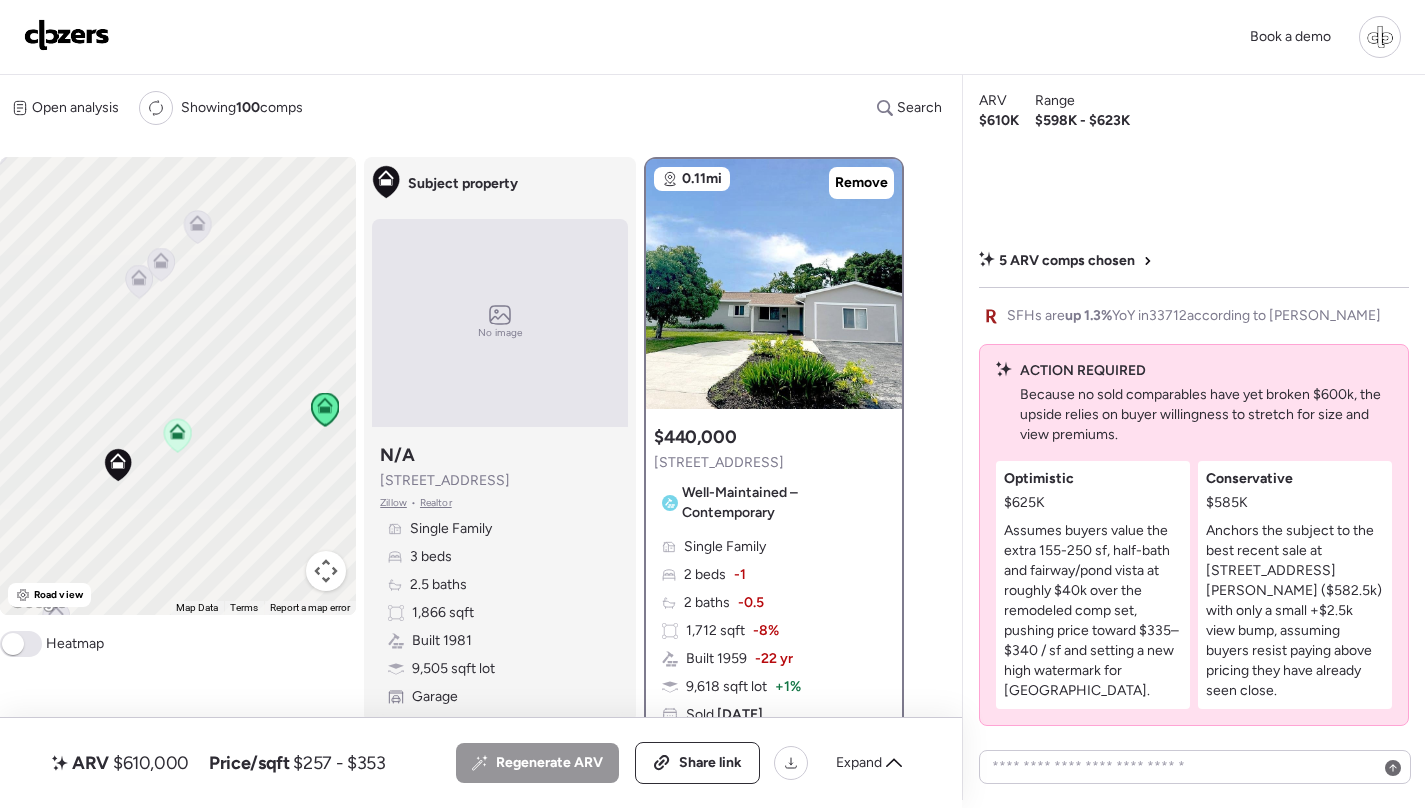 drag, startPoint x: 254, startPoint y: 398, endPoint x: 113, endPoint y: 396, distance: 141.01419 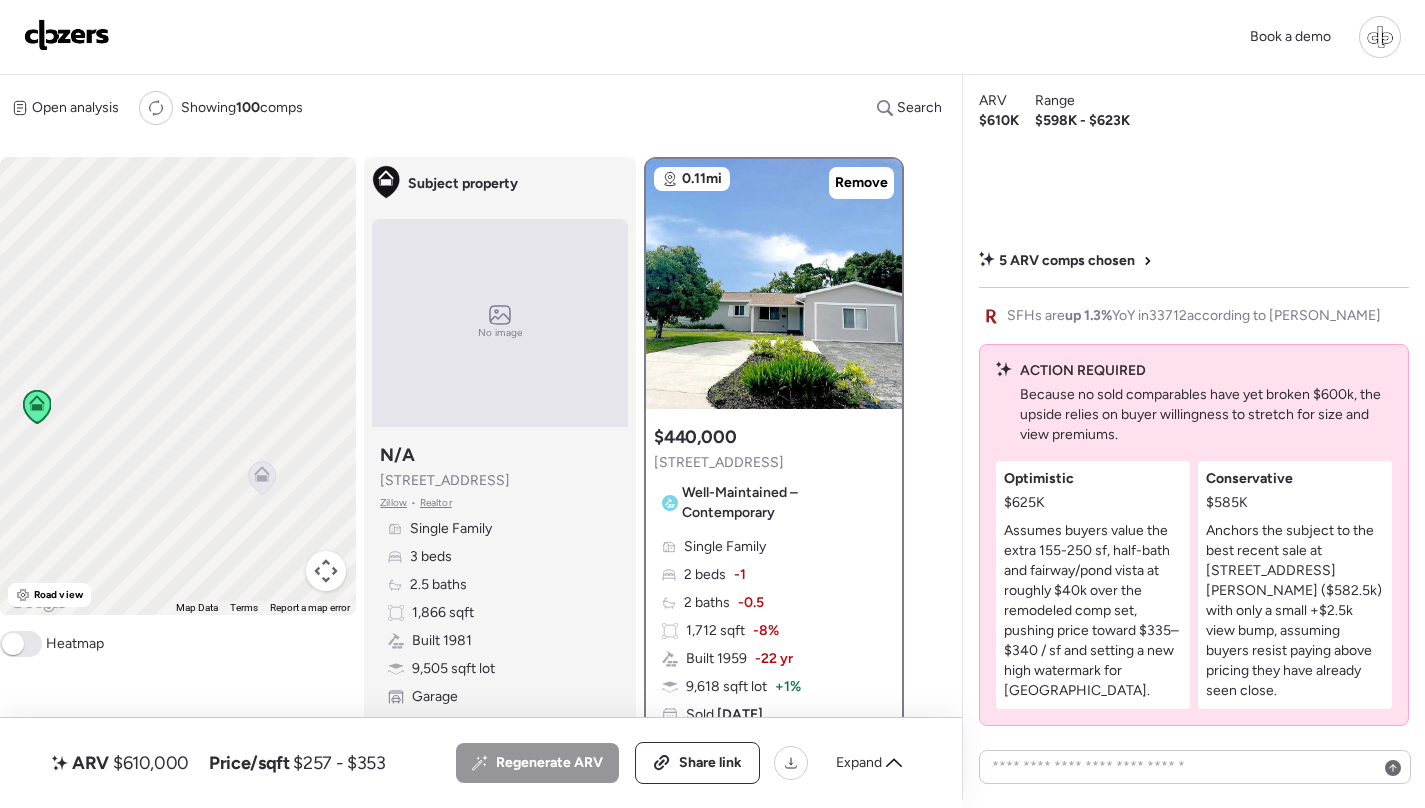 drag, startPoint x: 112, startPoint y: 395, endPoint x: 176, endPoint y: 395, distance: 64 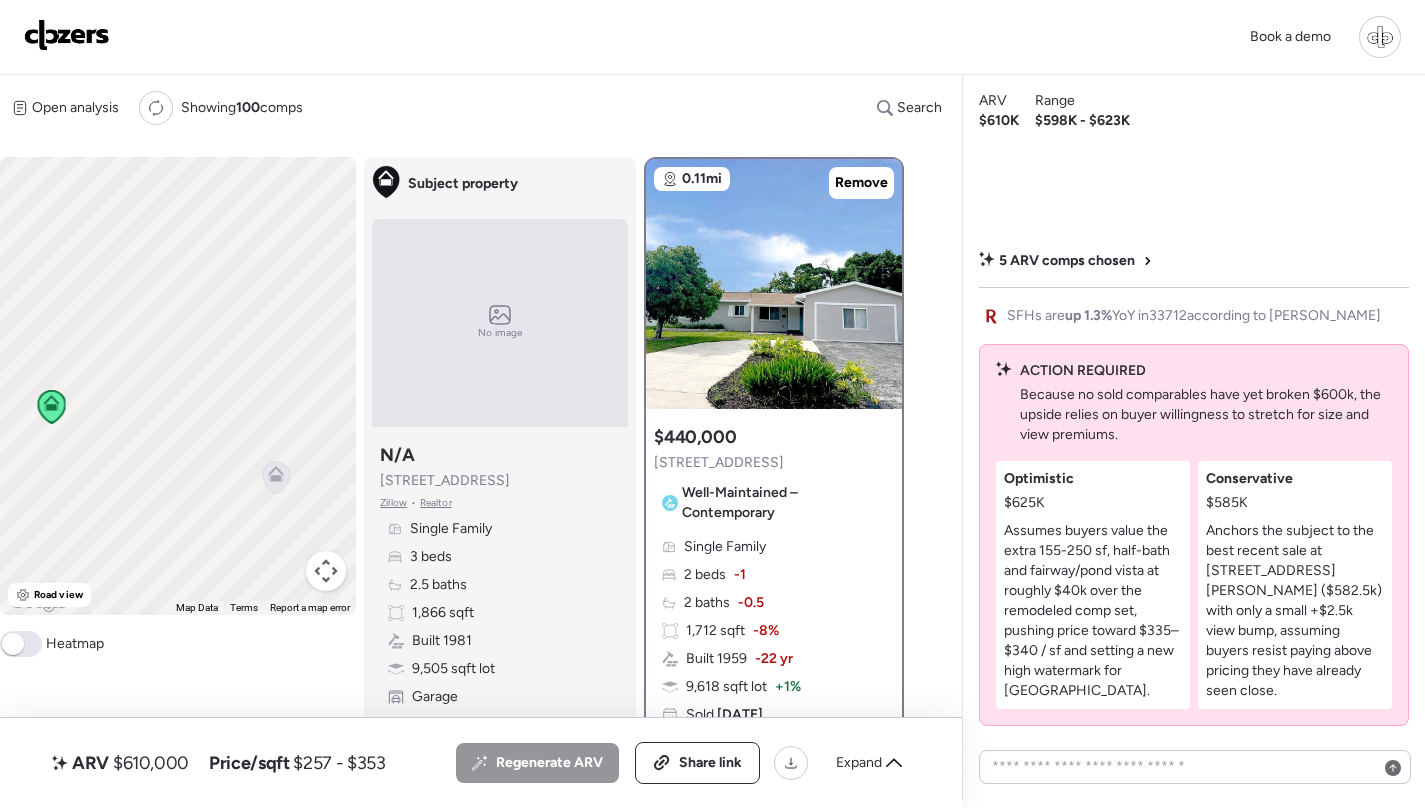 drag, startPoint x: 205, startPoint y: 411, endPoint x: 171, endPoint y: 411, distance: 34 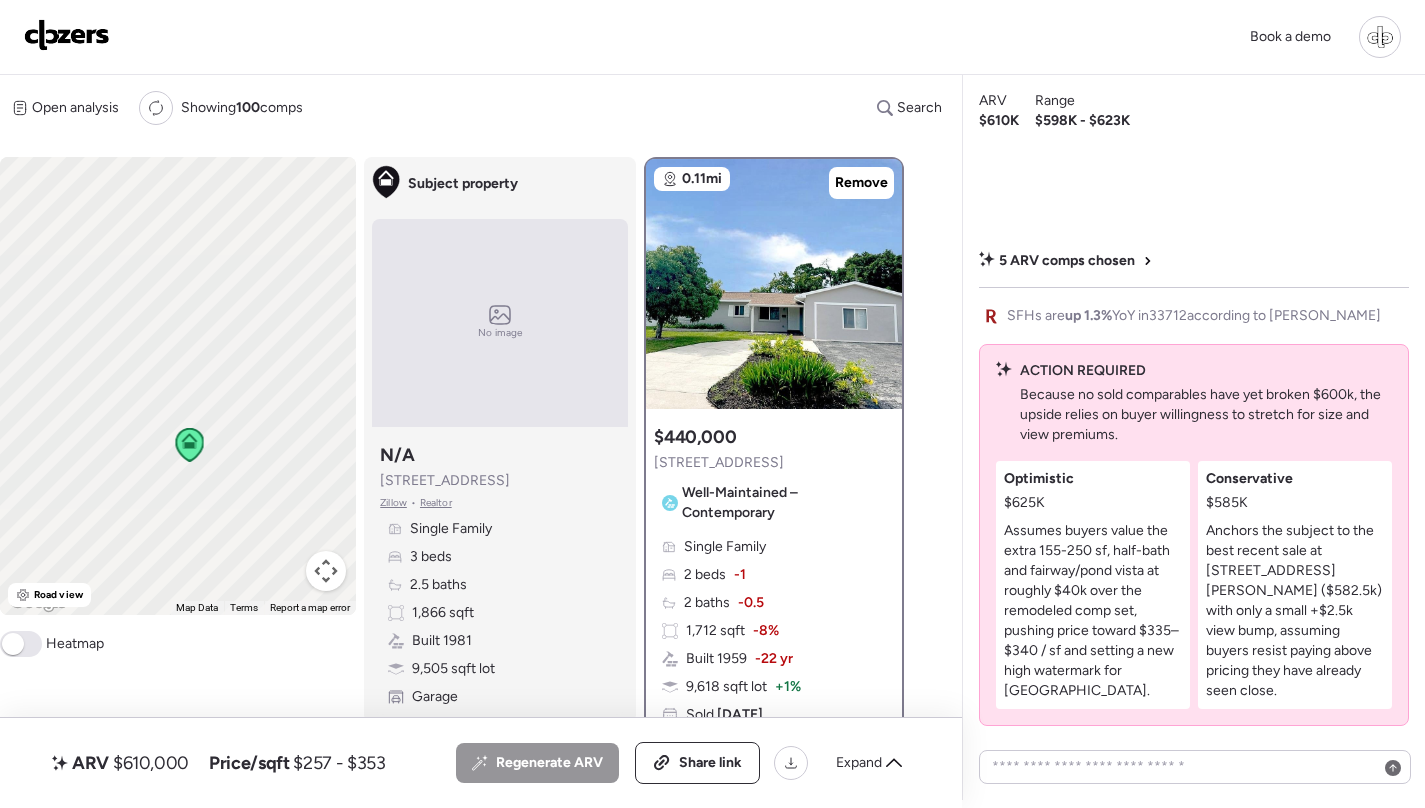 drag, startPoint x: 163, startPoint y: 330, endPoint x: 184, endPoint y: 330, distance: 21 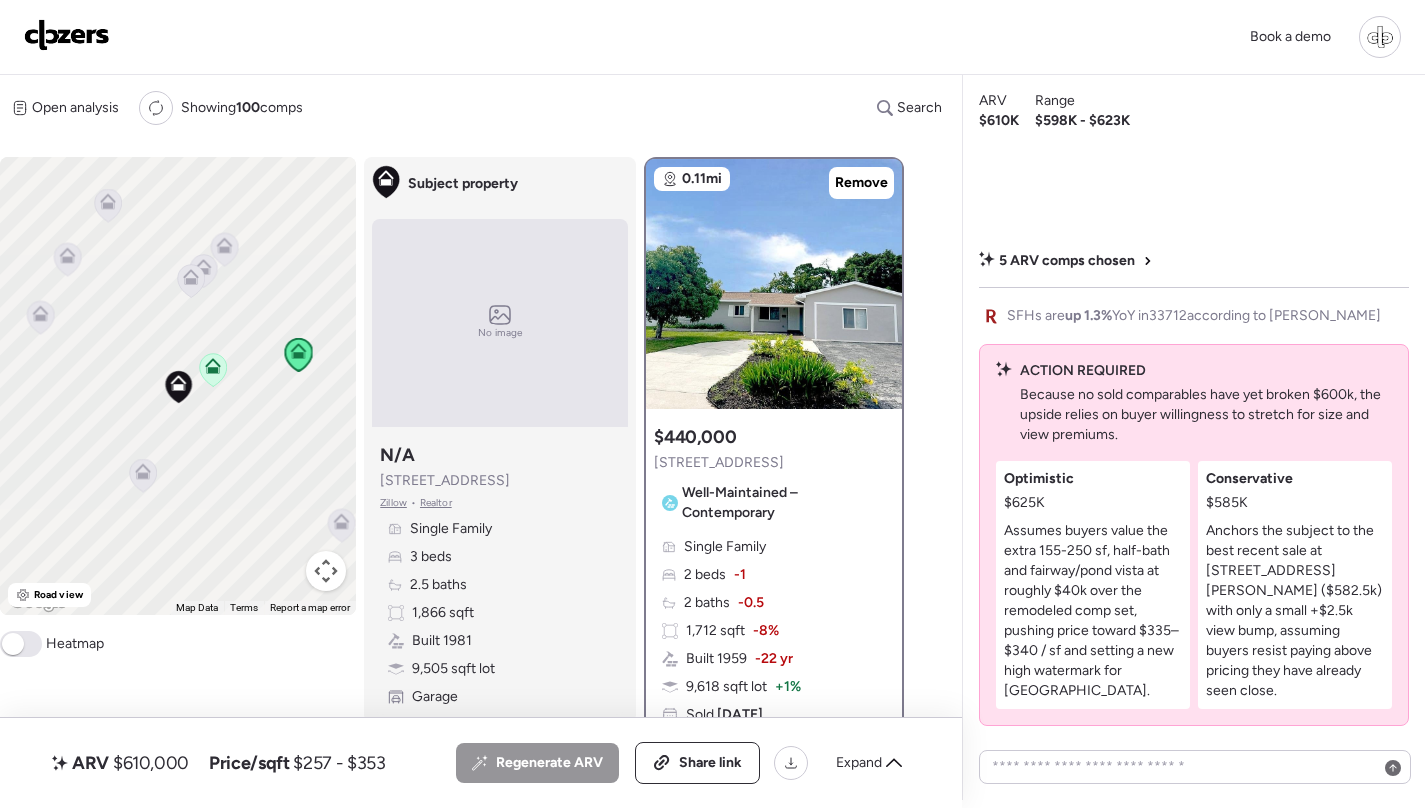 drag, startPoint x: 214, startPoint y: 404, endPoint x: 283, endPoint y: 448, distance: 81.8352 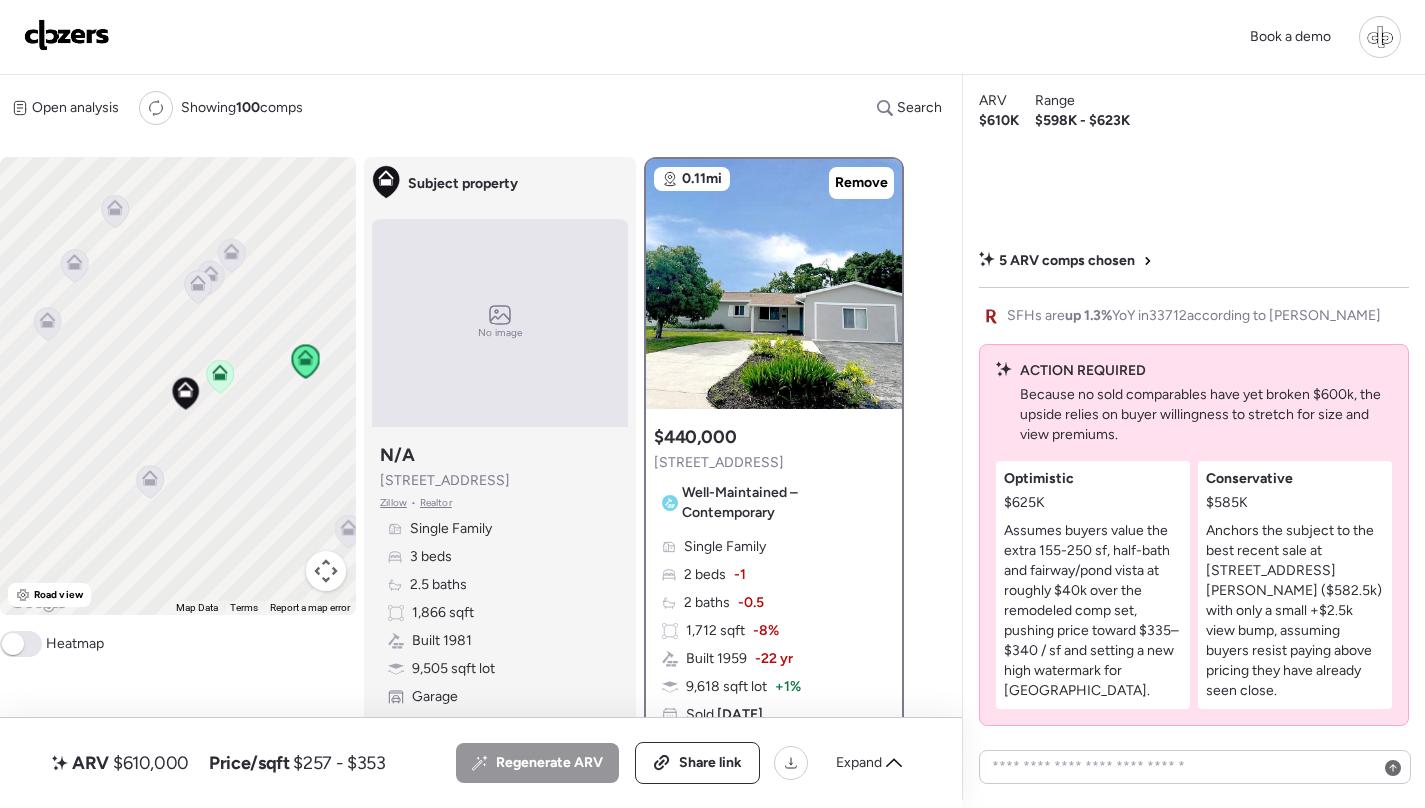 click 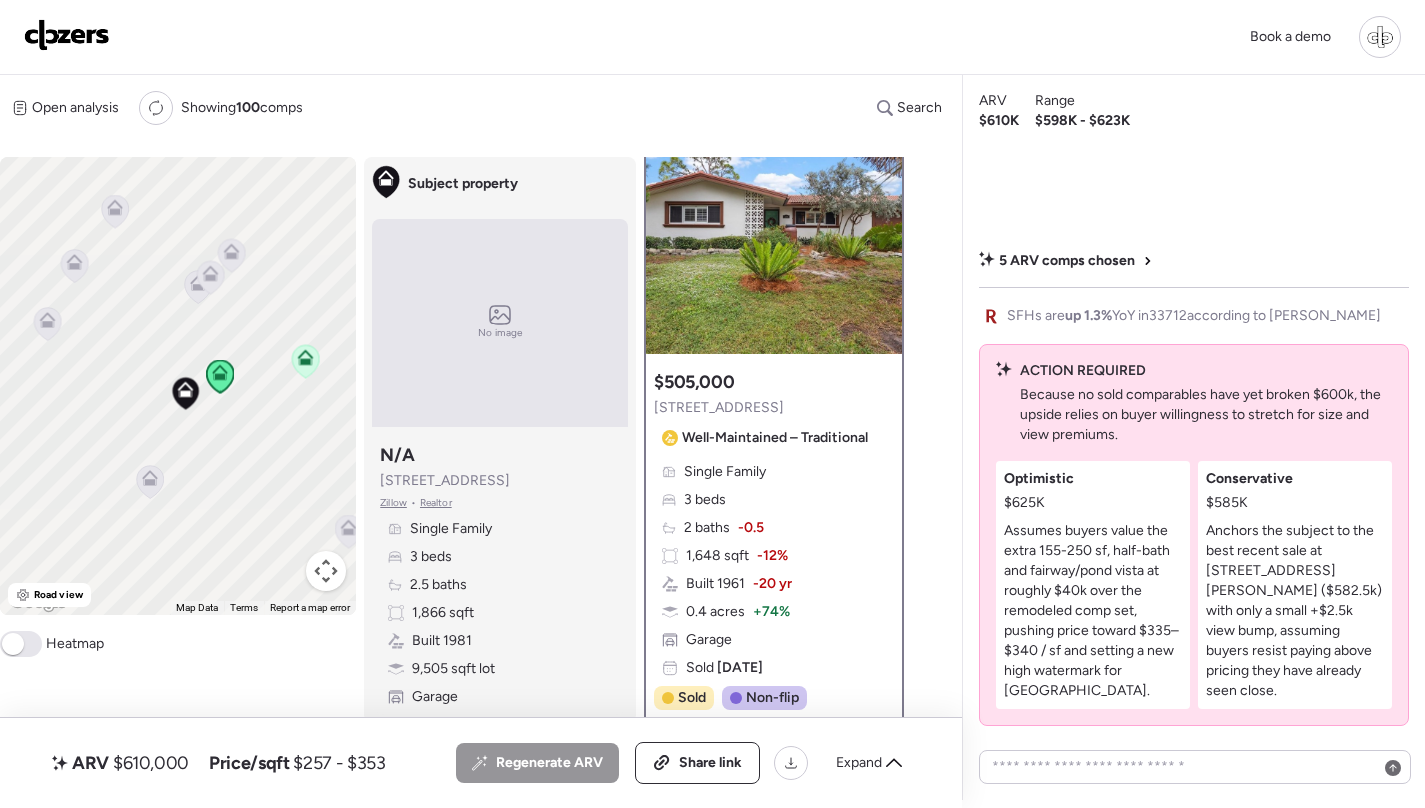 scroll, scrollTop: 53, scrollLeft: 0, axis: vertical 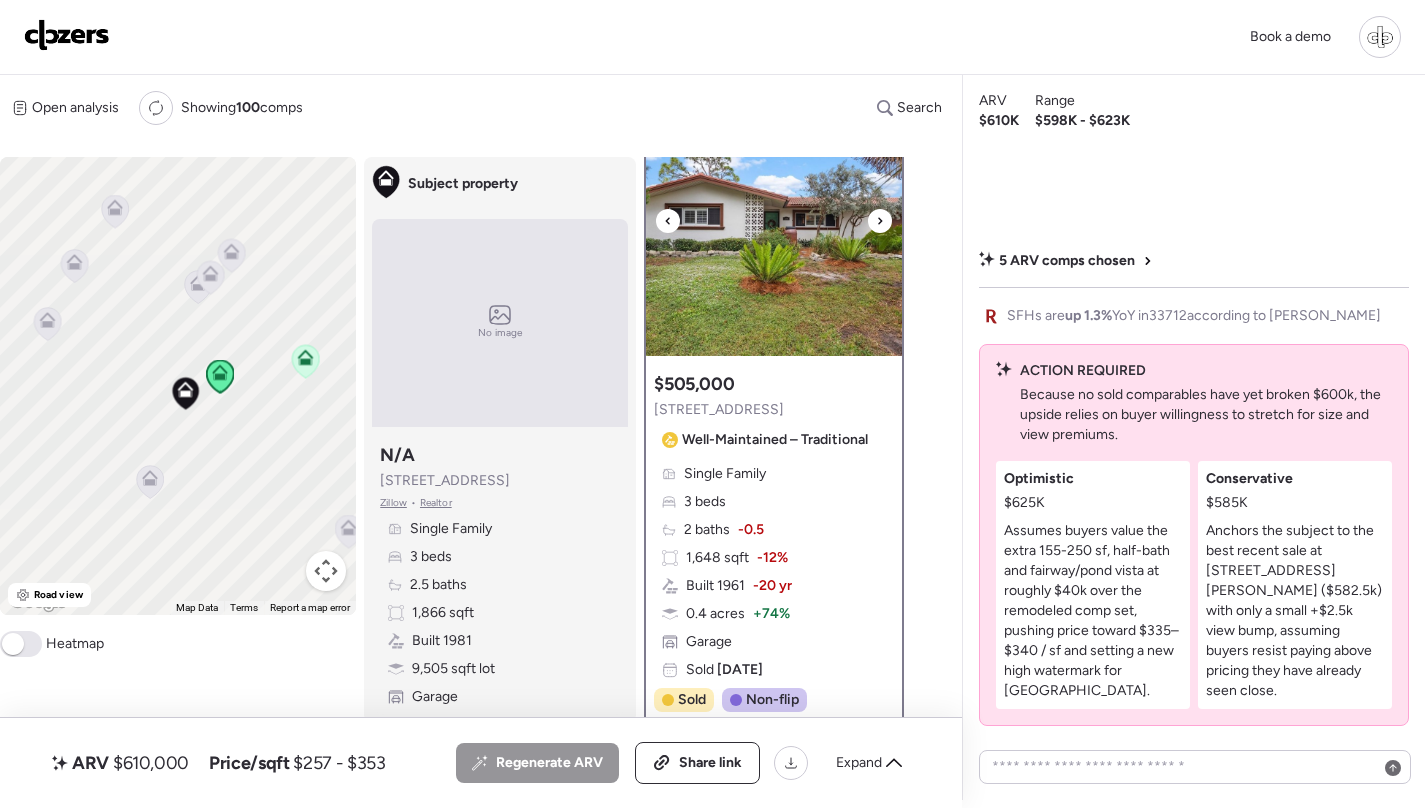click at bounding box center [774, 231] 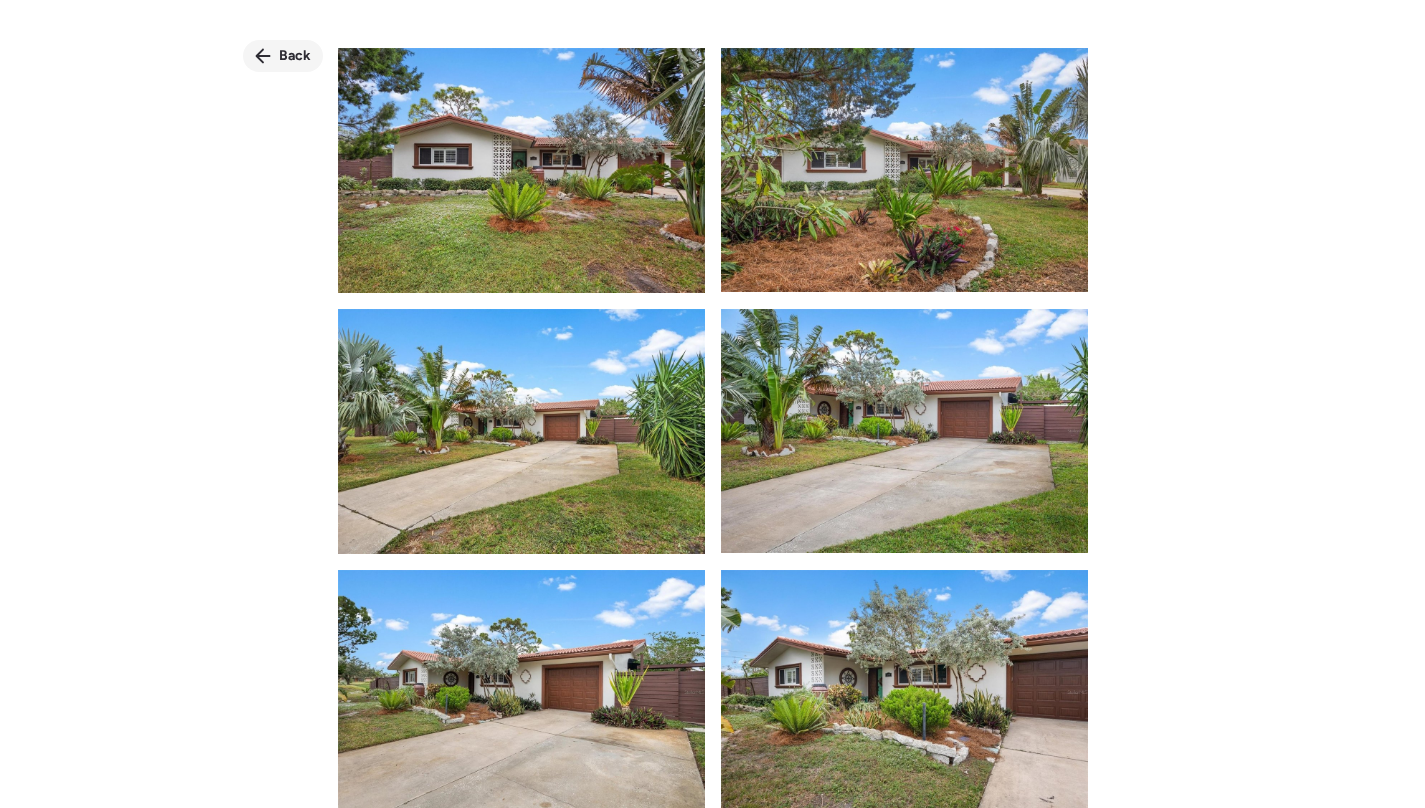 click on "Back" at bounding box center (295, 56) 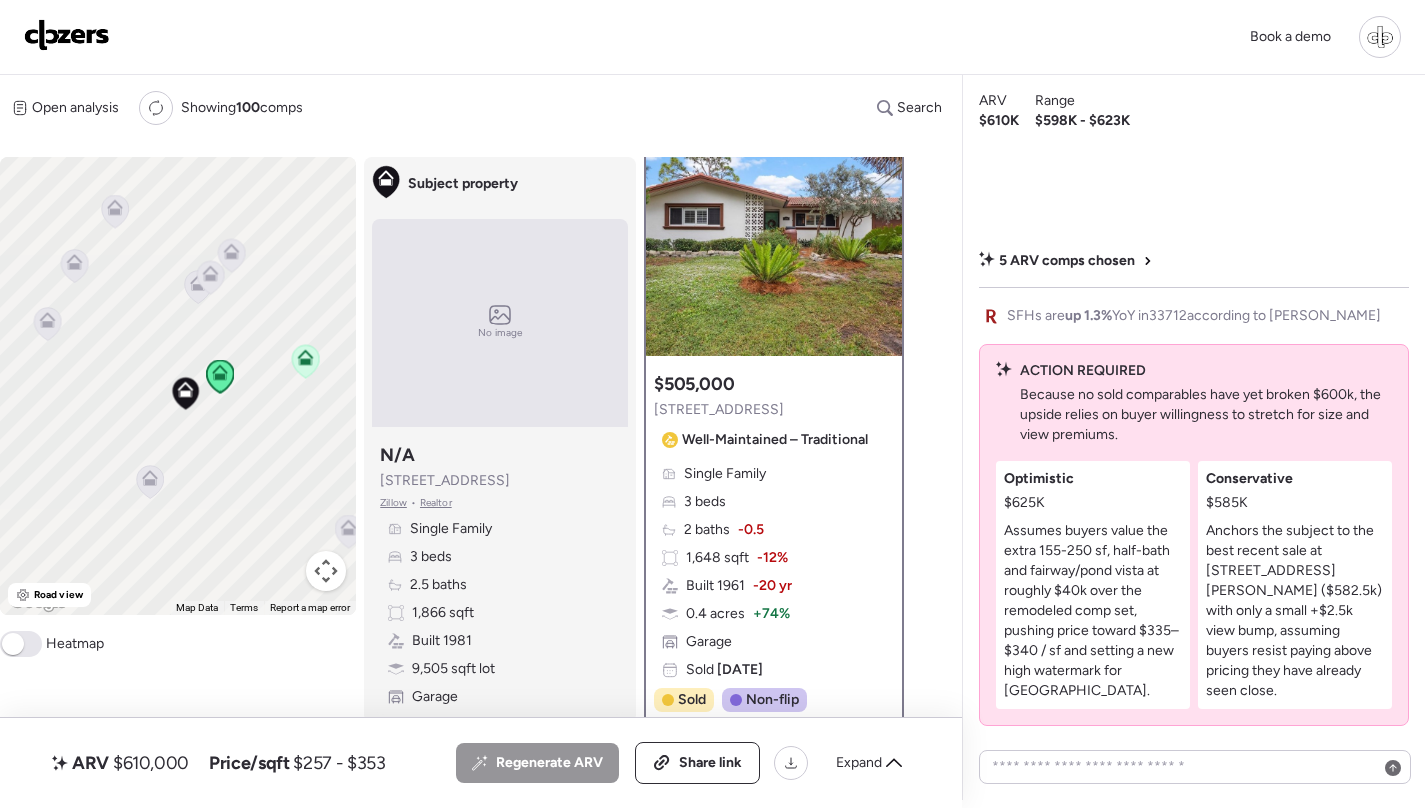 click 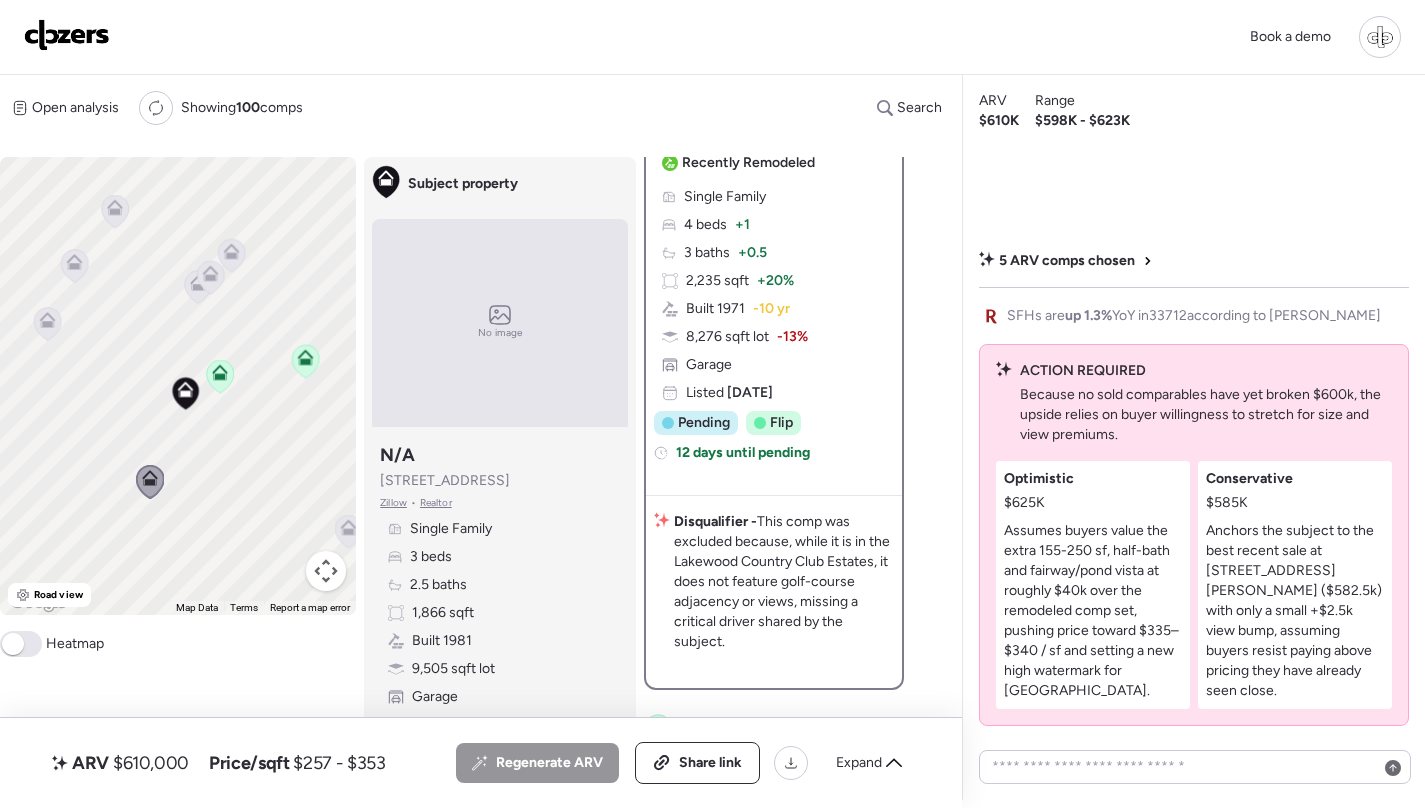 scroll, scrollTop: 0, scrollLeft: 0, axis: both 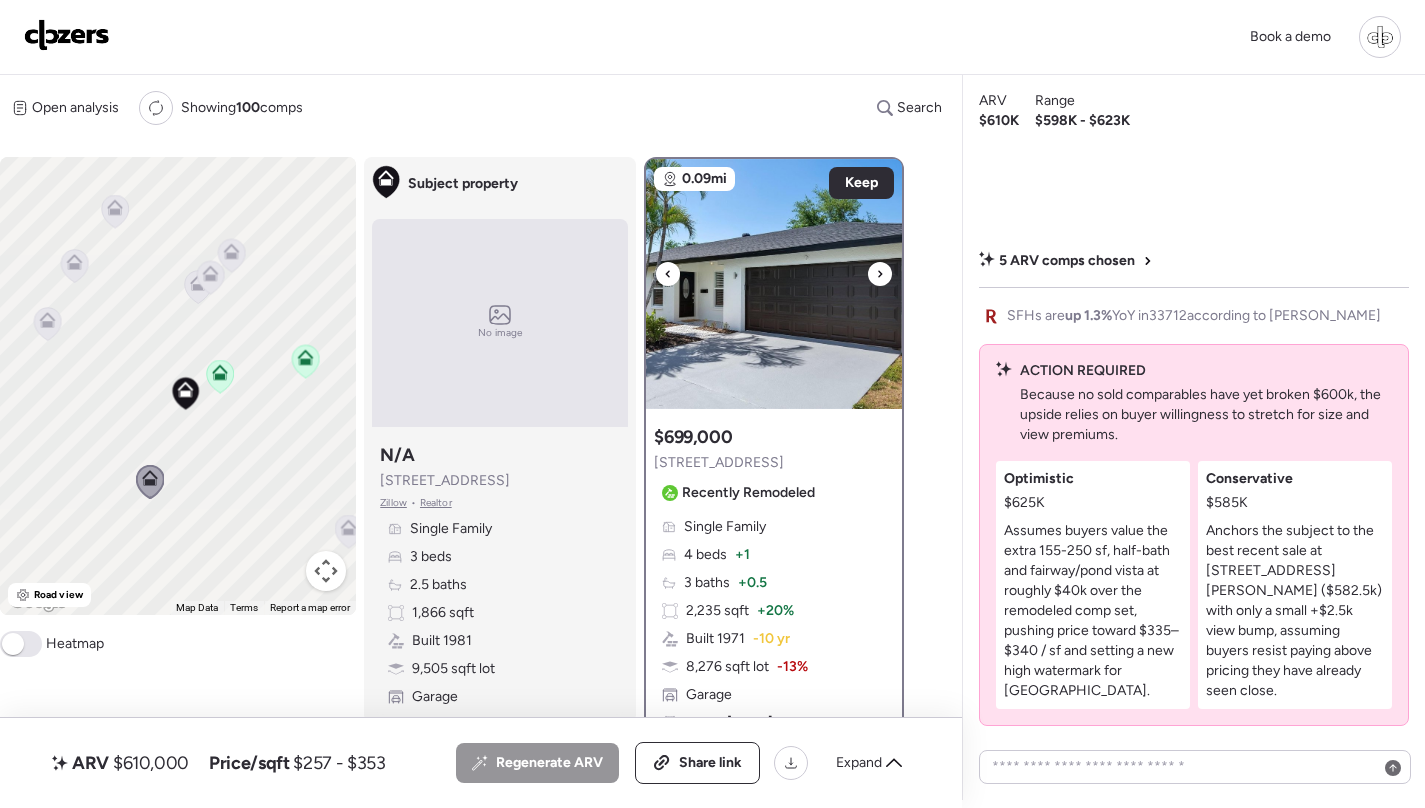 click at bounding box center (774, 284) 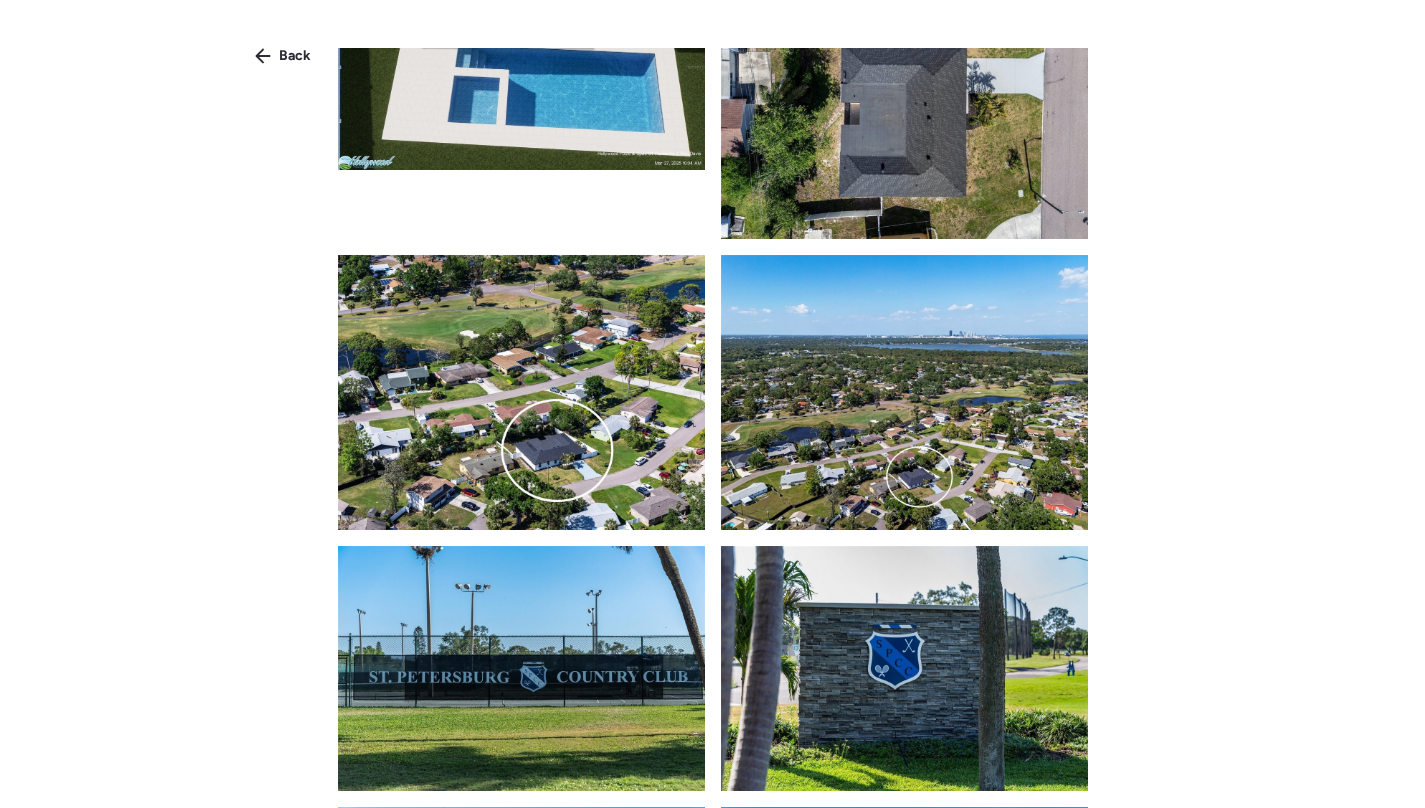 scroll, scrollTop: 7188, scrollLeft: 0, axis: vertical 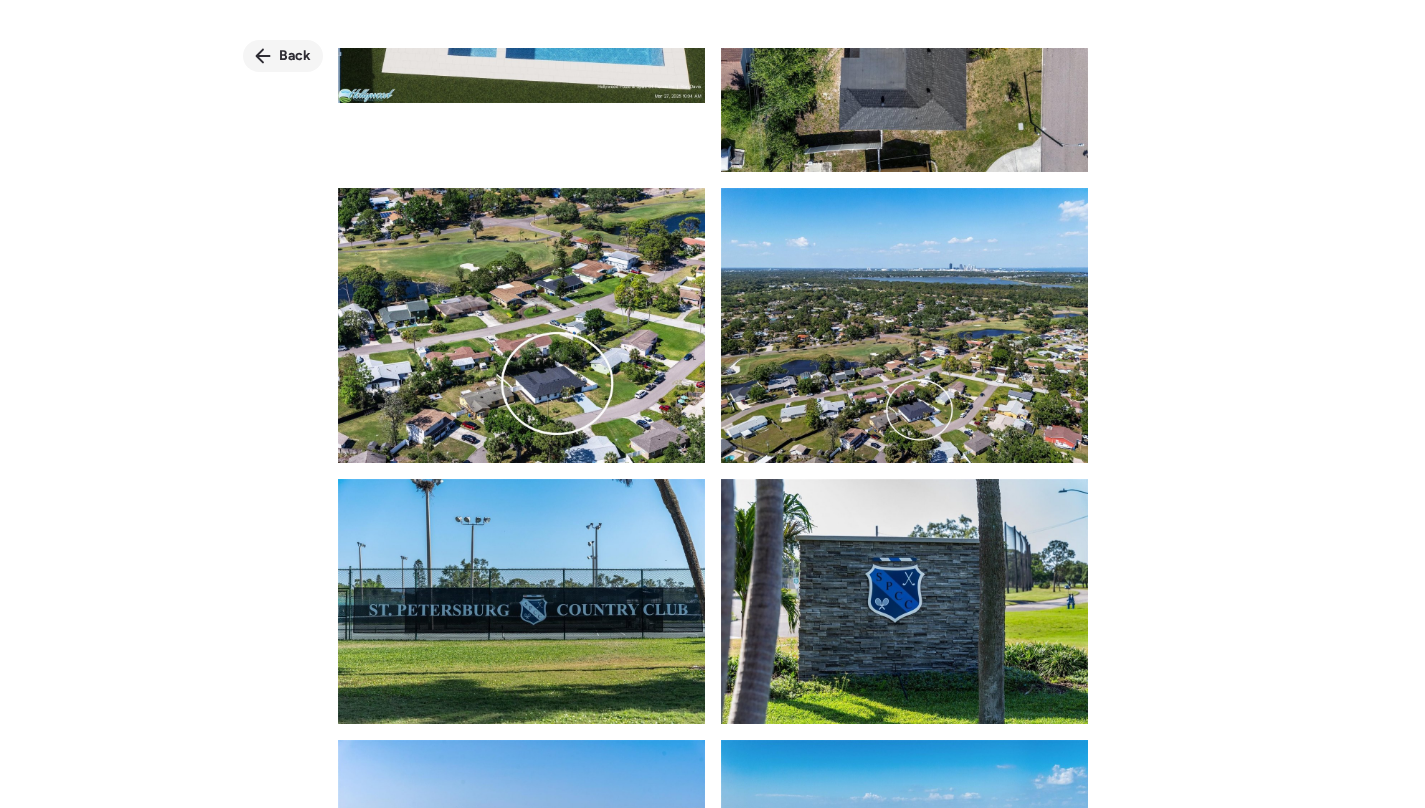 click on "Back" at bounding box center (283, 56) 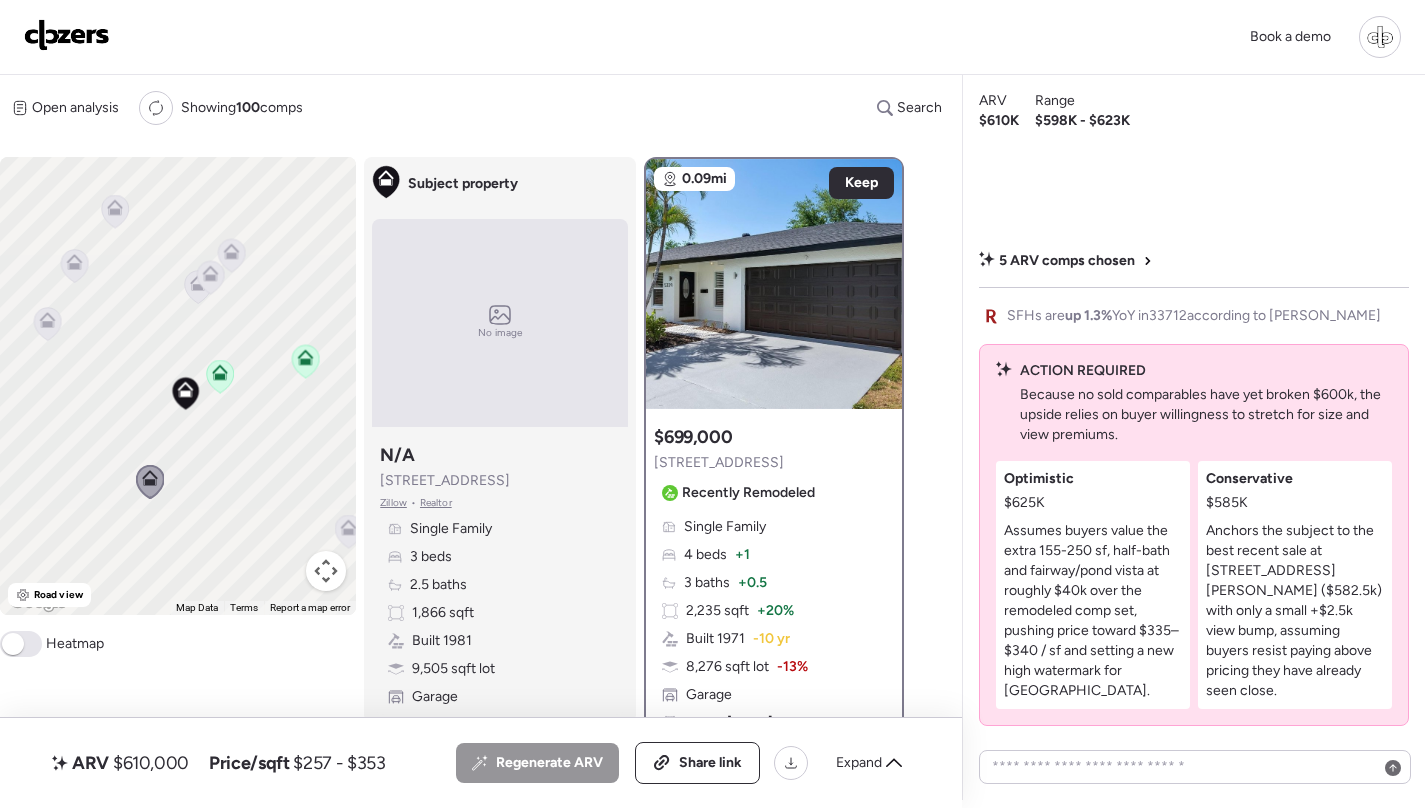 click 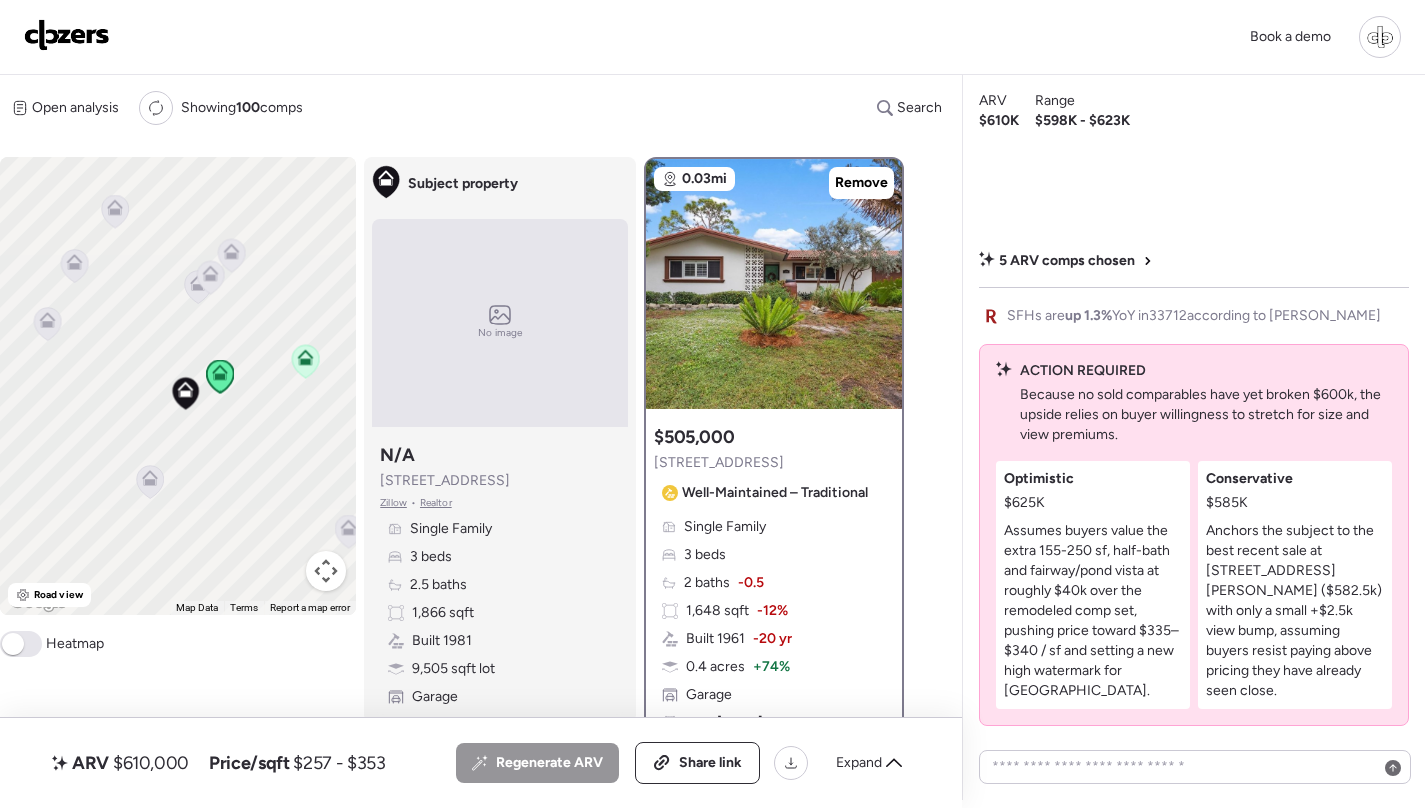 click 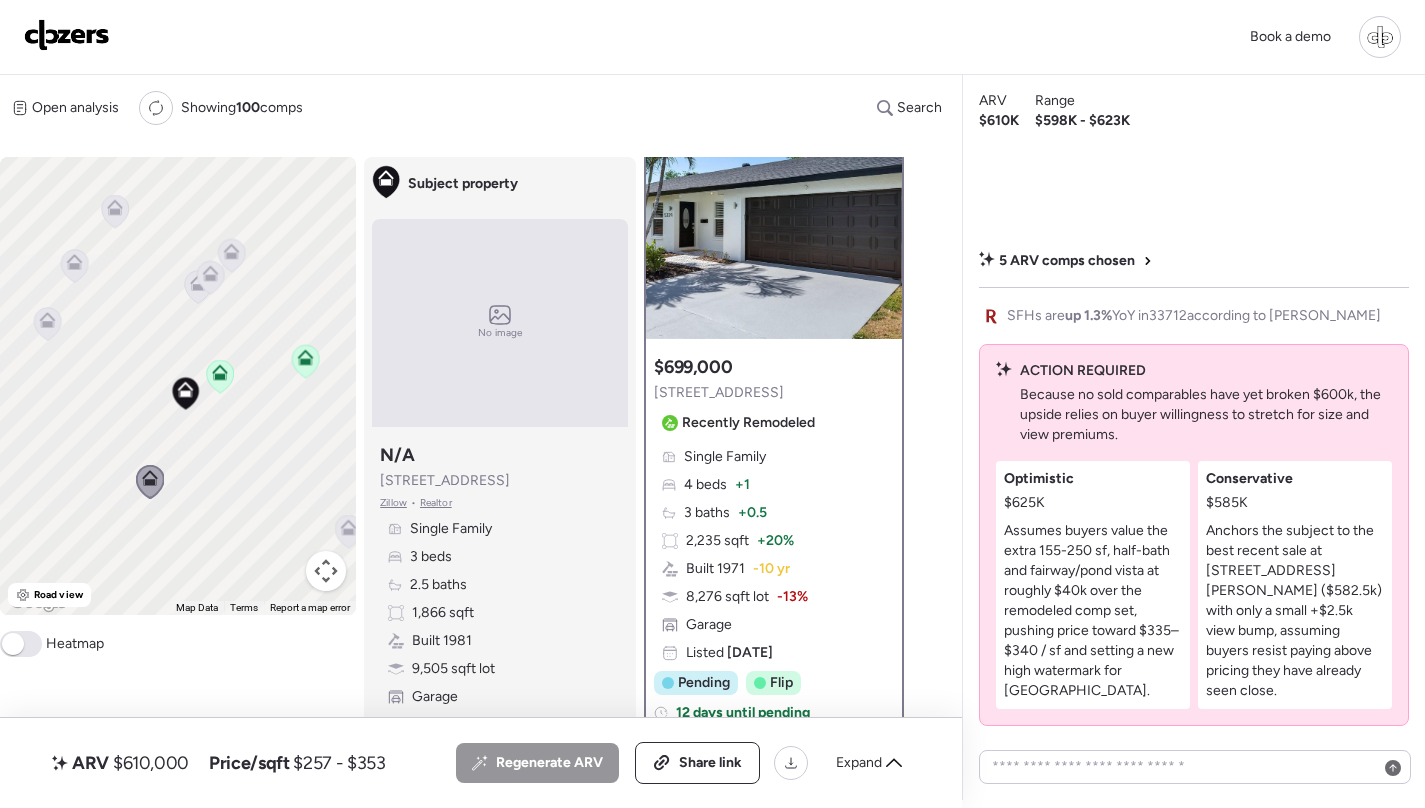 scroll, scrollTop: 75, scrollLeft: 0, axis: vertical 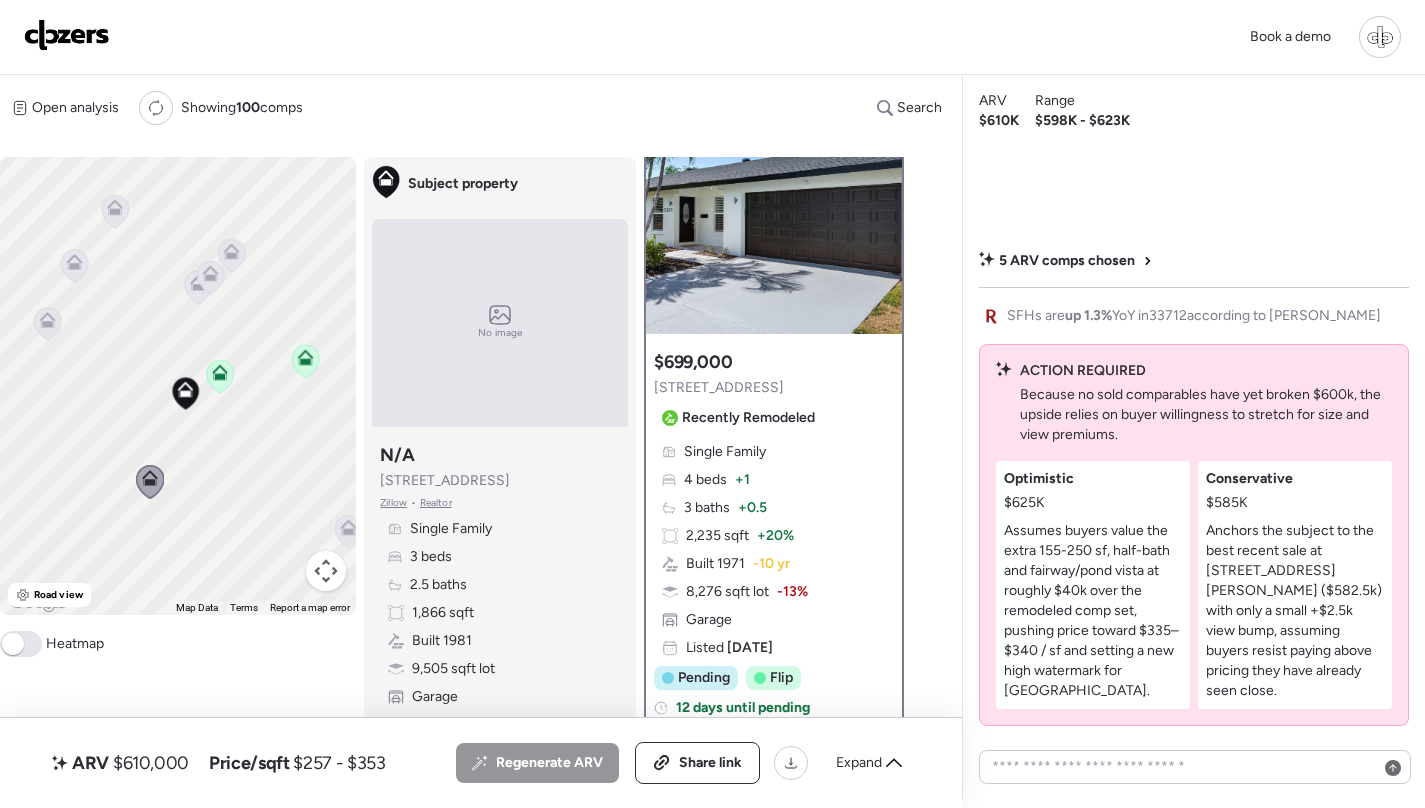 click 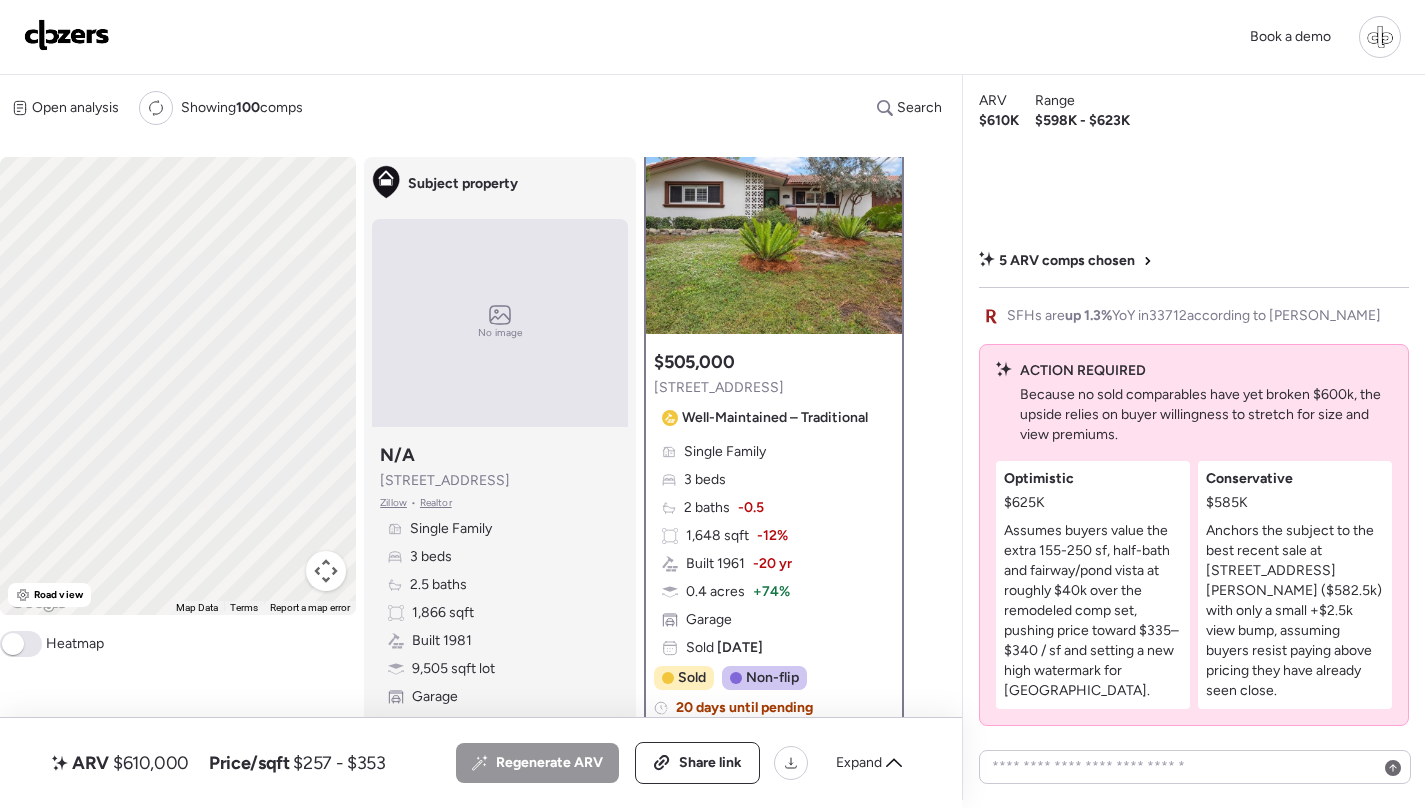 scroll, scrollTop: 0, scrollLeft: 0, axis: both 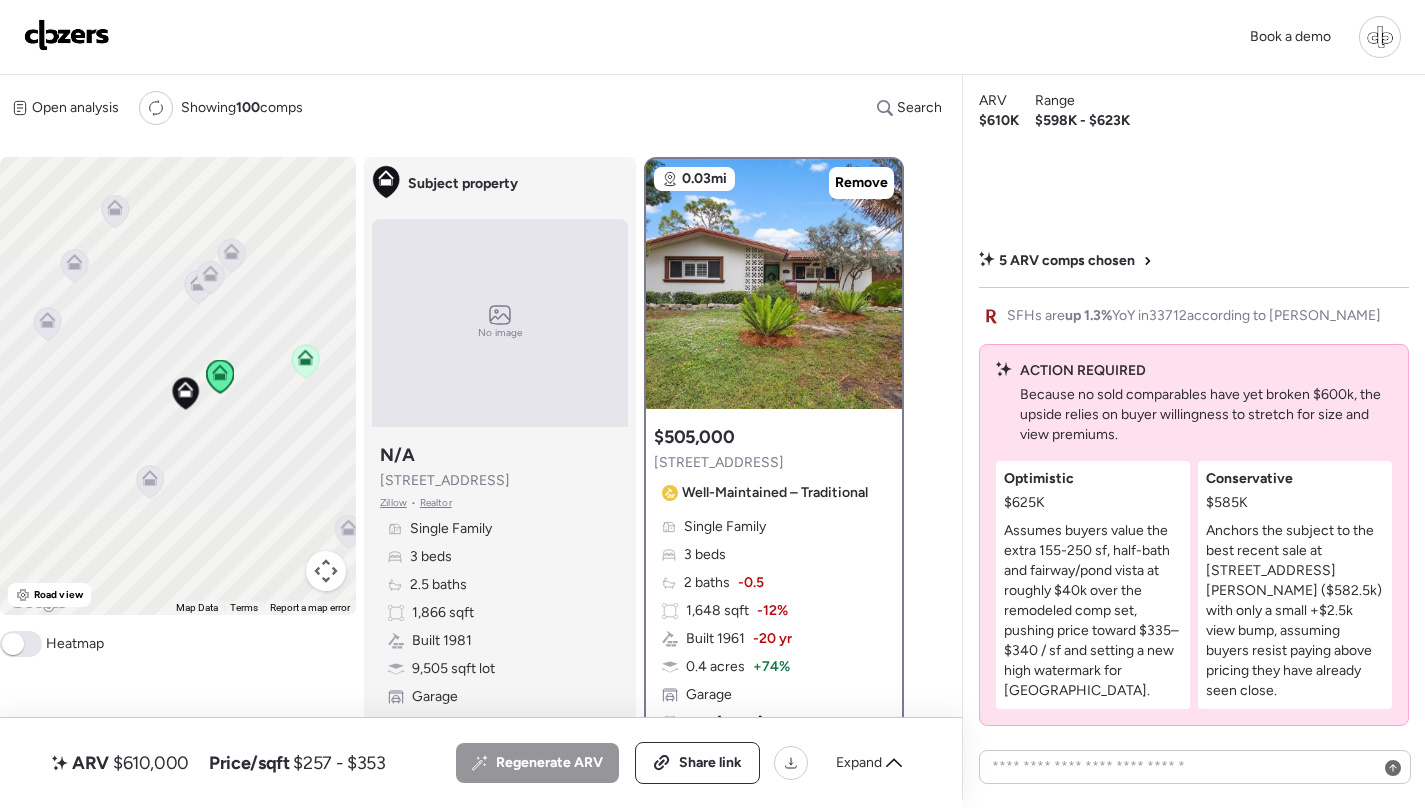 click 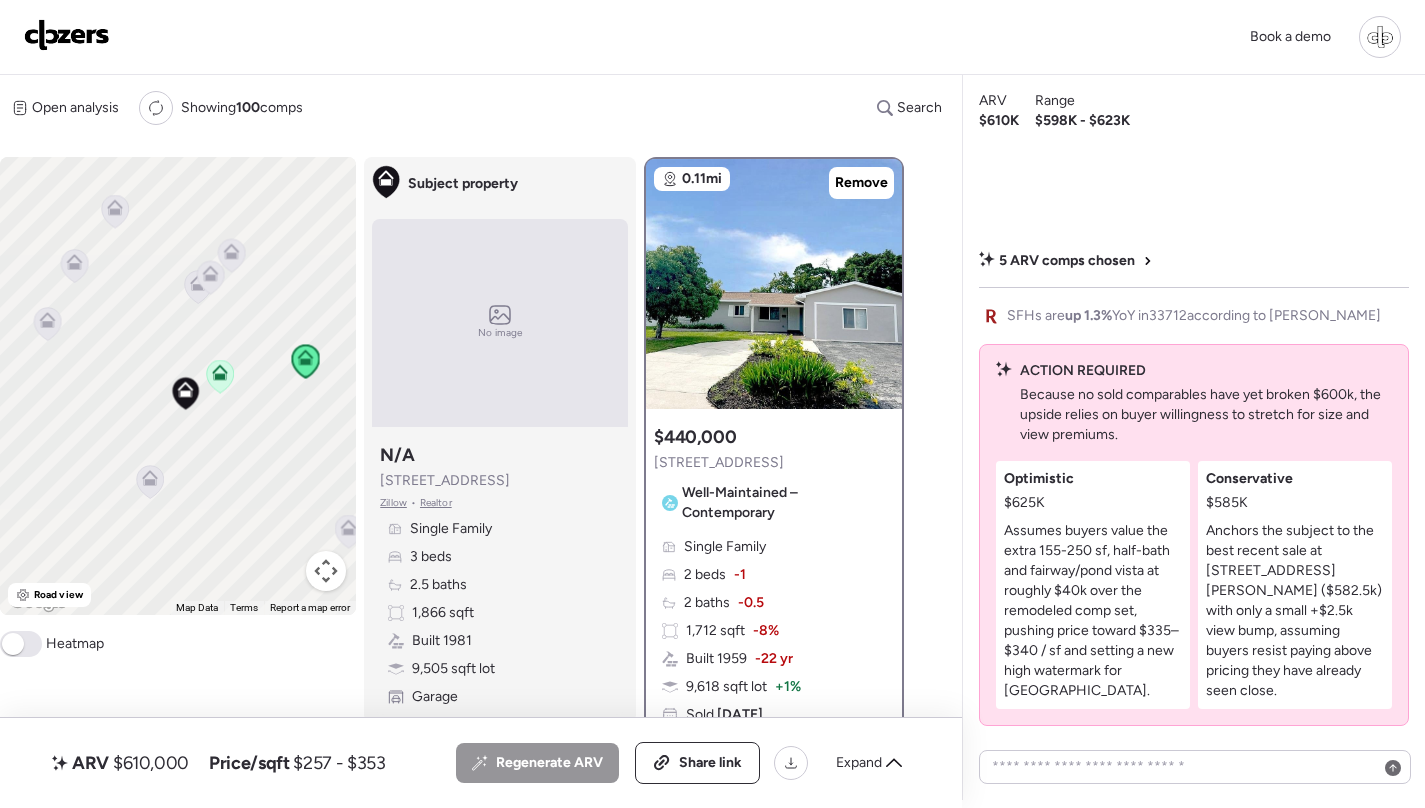 click 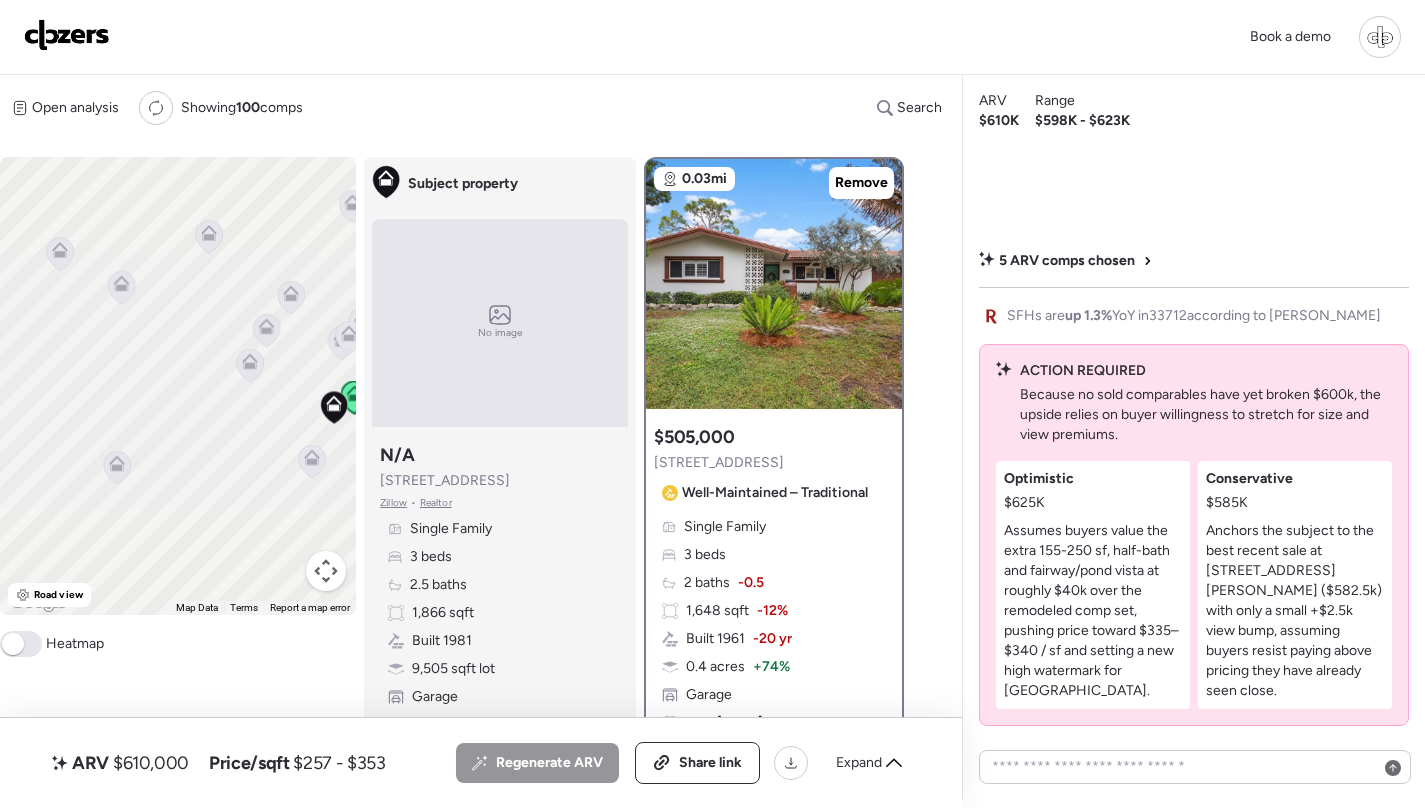 drag, startPoint x: 216, startPoint y: 451, endPoint x: 355, endPoint y: 424, distance: 141.59802 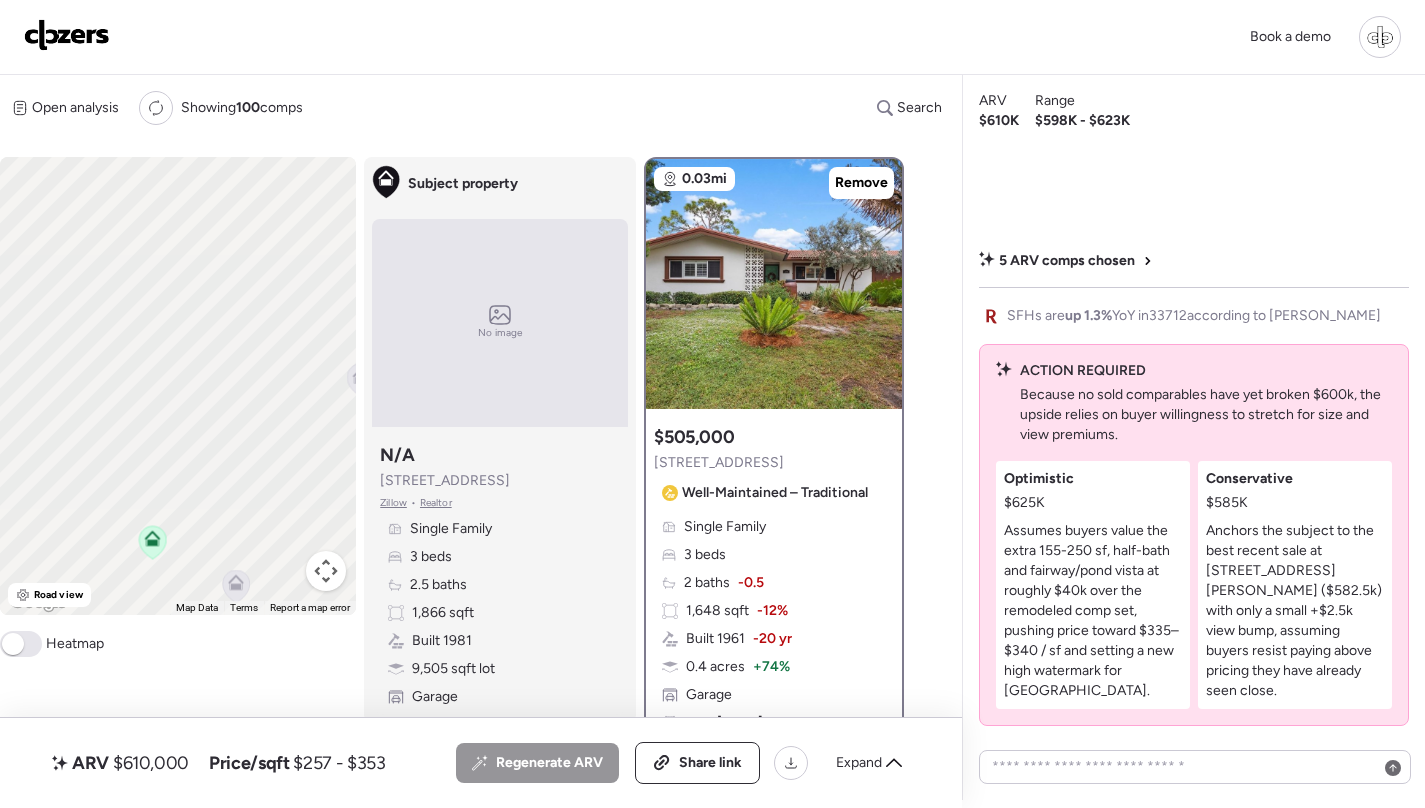 click 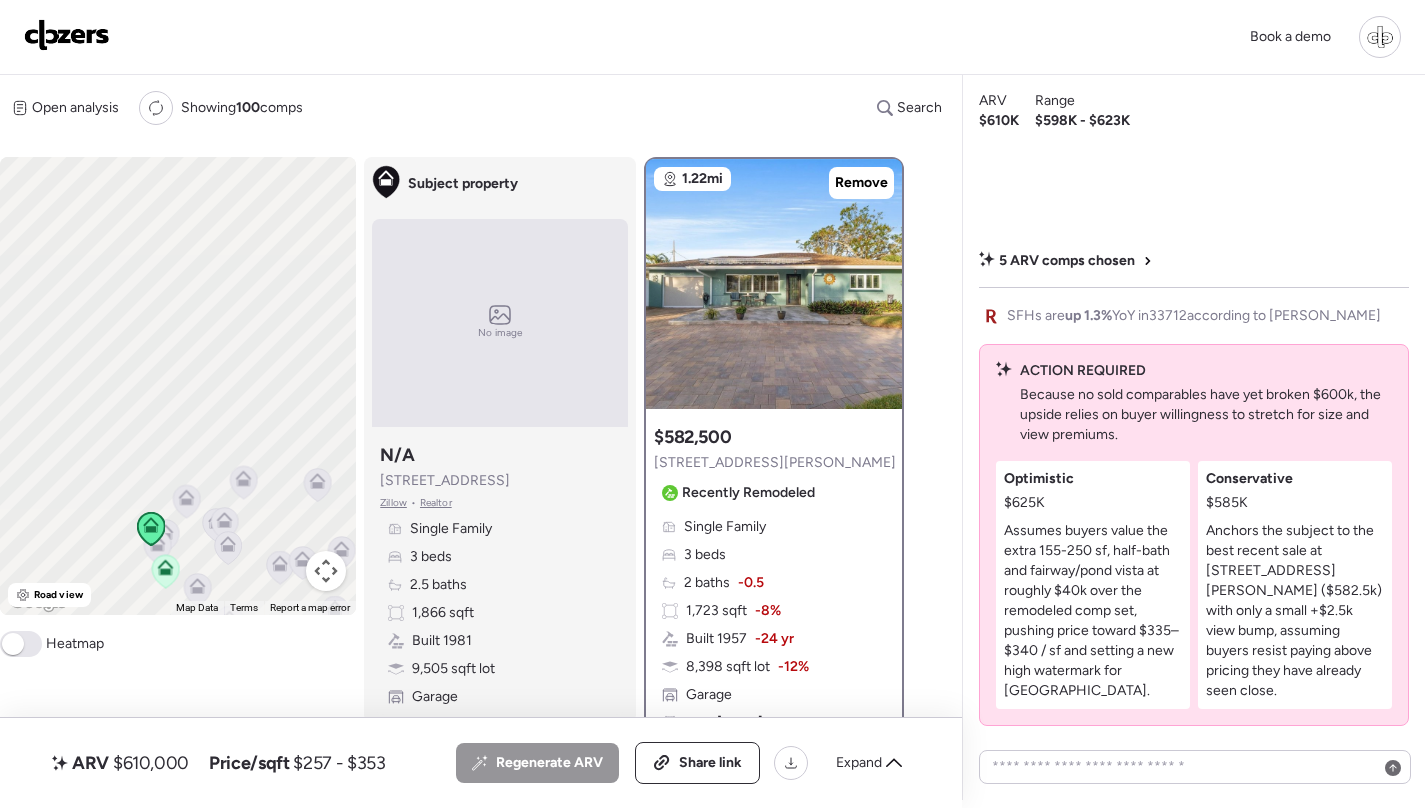 click at bounding box center [21, 644] 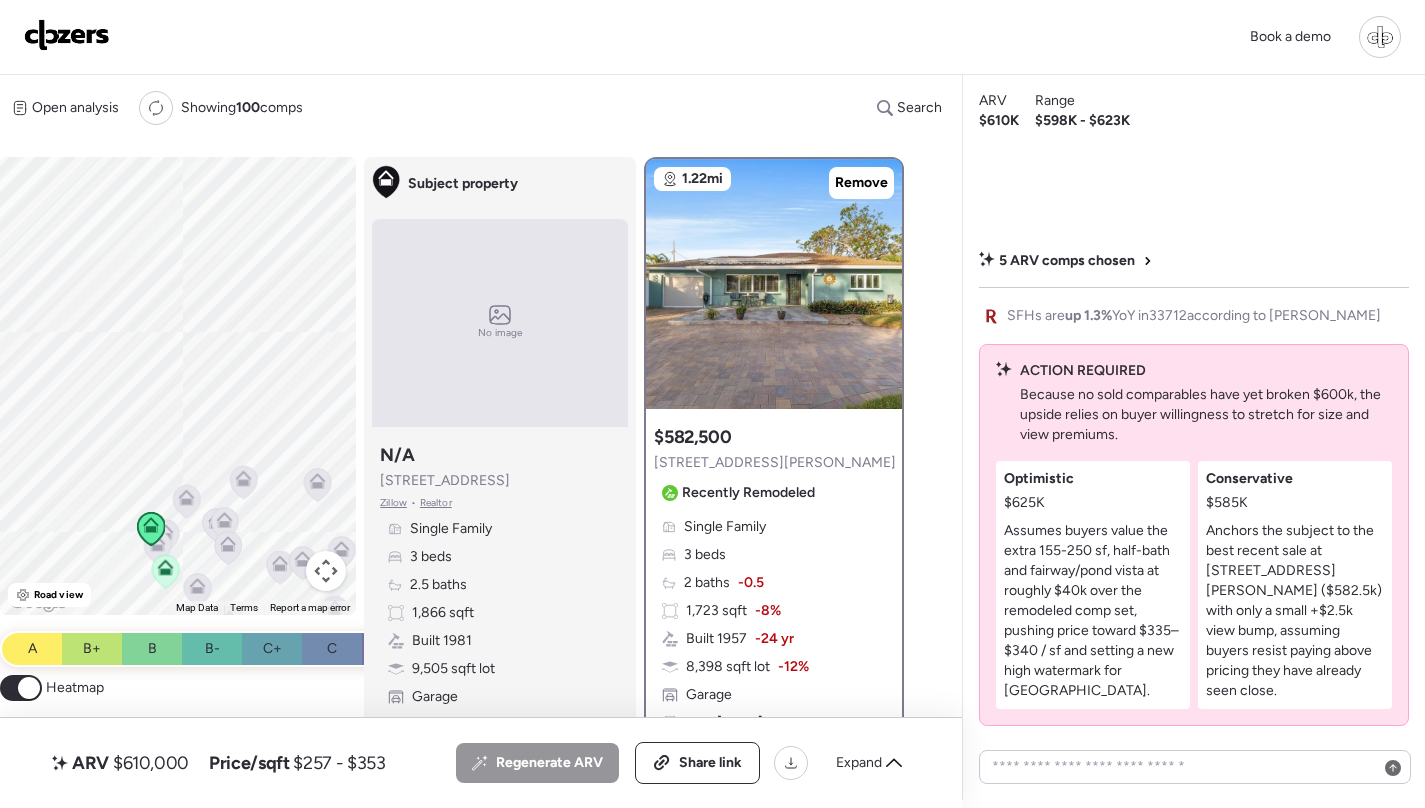 click on "A" at bounding box center [32, 649] 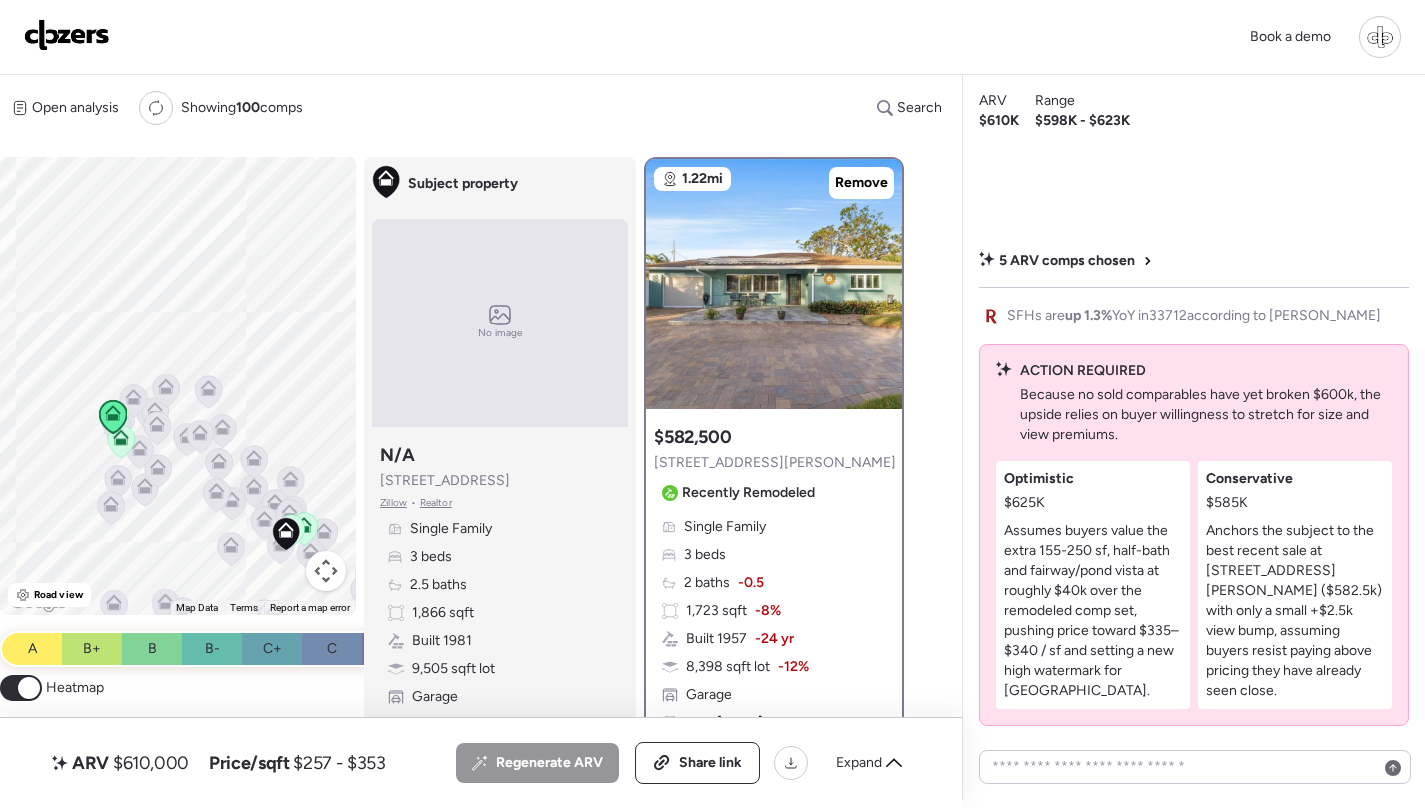 drag, startPoint x: 226, startPoint y: 522, endPoint x: 132, endPoint y: 382, distance: 168.62978 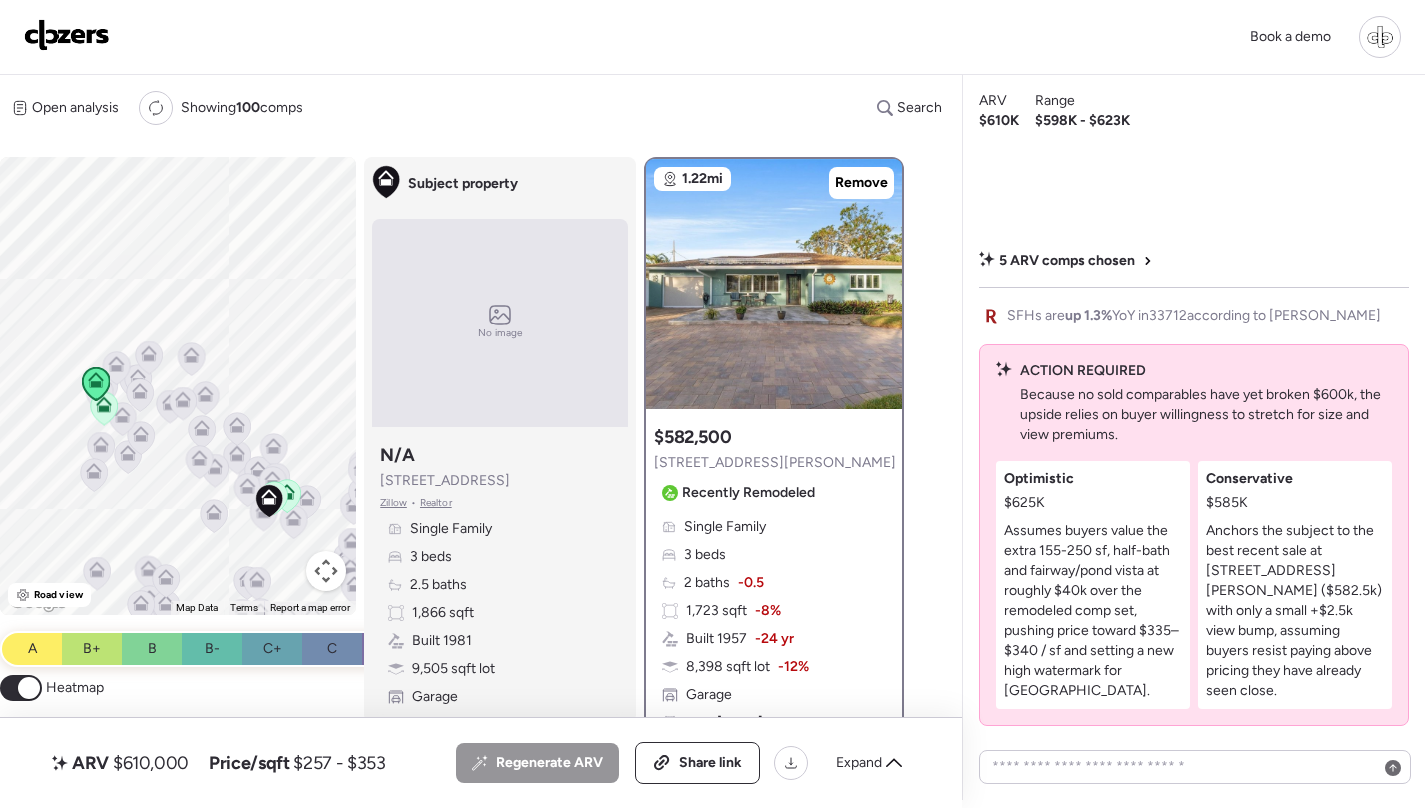scroll, scrollTop: 0, scrollLeft: 0, axis: both 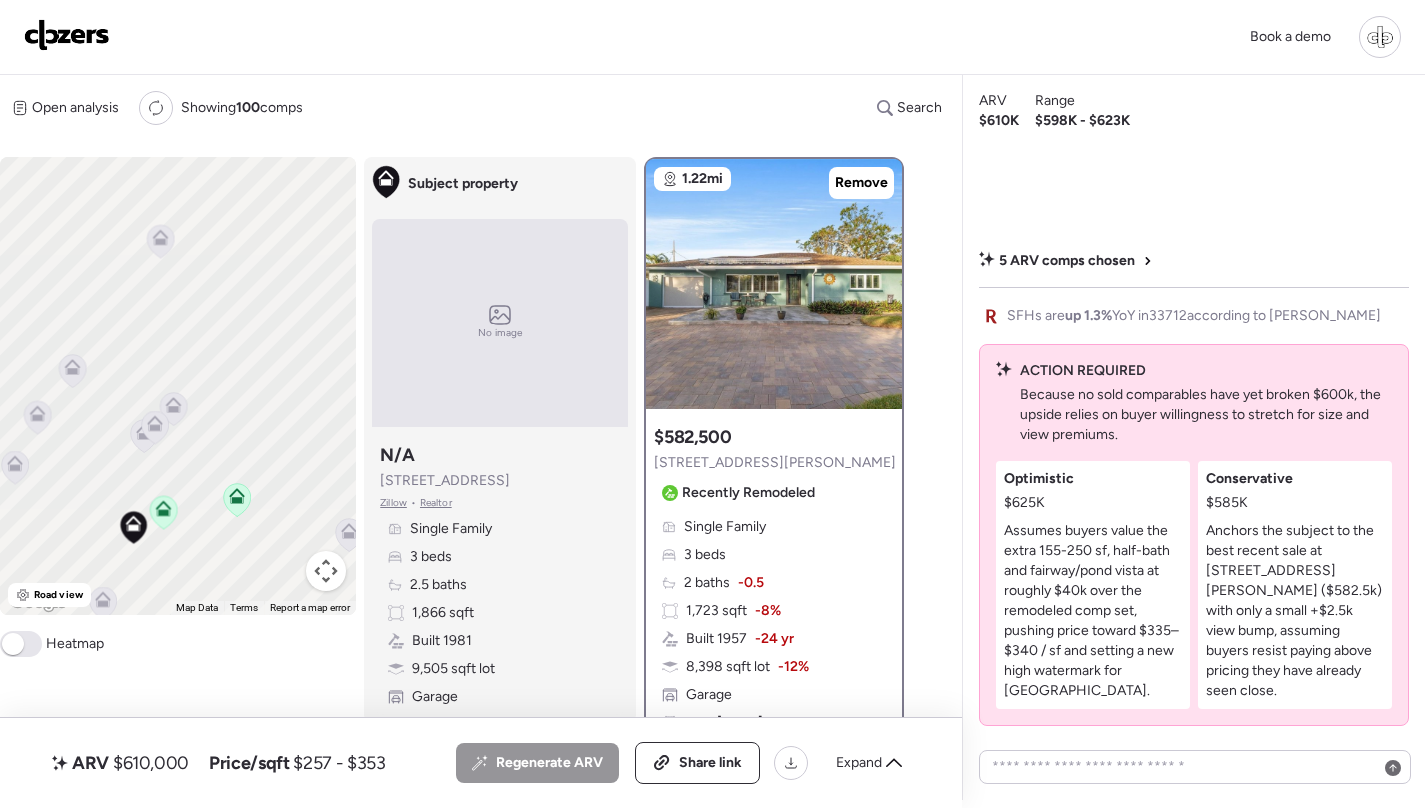 drag, startPoint x: 140, startPoint y: 488, endPoint x: 165, endPoint y: 446, distance: 48.8774 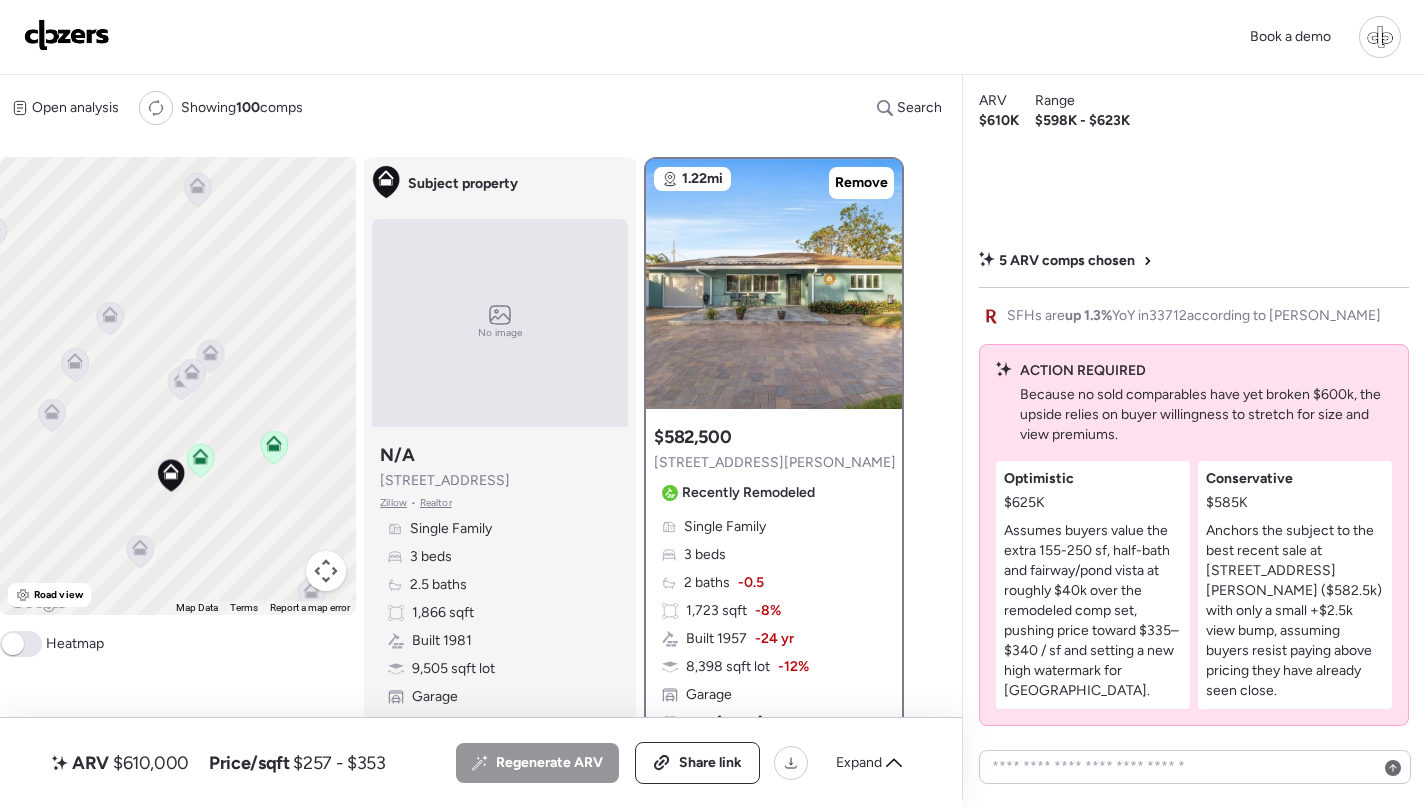 click 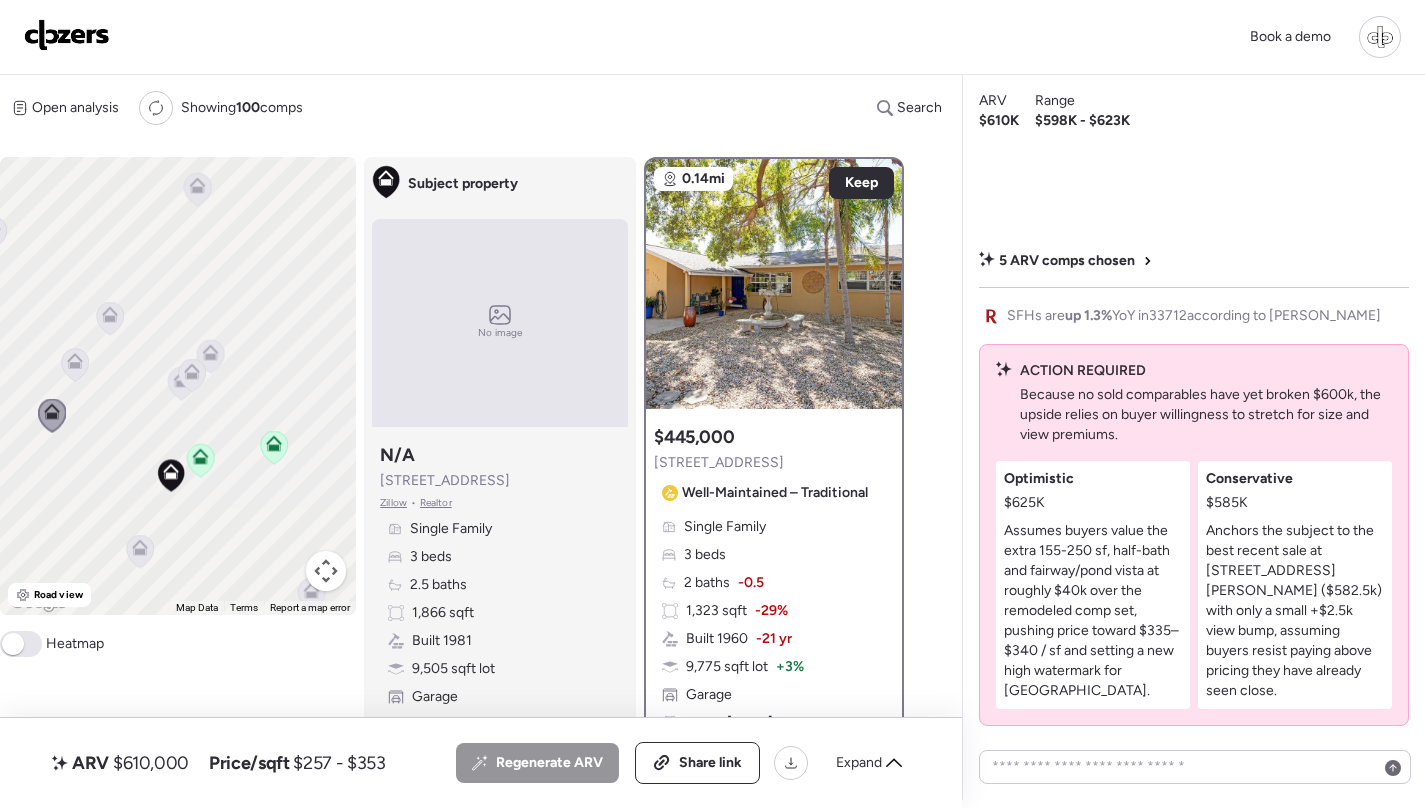 click 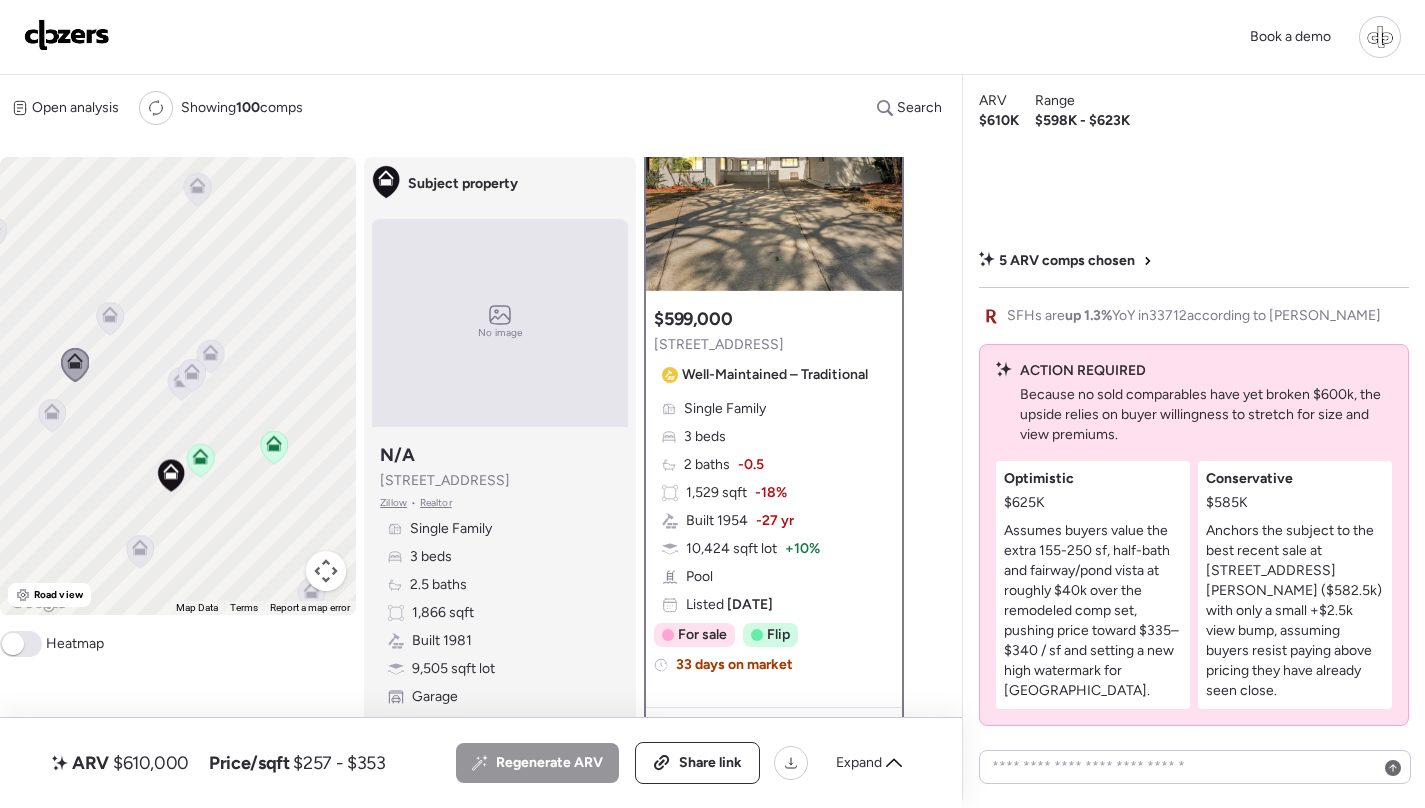 scroll, scrollTop: 117, scrollLeft: 0, axis: vertical 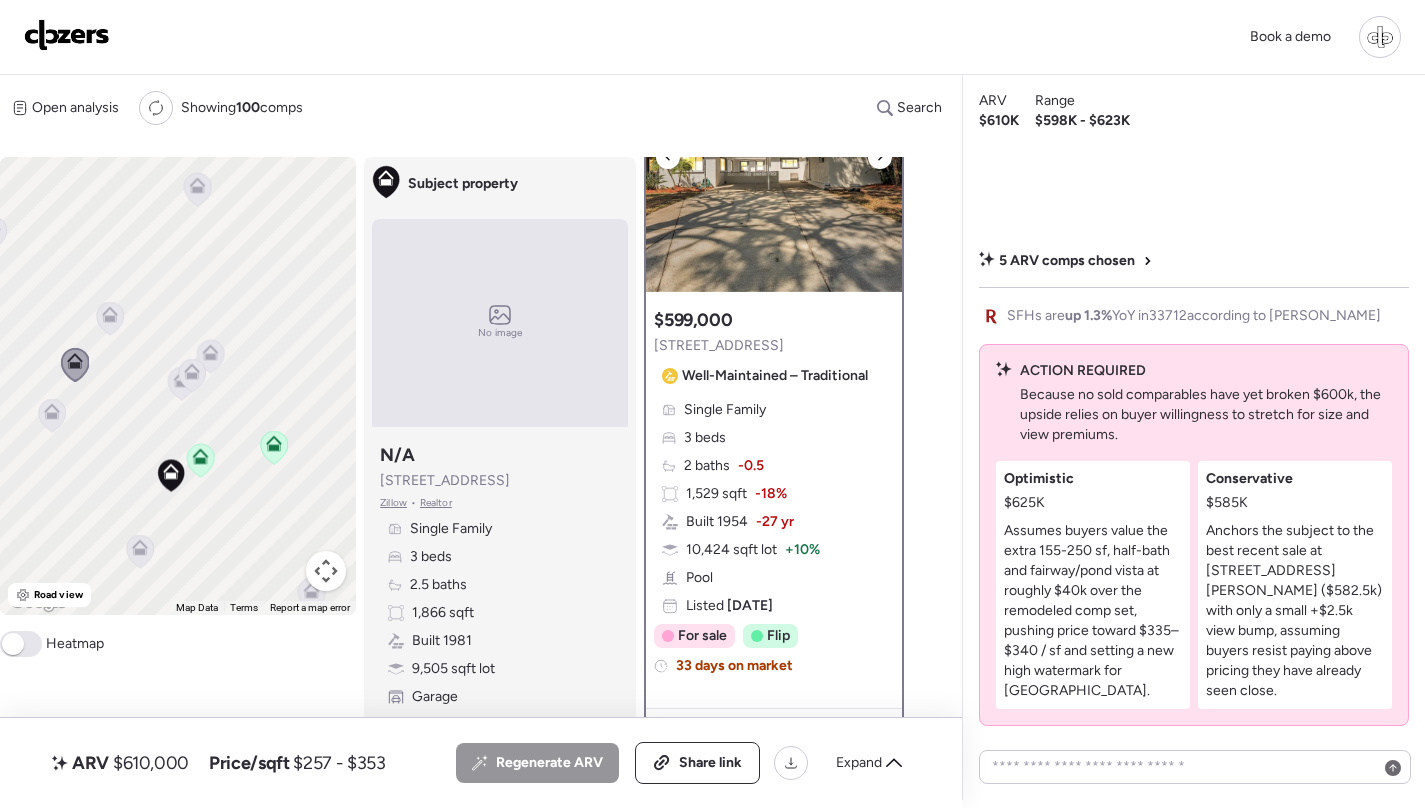 click at bounding box center [774, 167] 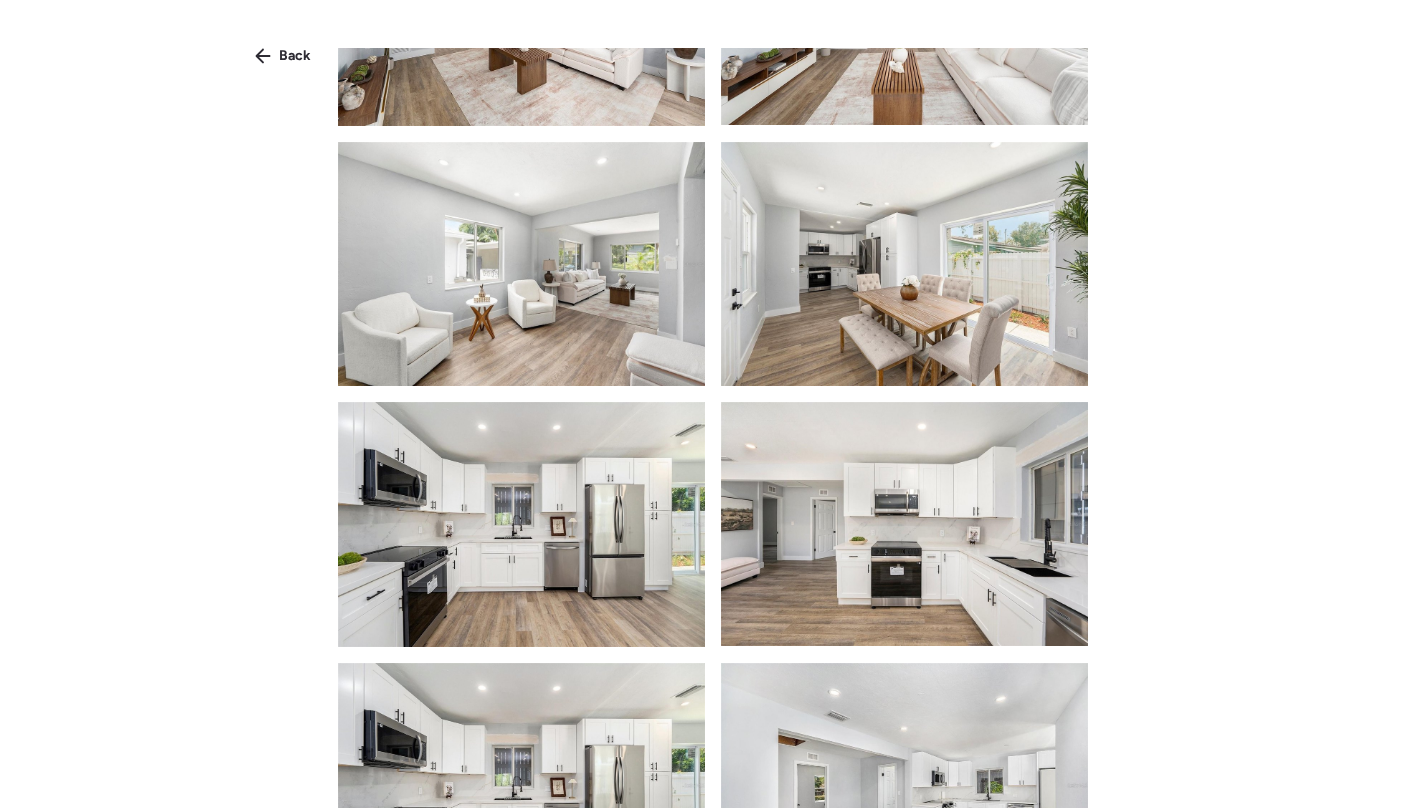 scroll, scrollTop: 935, scrollLeft: 0, axis: vertical 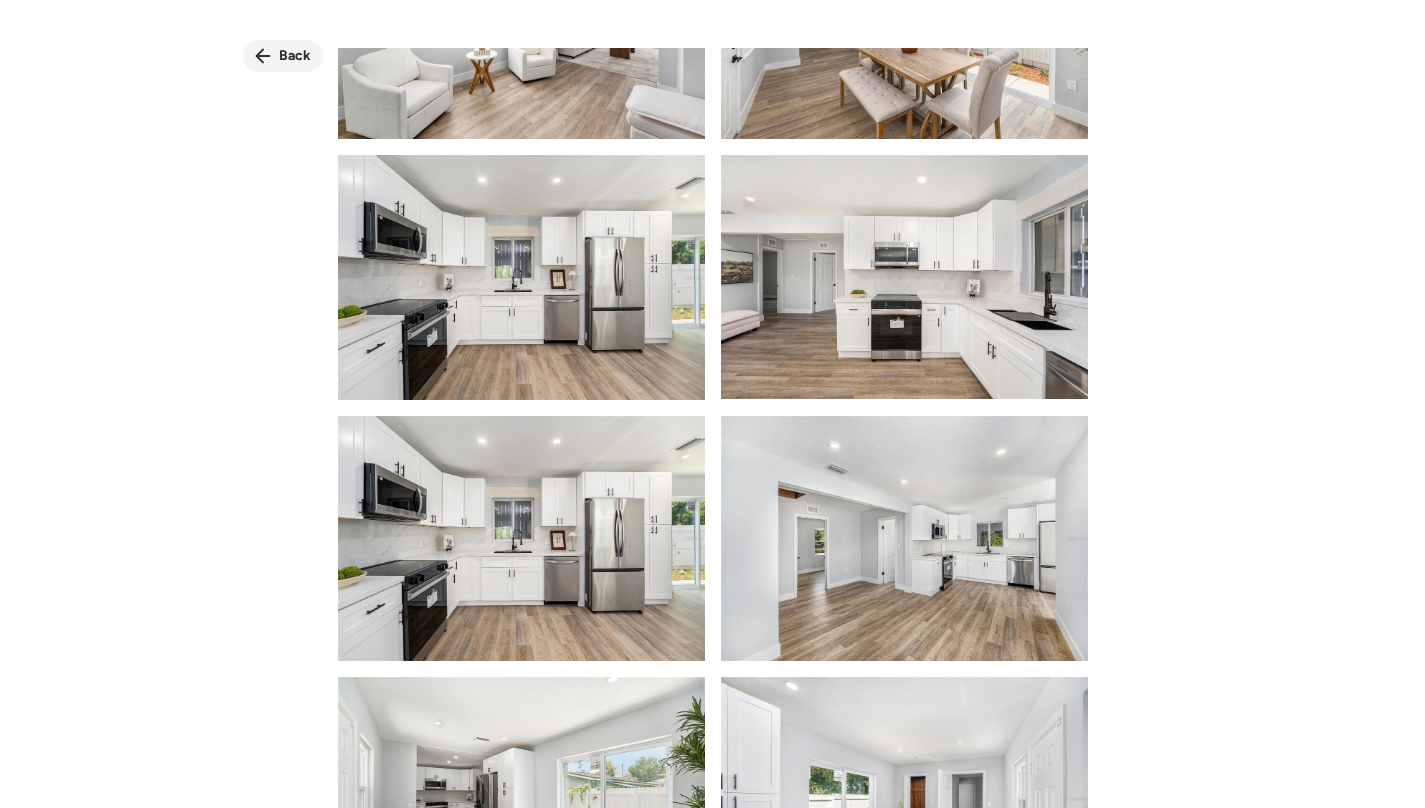 click on "Back" at bounding box center [295, 56] 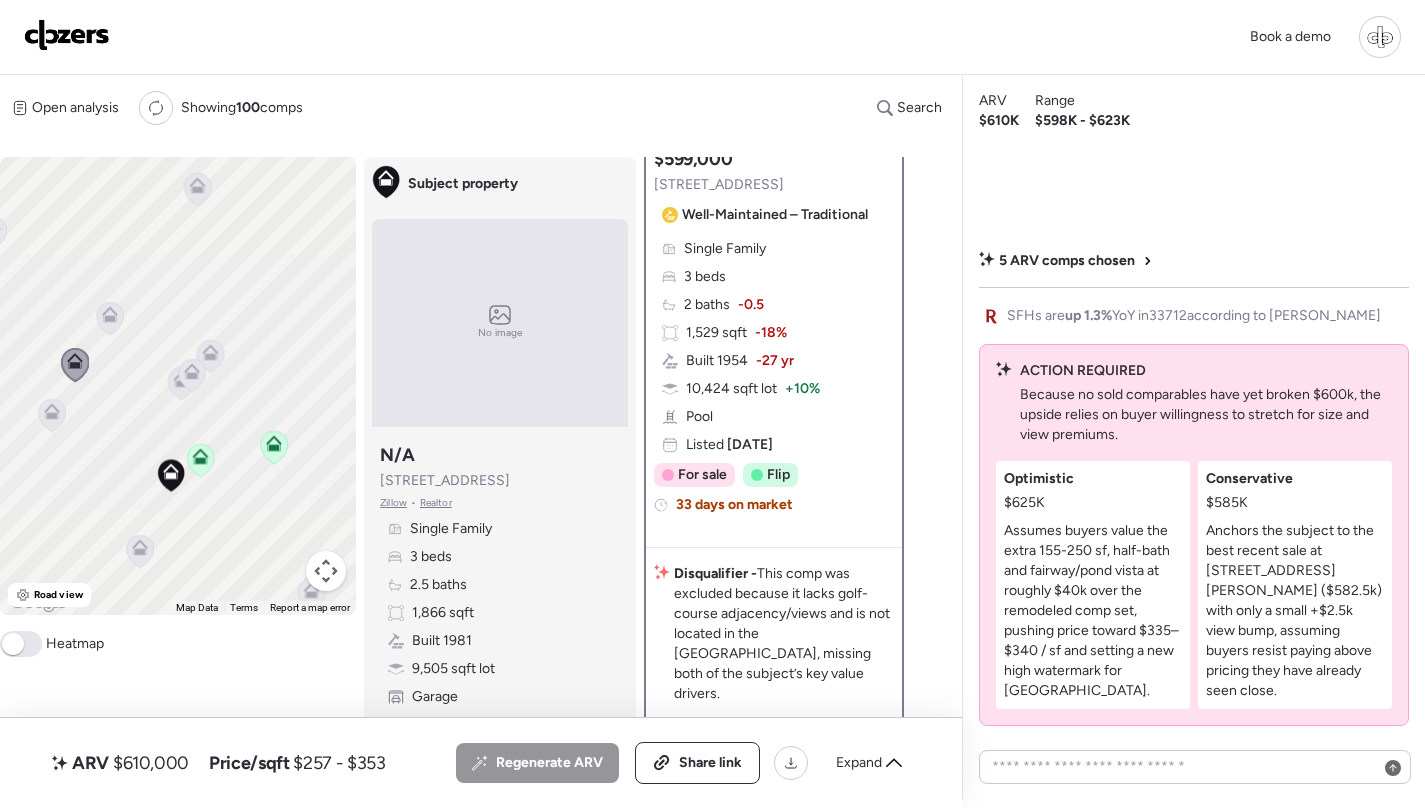 scroll, scrollTop: 281, scrollLeft: 0, axis: vertical 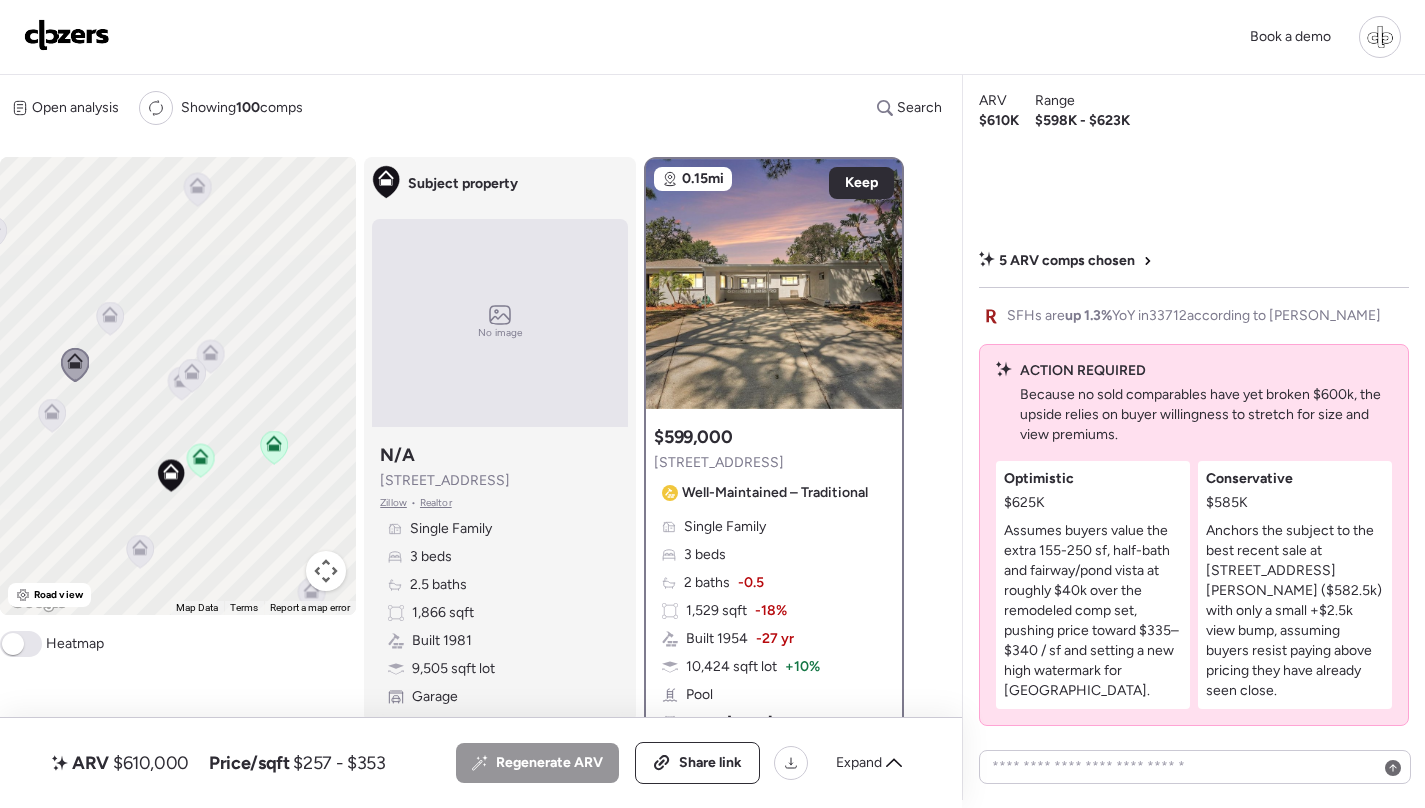 click on "Single Family 3 beds 2 baths -0.5 1,529 sqft -18% Built 1954 -27 yr 10,424 sqft lot + 10% Pool Listed   [DATE]" at bounding box center (774, 625) 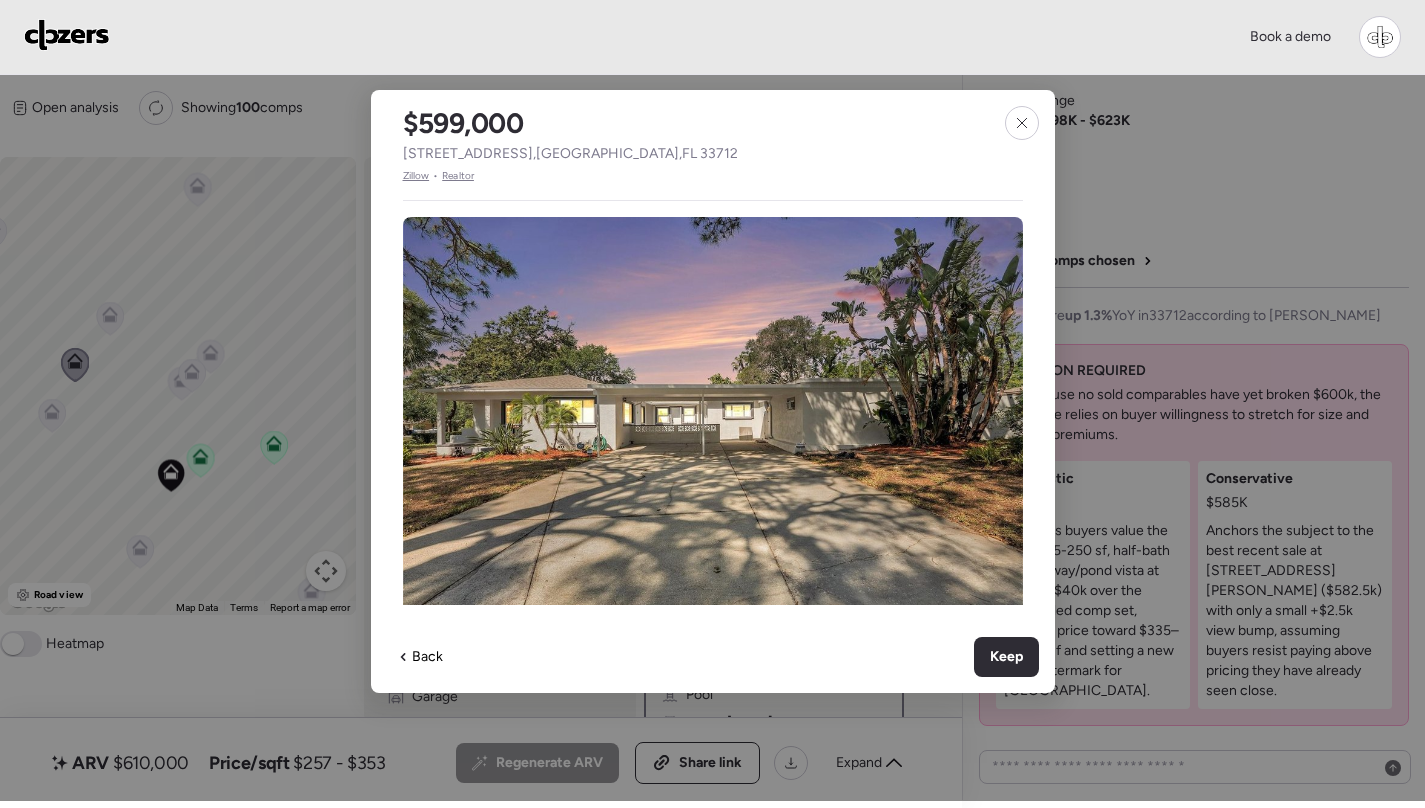 click on "Zillow" at bounding box center [416, 176] 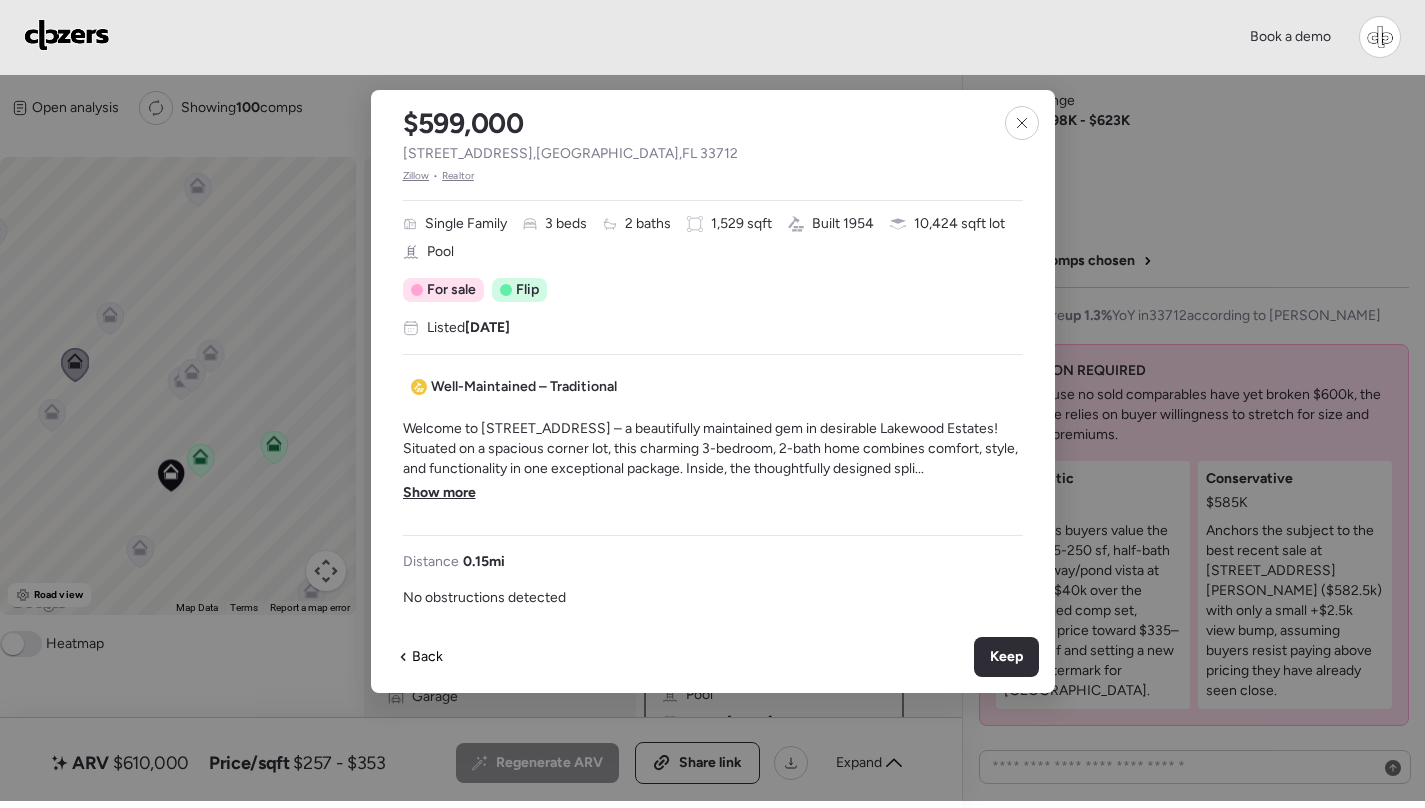 scroll, scrollTop: 422, scrollLeft: 0, axis: vertical 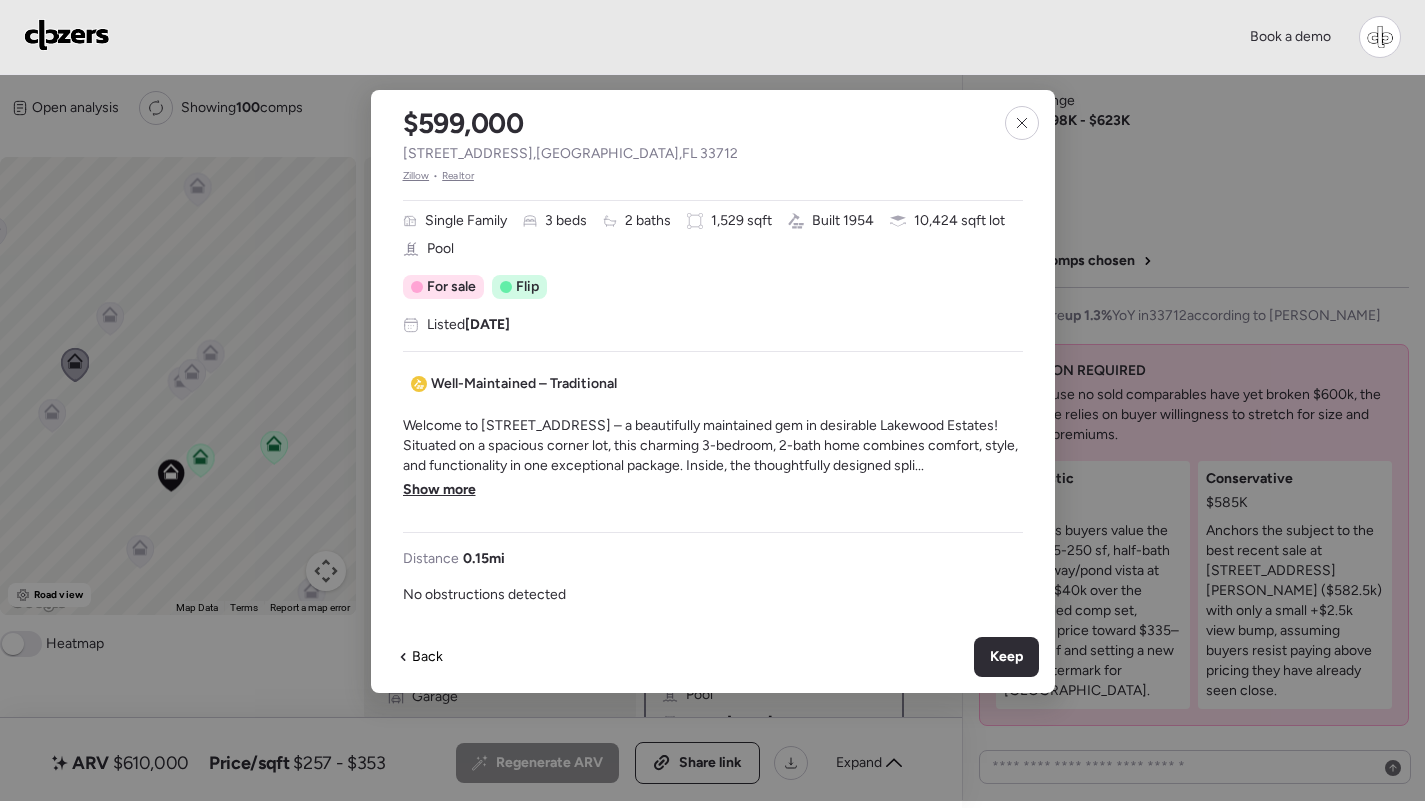 click on "Show more" at bounding box center [439, 490] 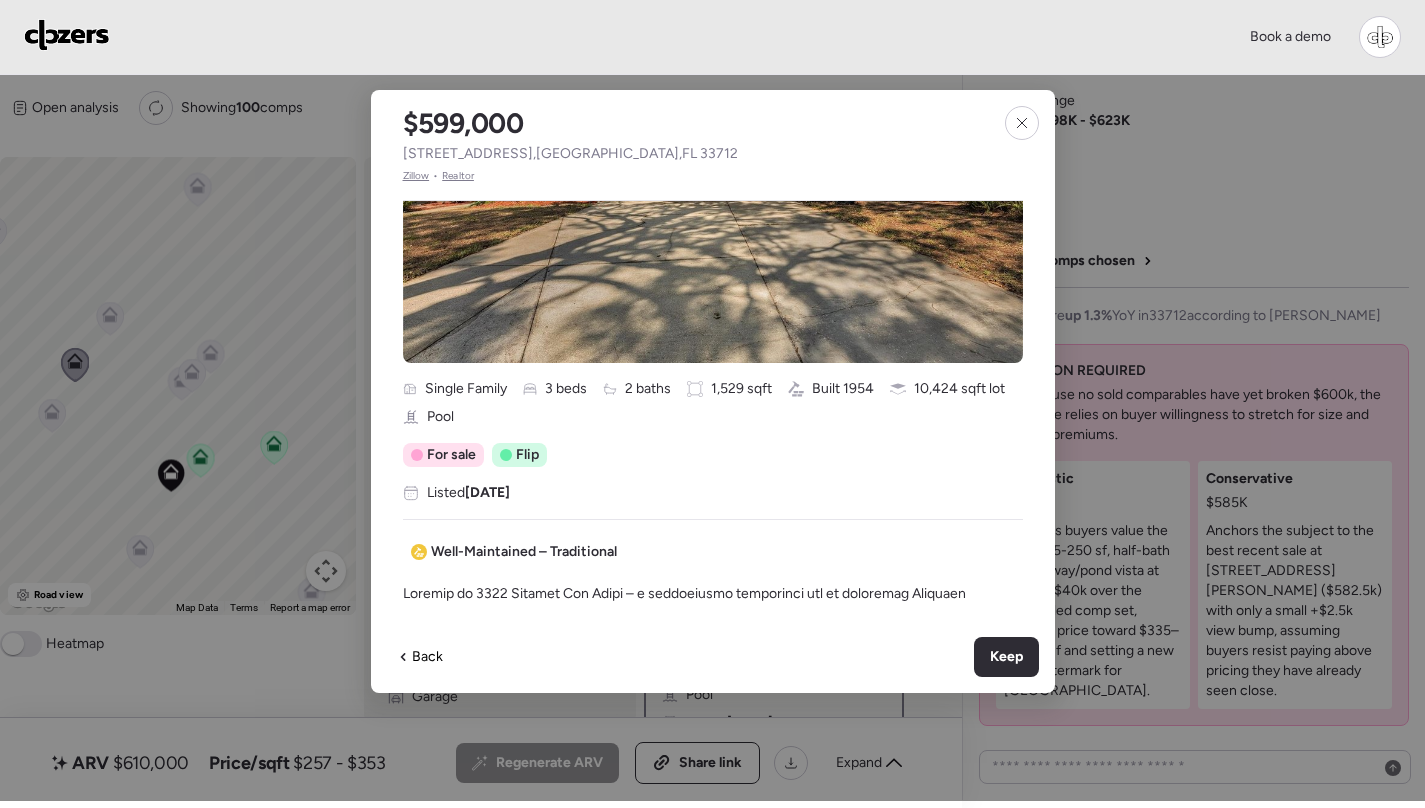scroll, scrollTop: 63, scrollLeft: 0, axis: vertical 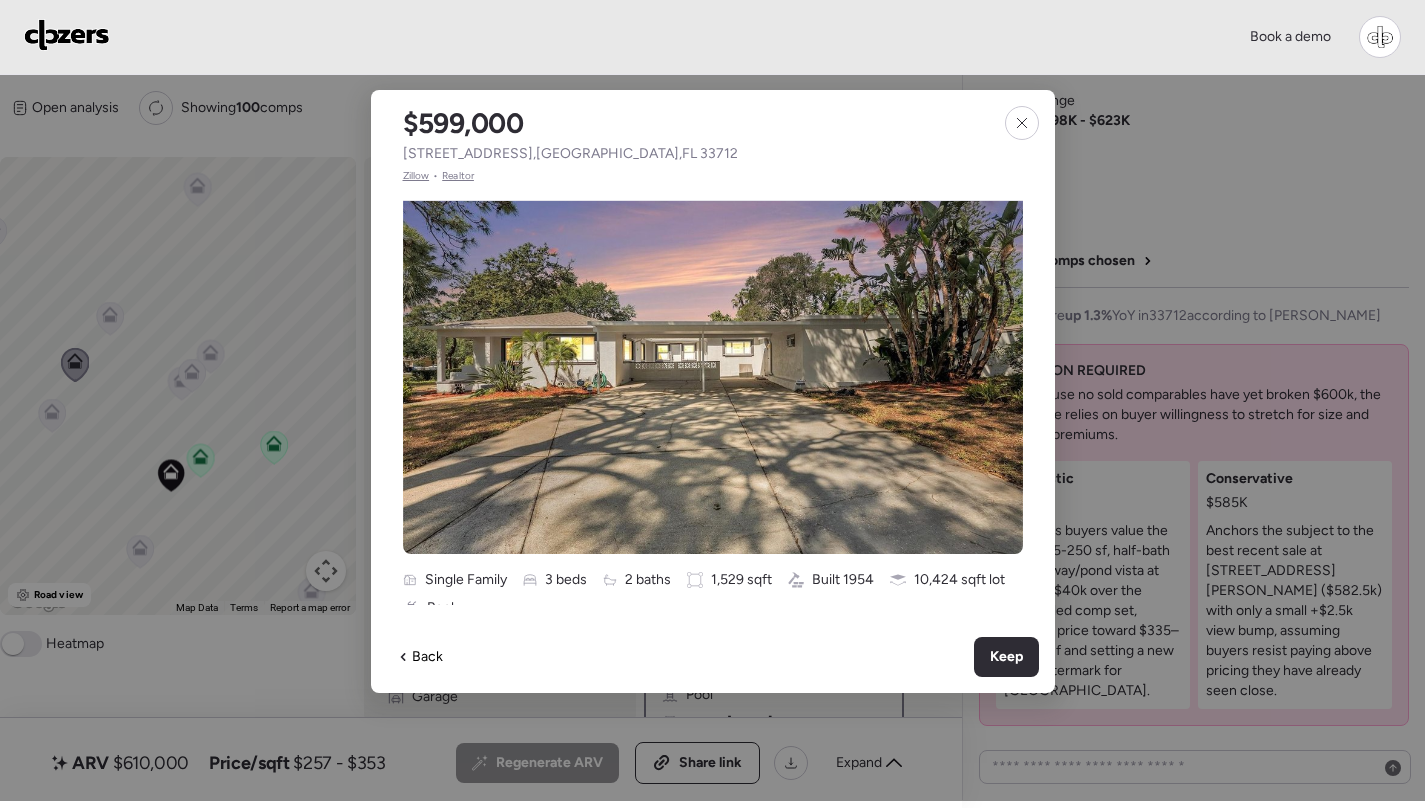 click on "Zillow" at bounding box center (416, 176) 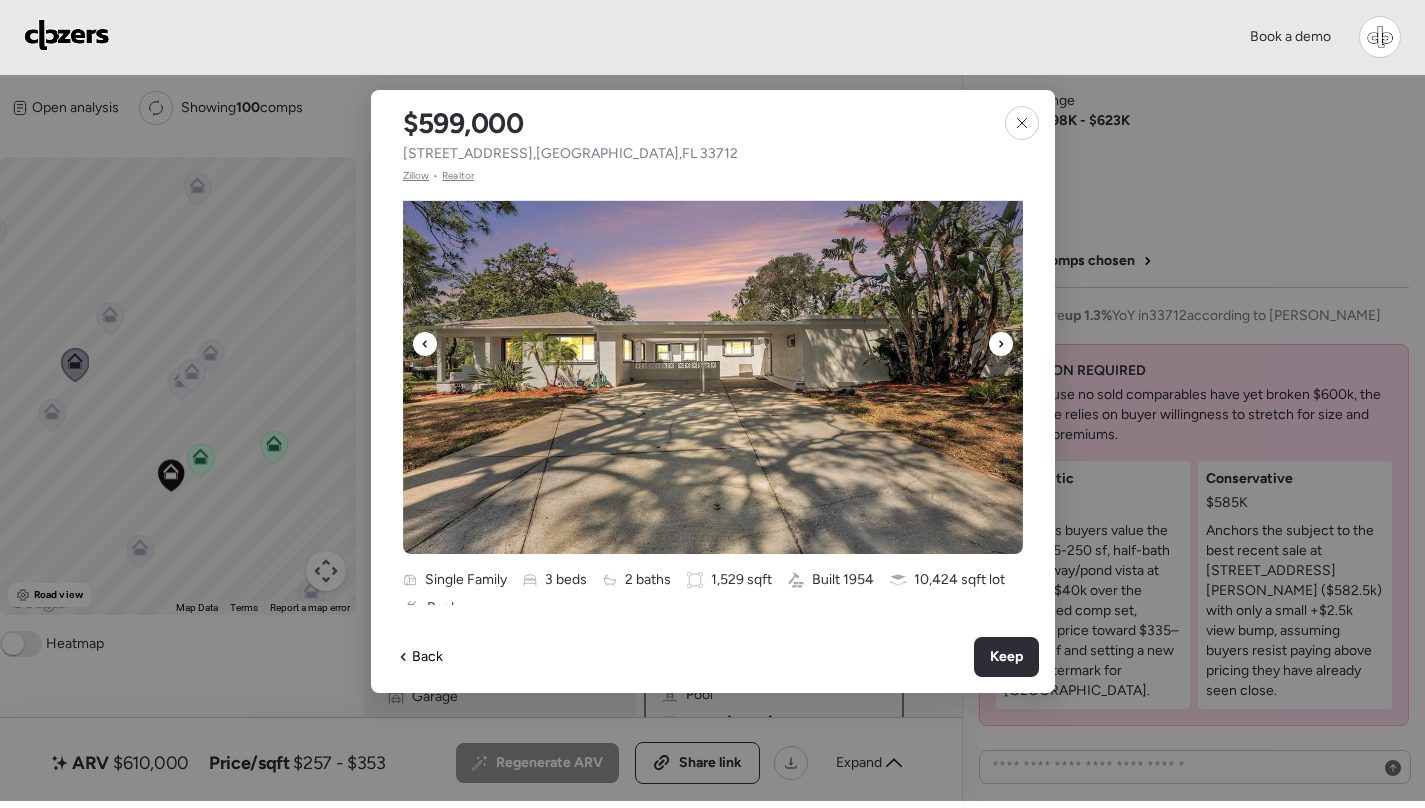 click at bounding box center [713, 354] 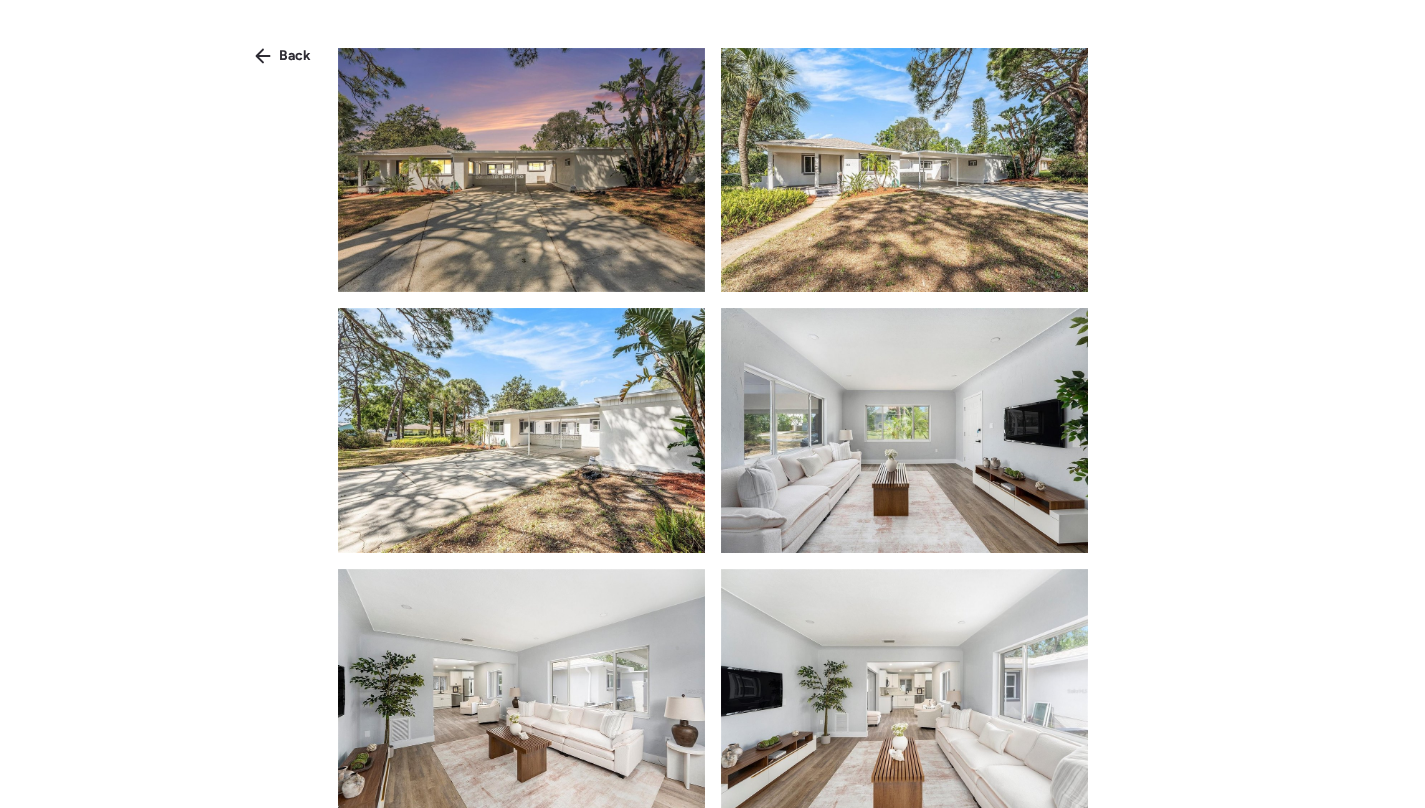 click at bounding box center (521, 170) 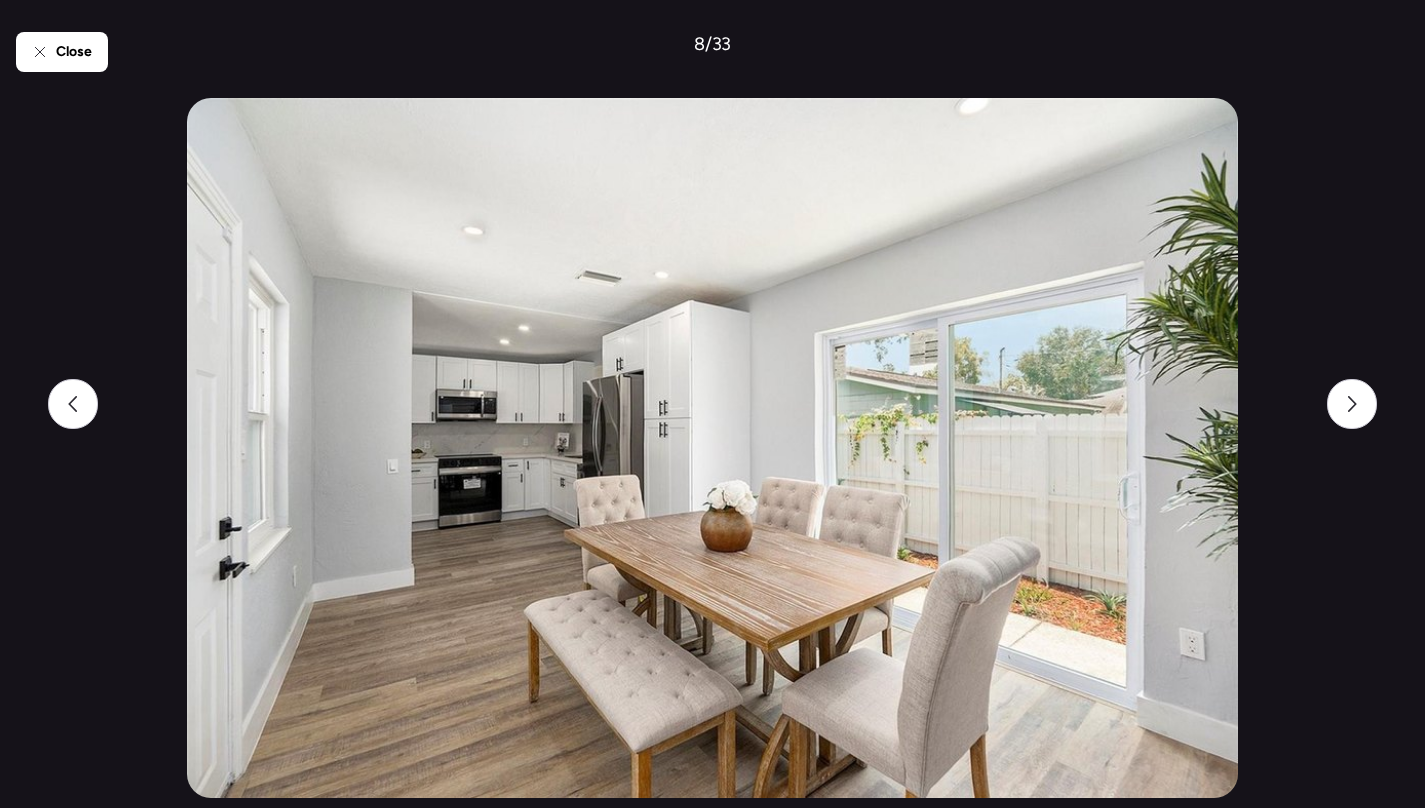 click on "Close 8  /  33" at bounding box center [712, 404] 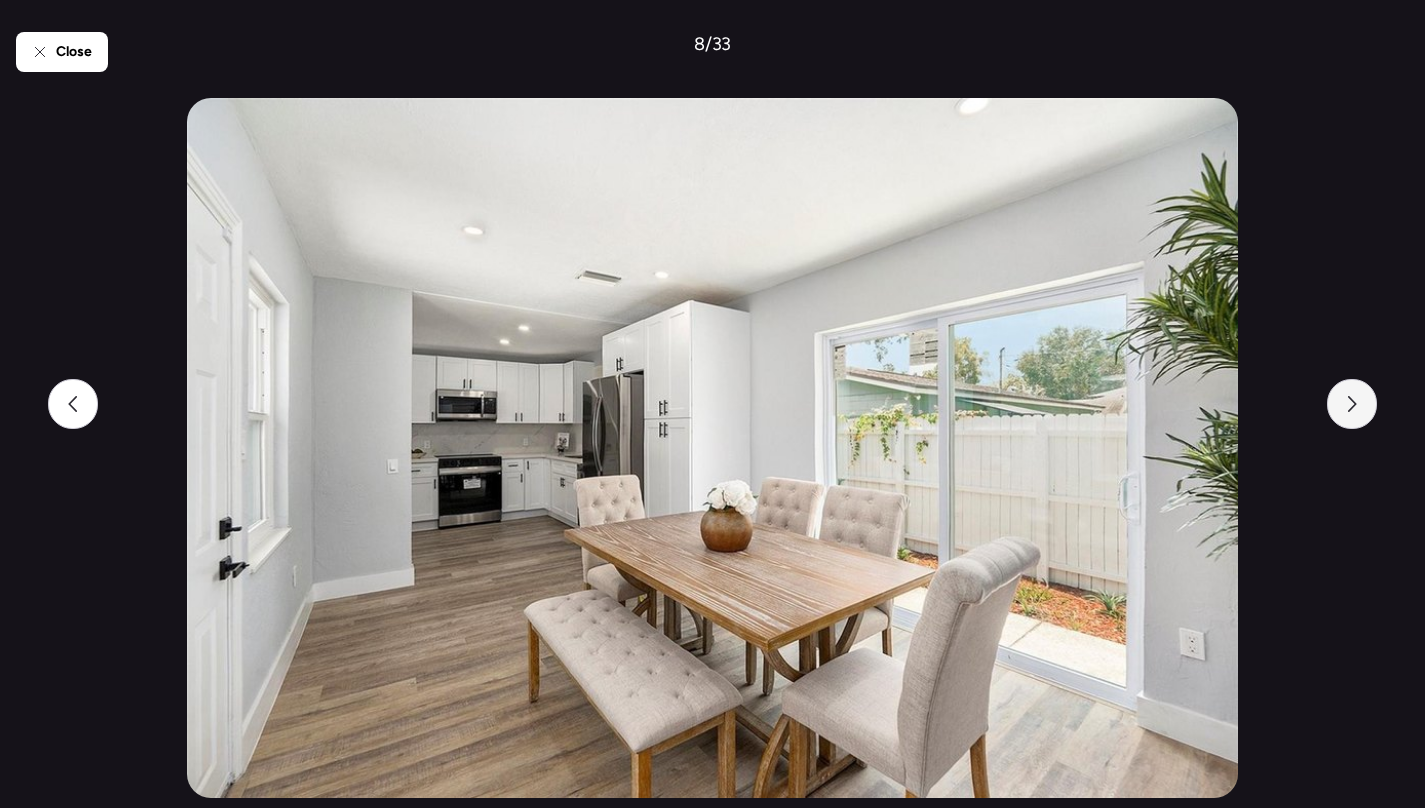 click at bounding box center [1352, 404] 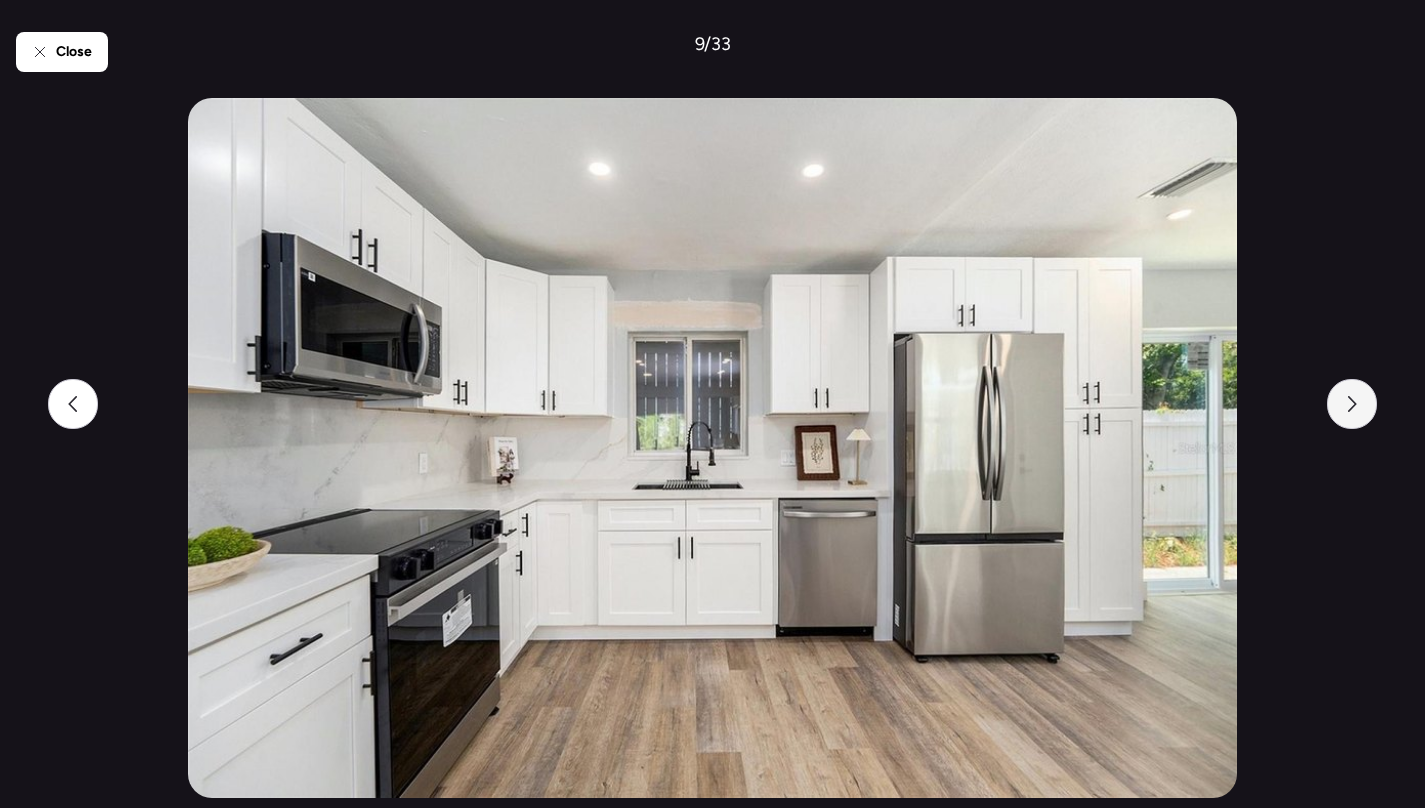 click at bounding box center (1352, 404) 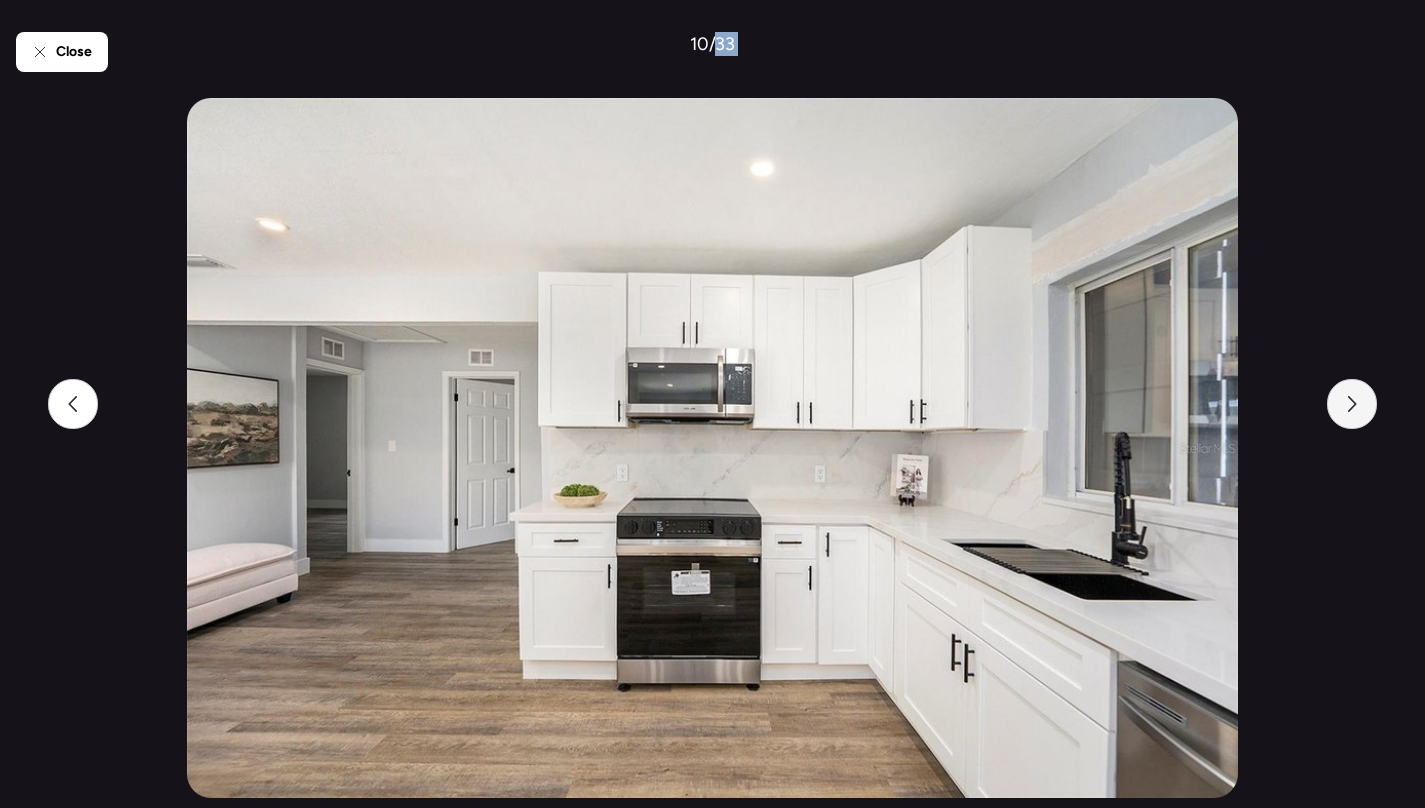click at bounding box center (1352, 404) 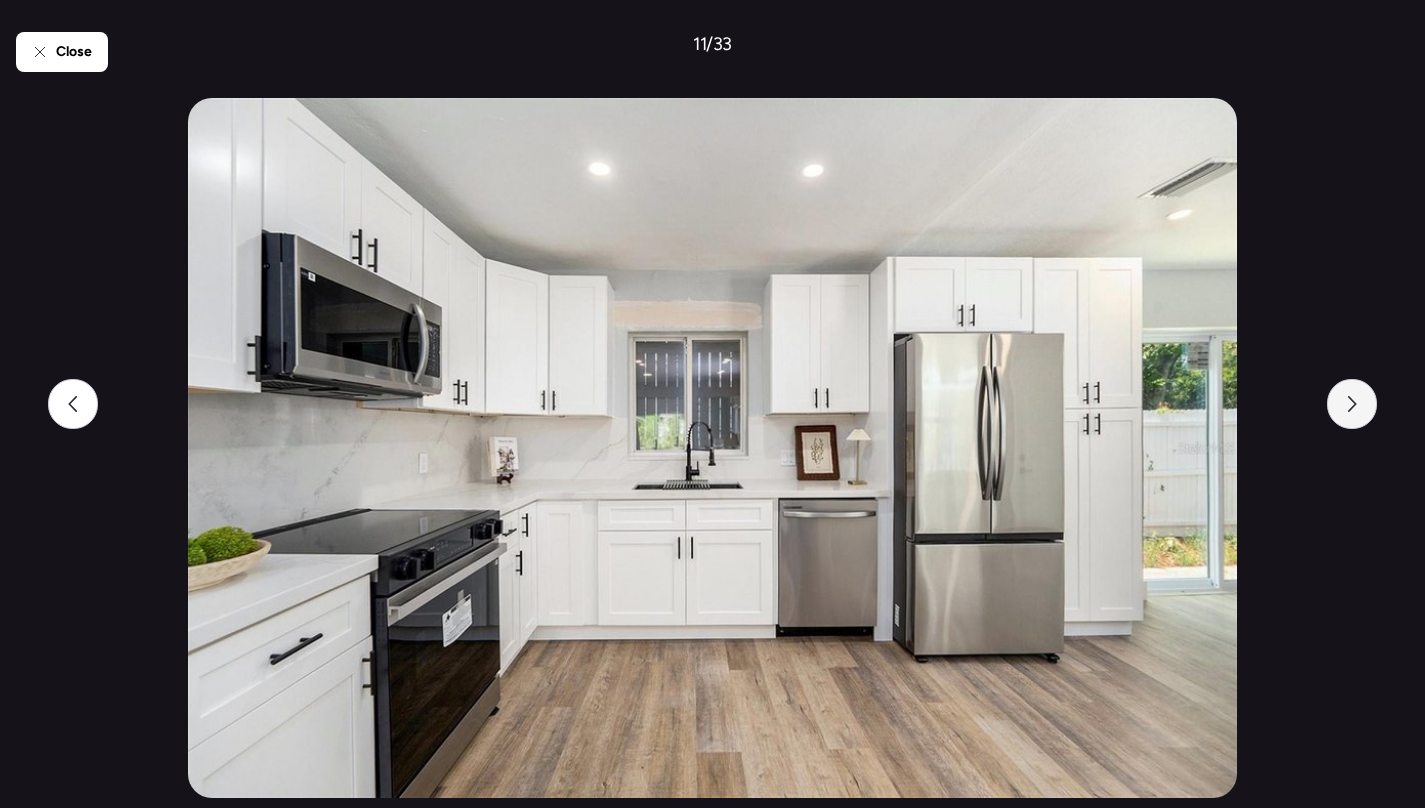 click at bounding box center (1352, 404) 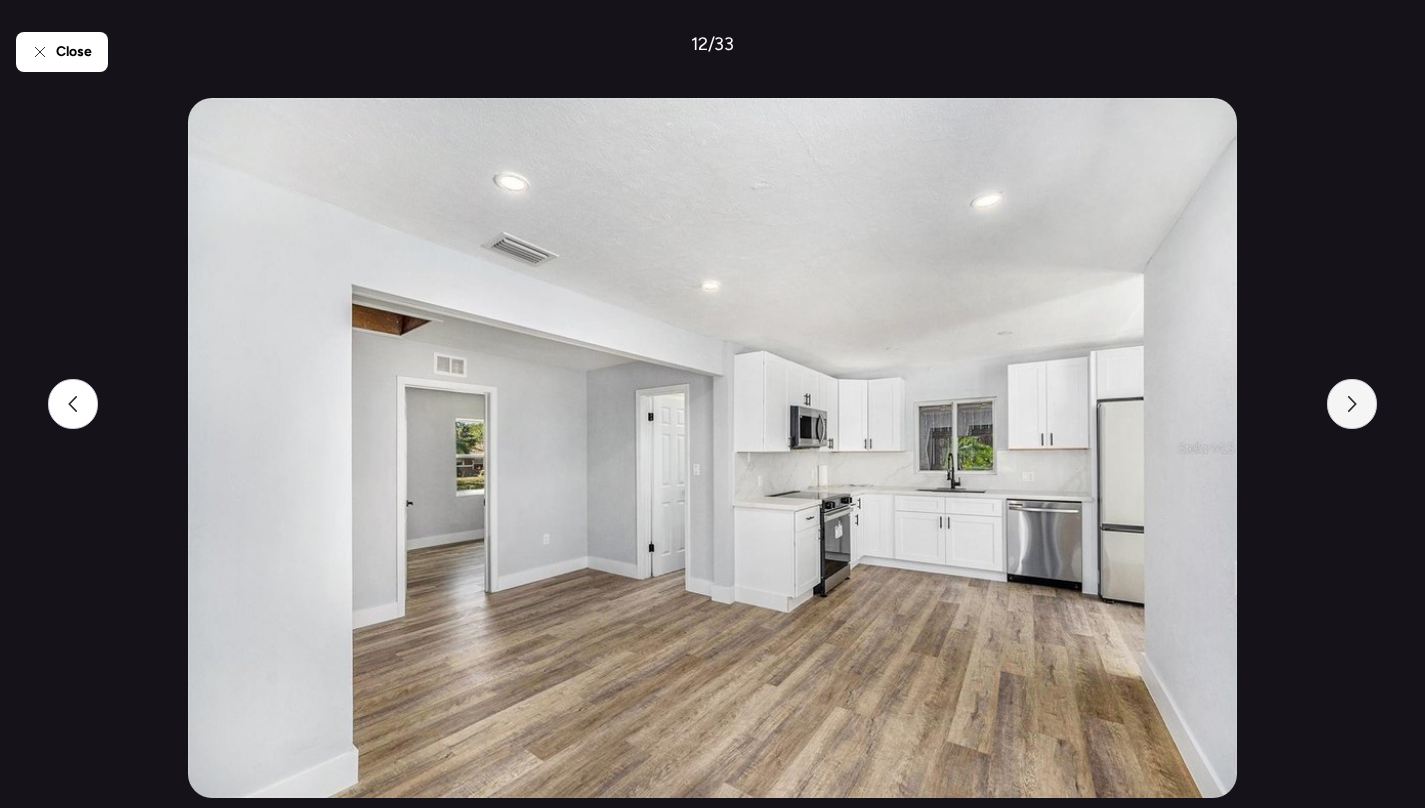 click at bounding box center [1352, 404] 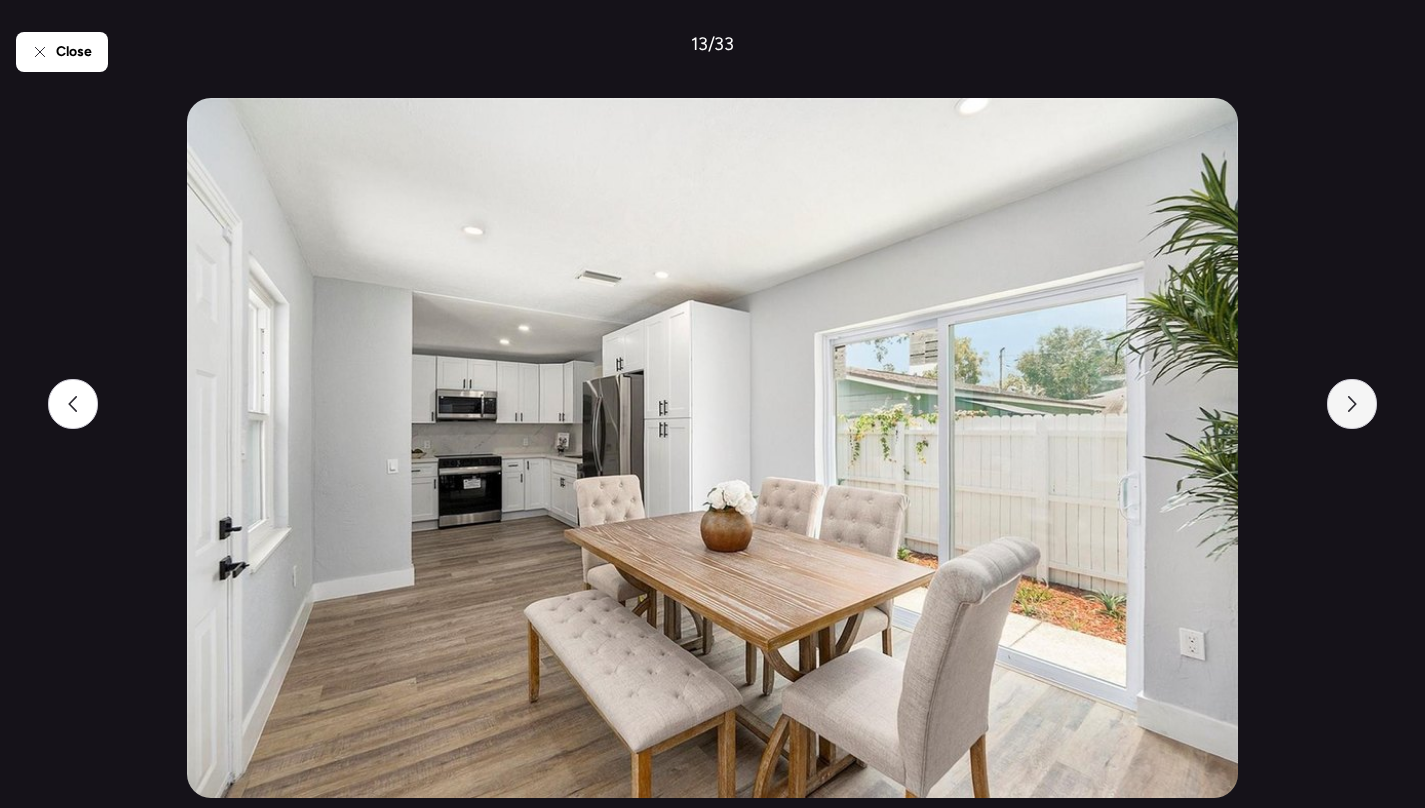 click at bounding box center [1352, 404] 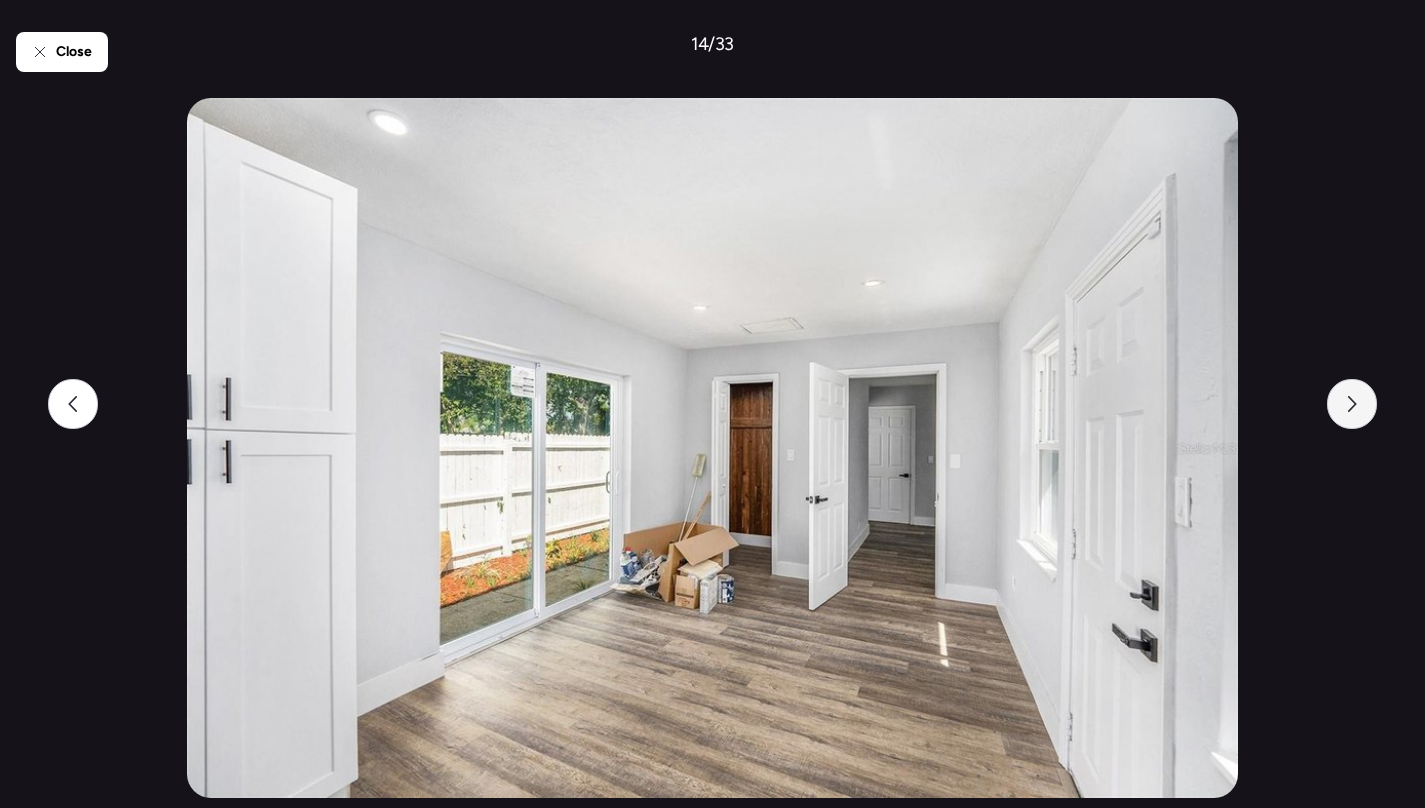 click at bounding box center [1352, 404] 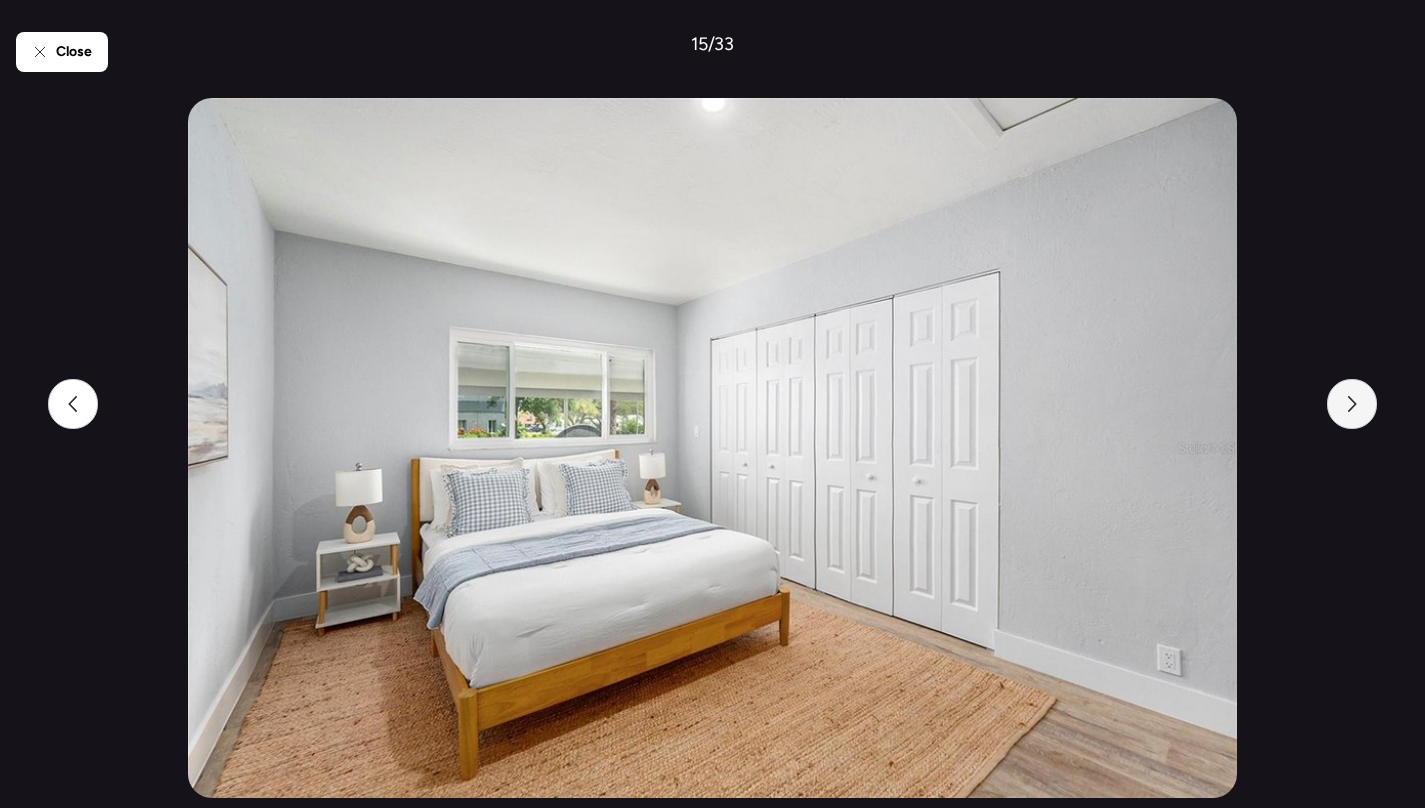 click at bounding box center [1352, 404] 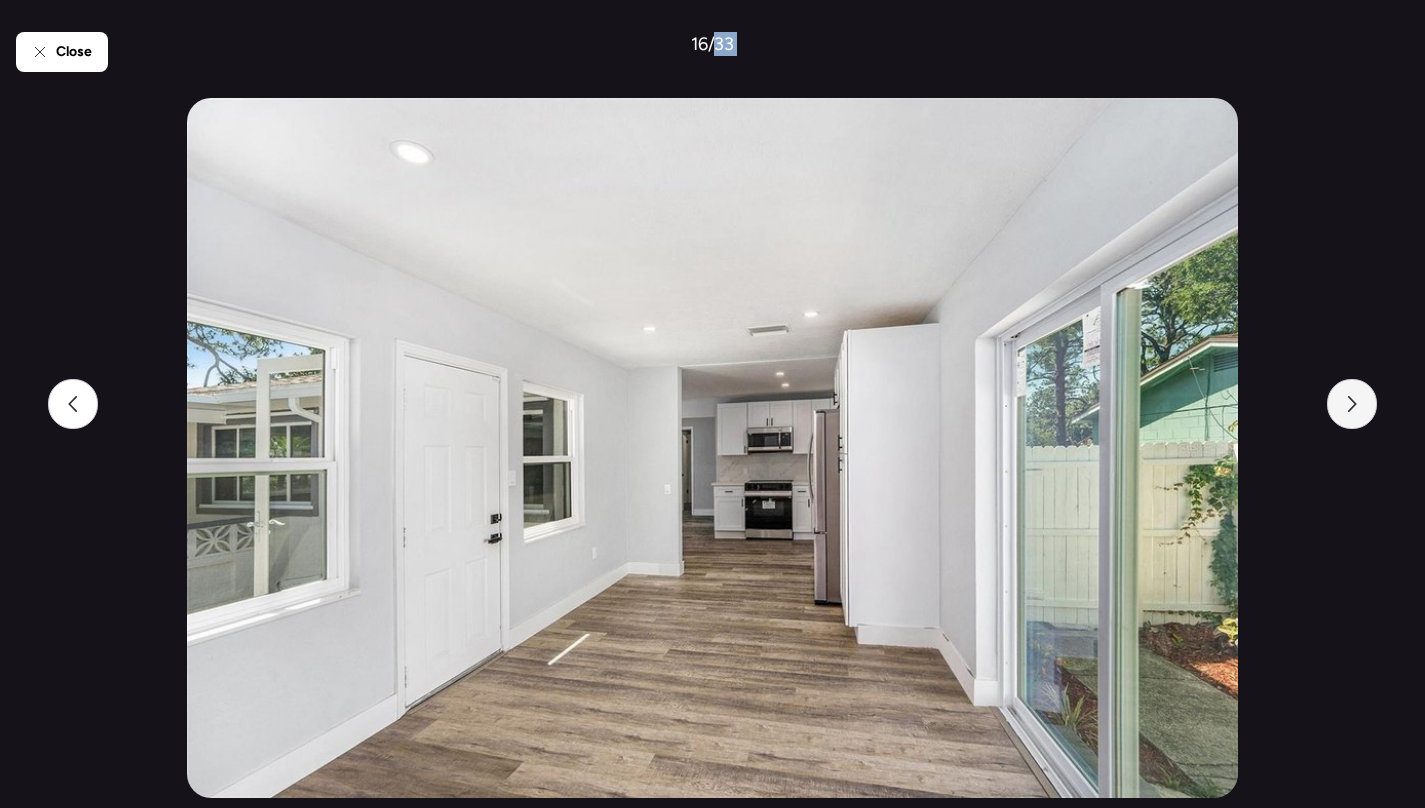 click at bounding box center (1352, 404) 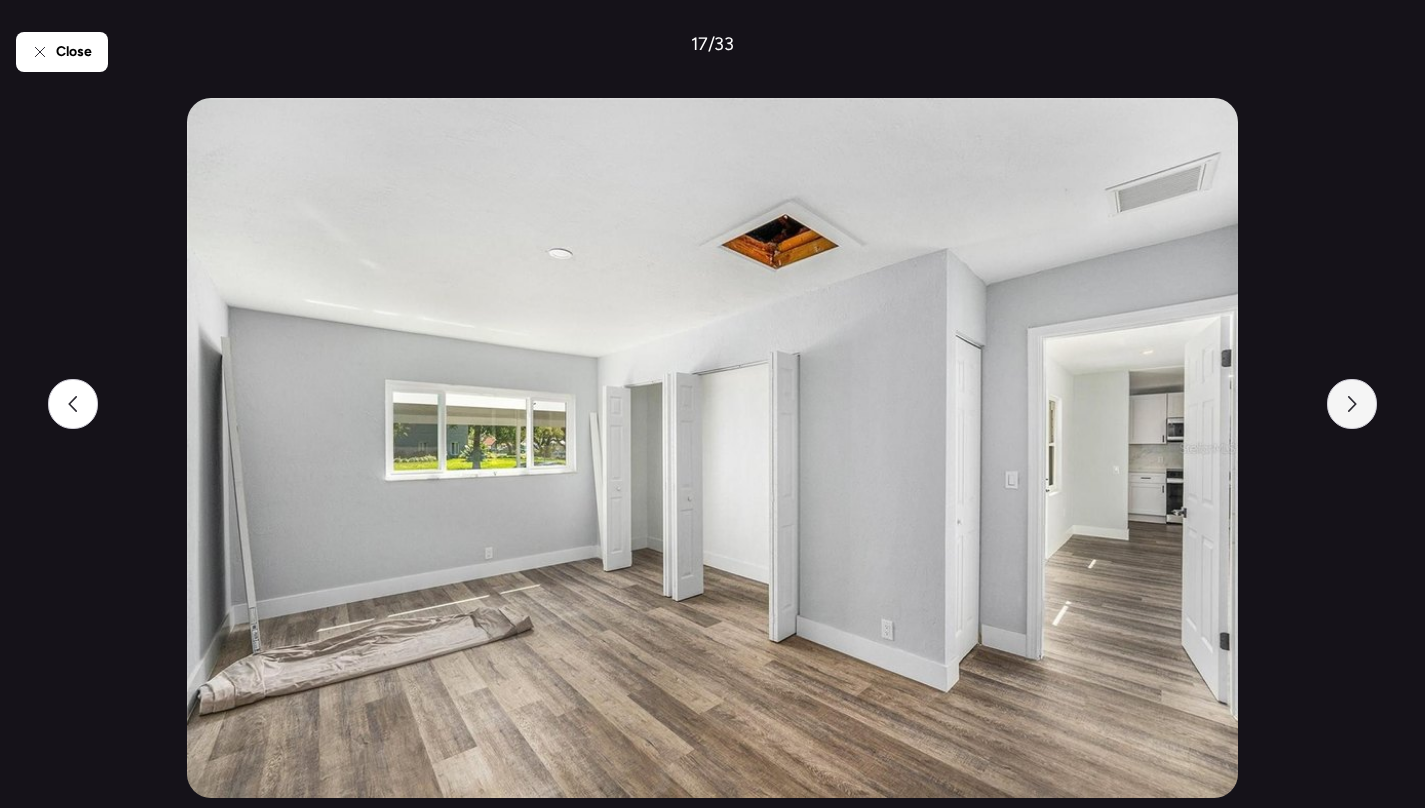 click at bounding box center [1352, 404] 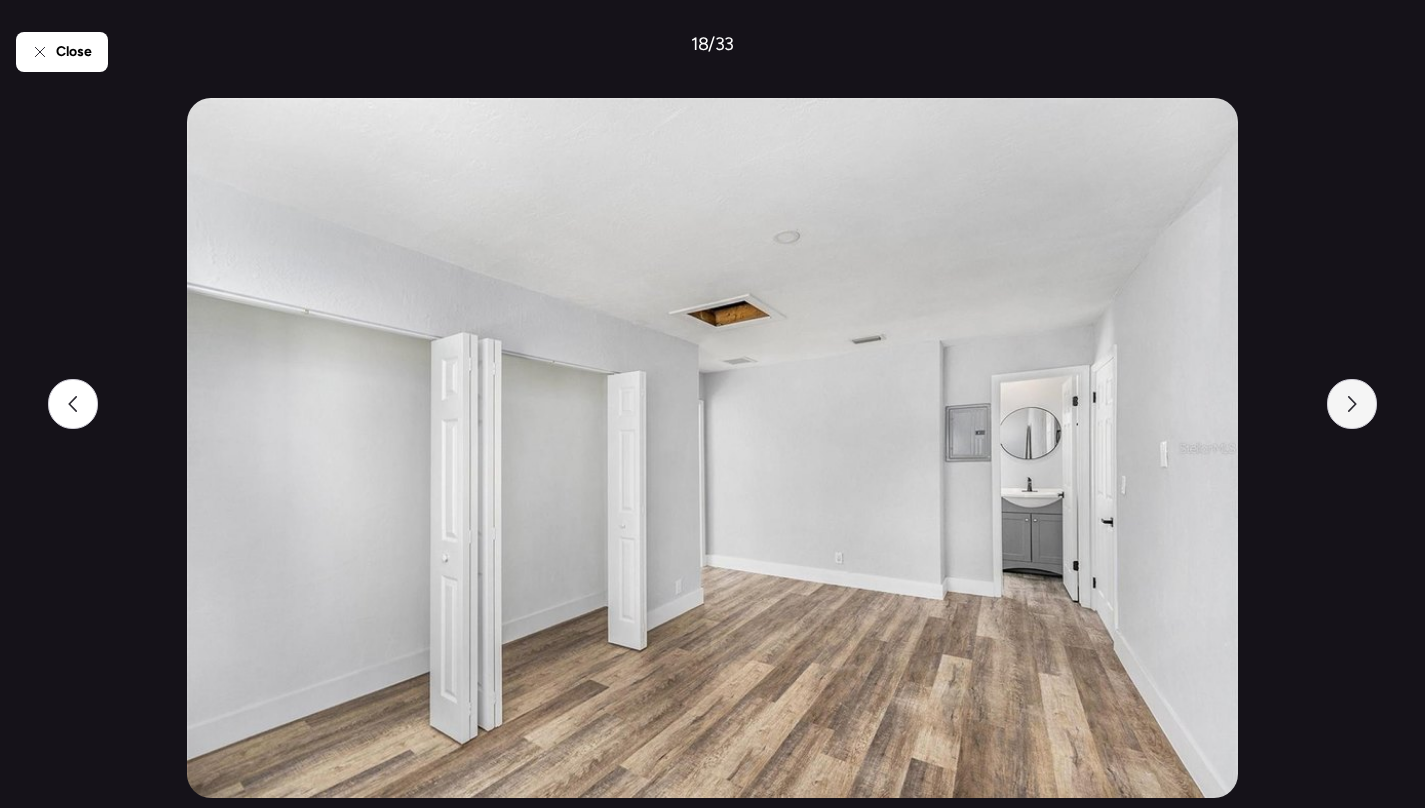 click at bounding box center (1352, 404) 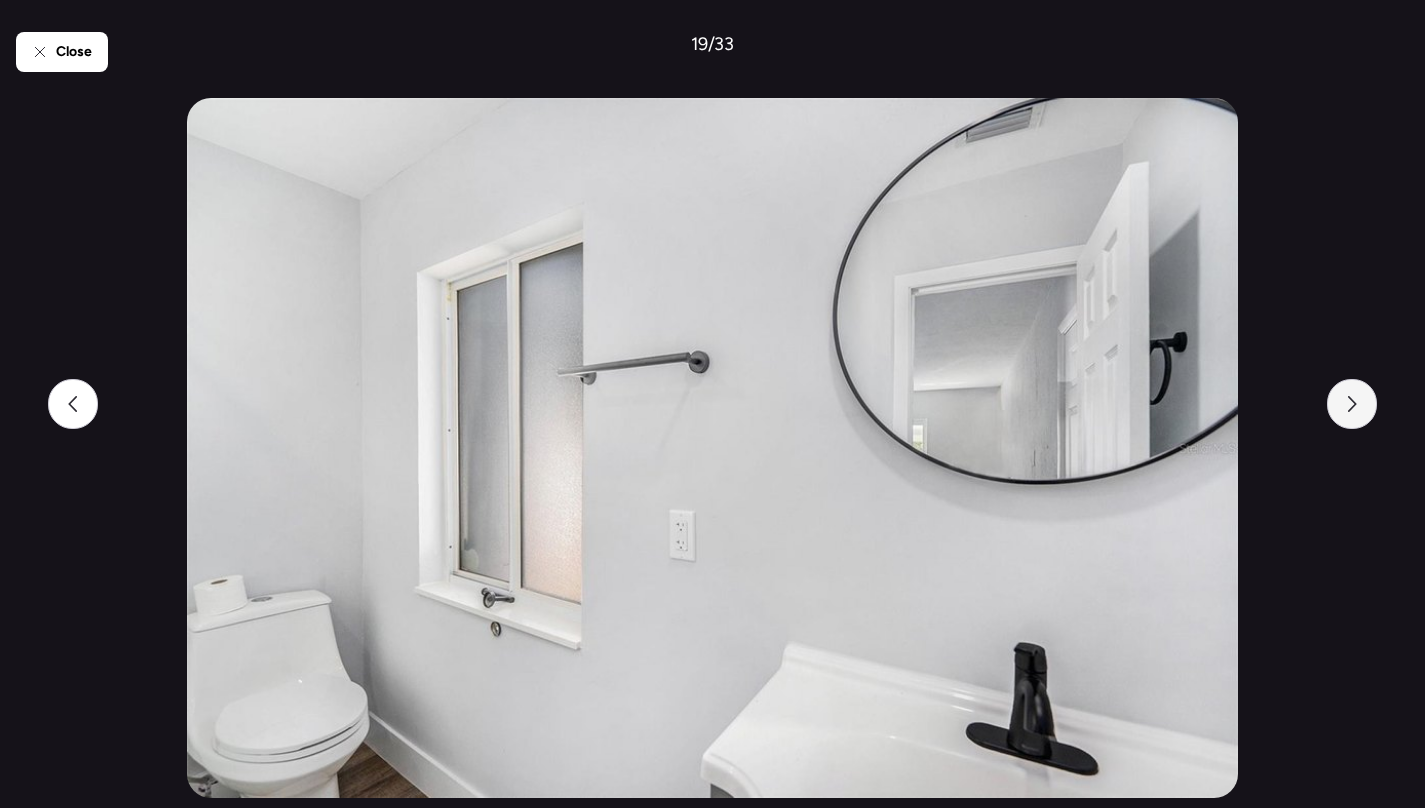 click at bounding box center (1352, 404) 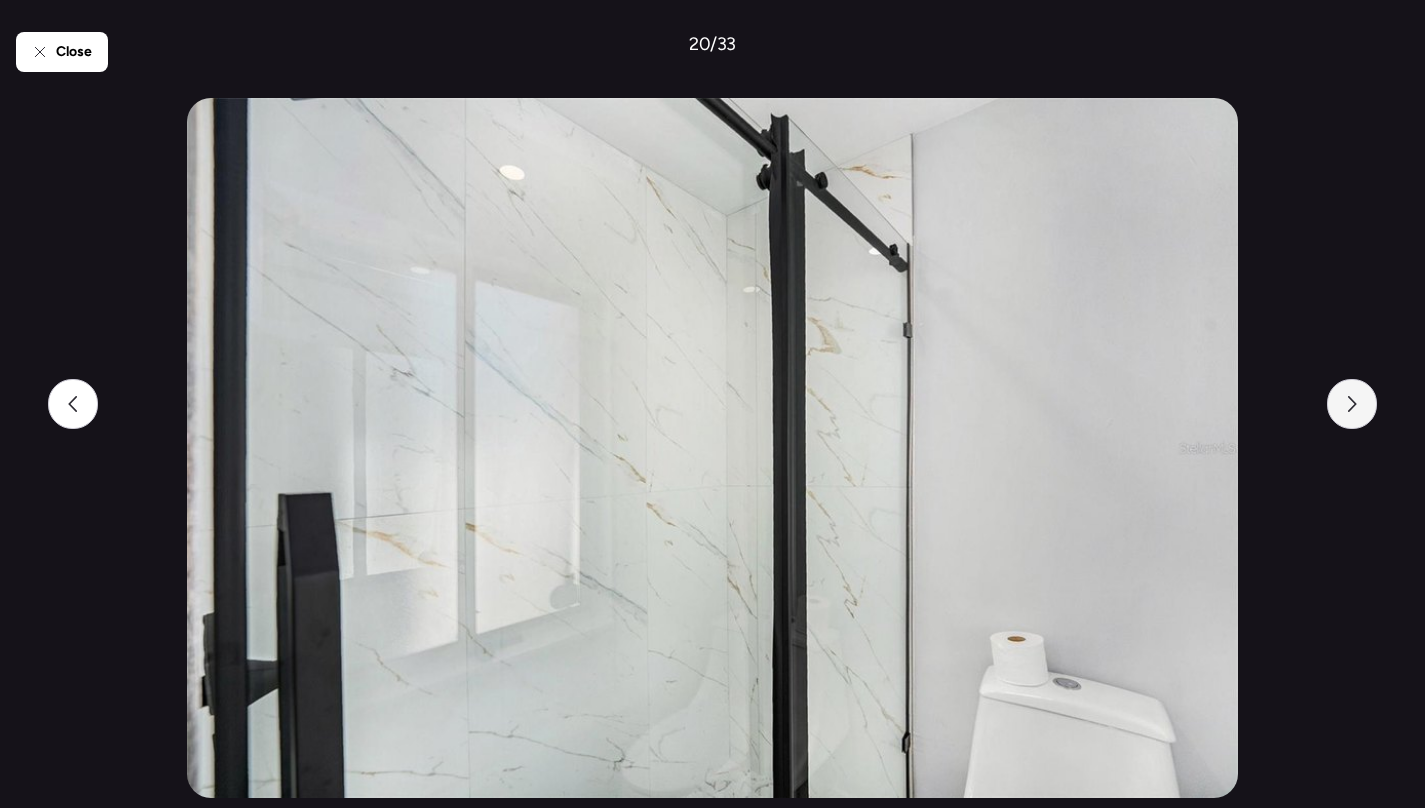 click at bounding box center (1352, 404) 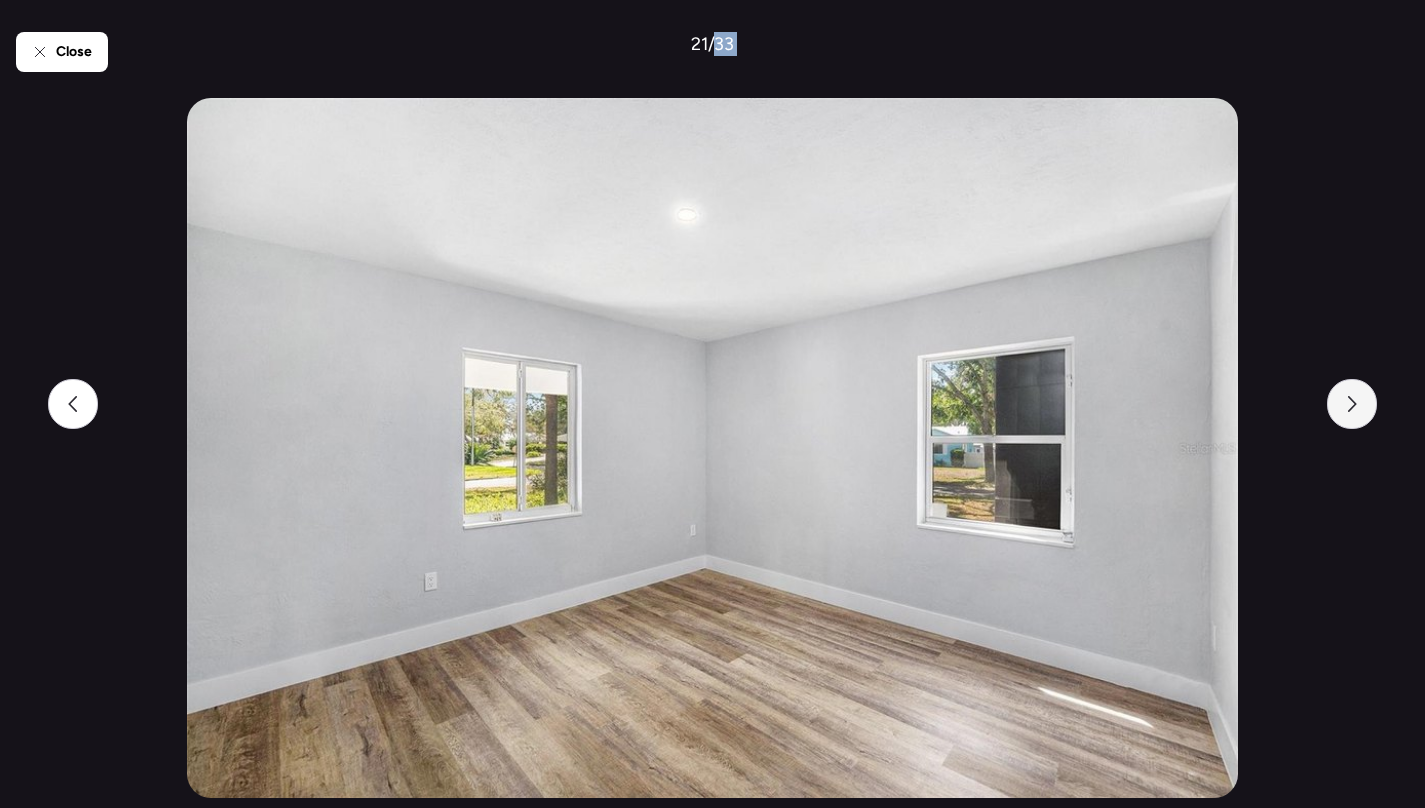click at bounding box center [1352, 404] 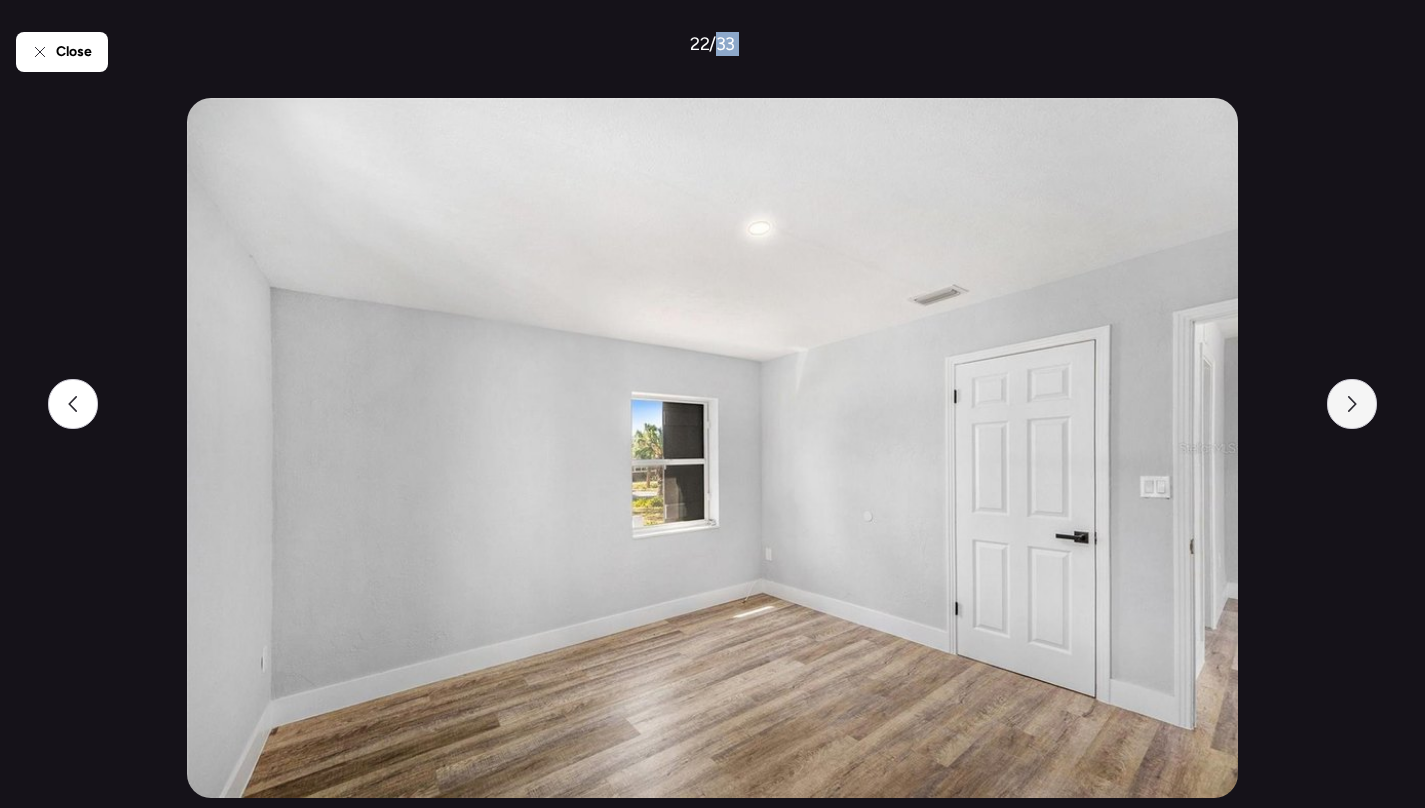 click at bounding box center [1352, 404] 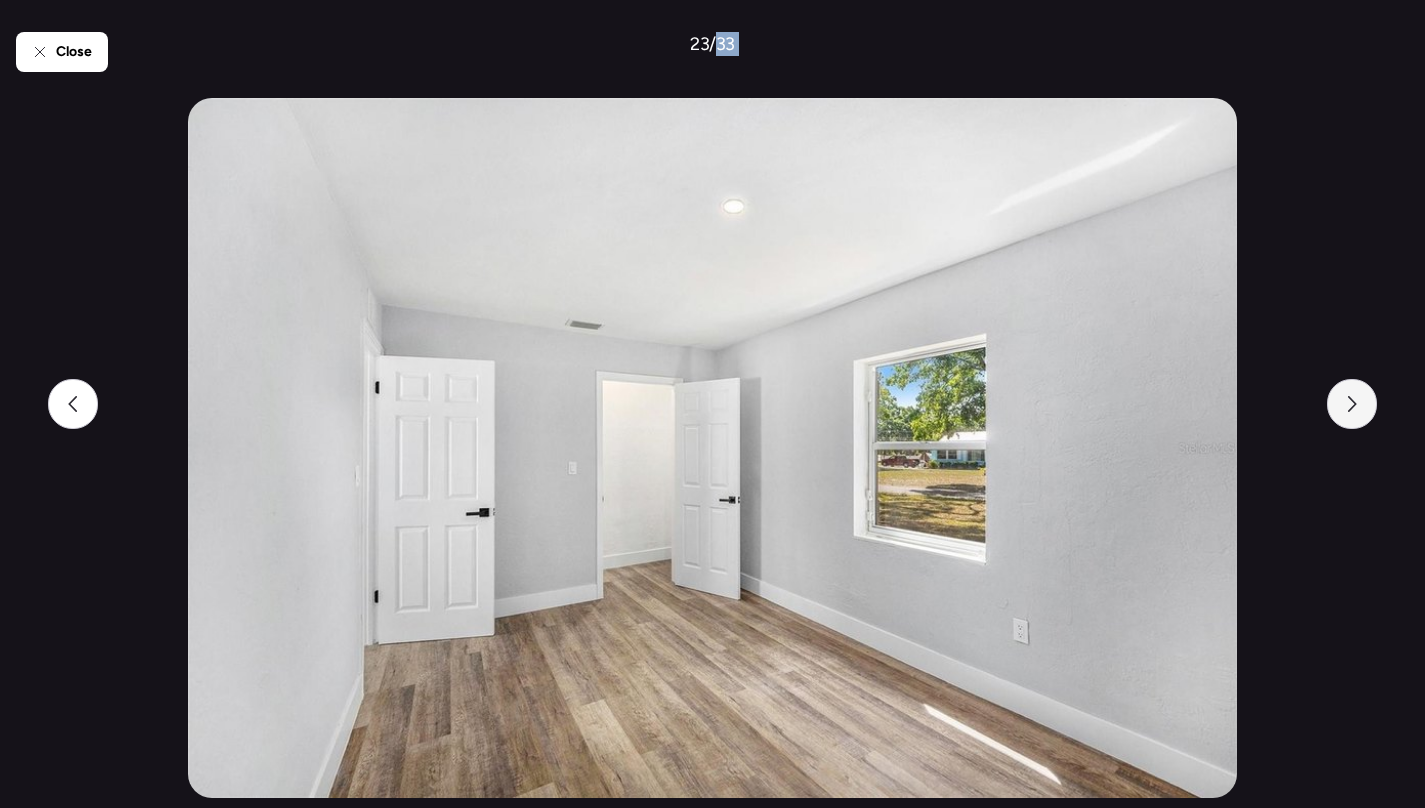 click at bounding box center (1352, 404) 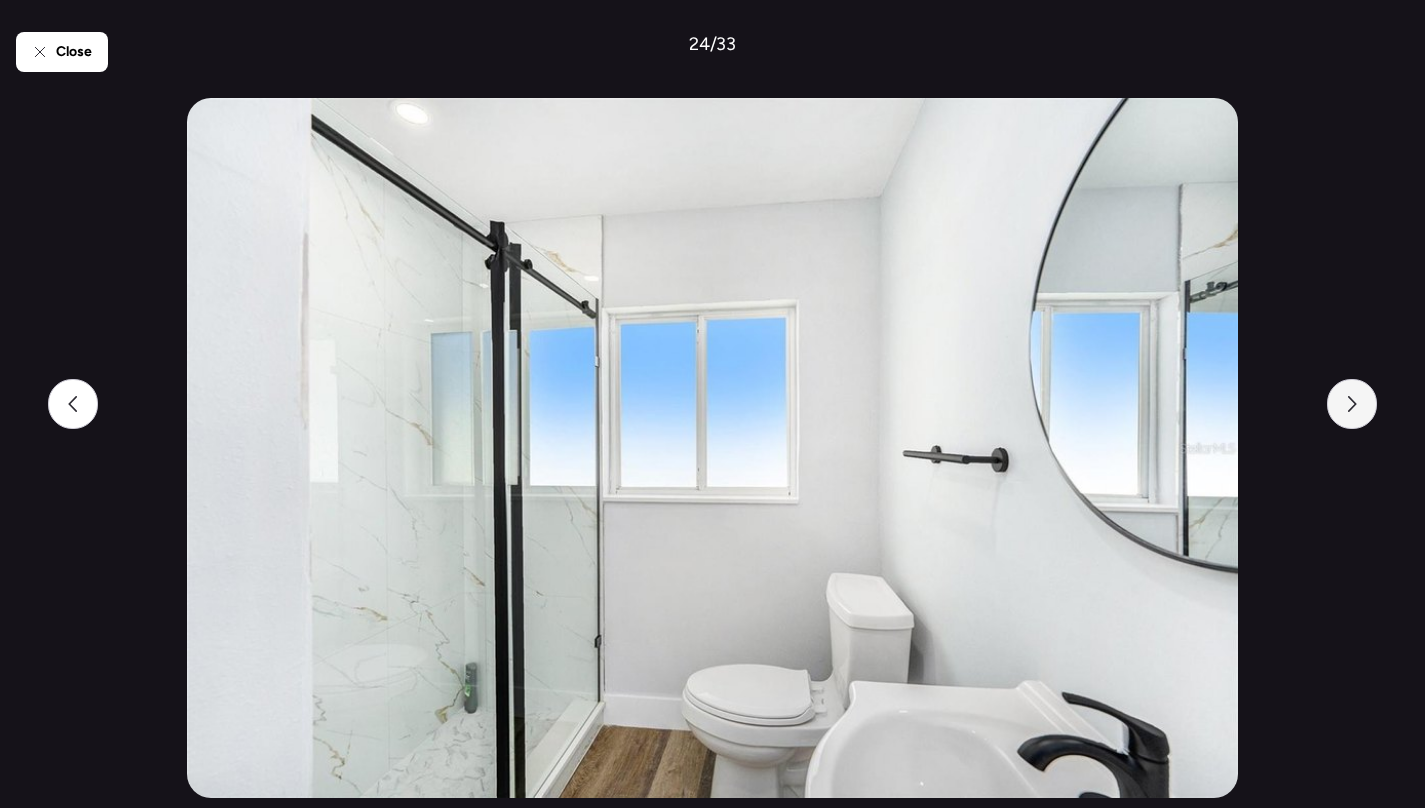 click at bounding box center (1352, 404) 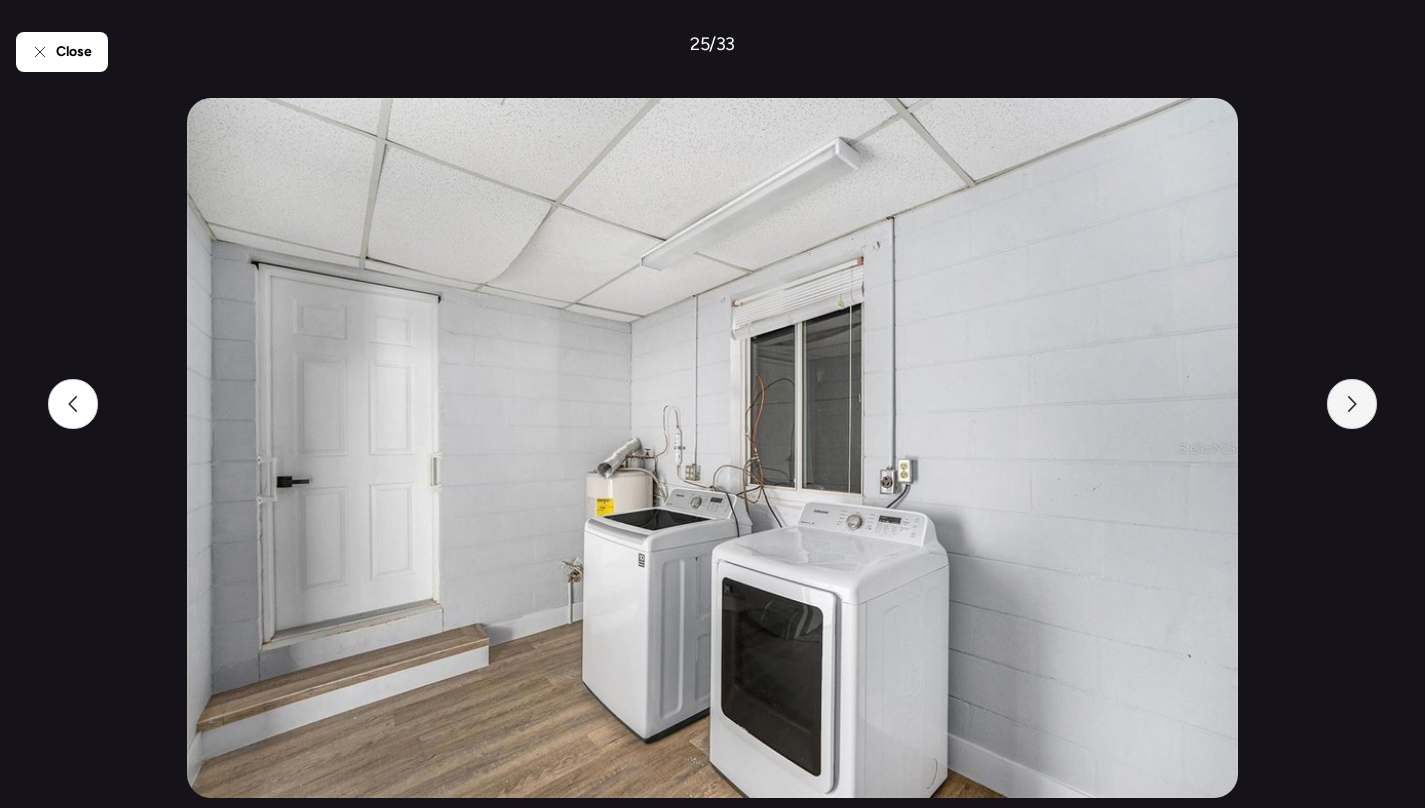 click at bounding box center [1352, 404] 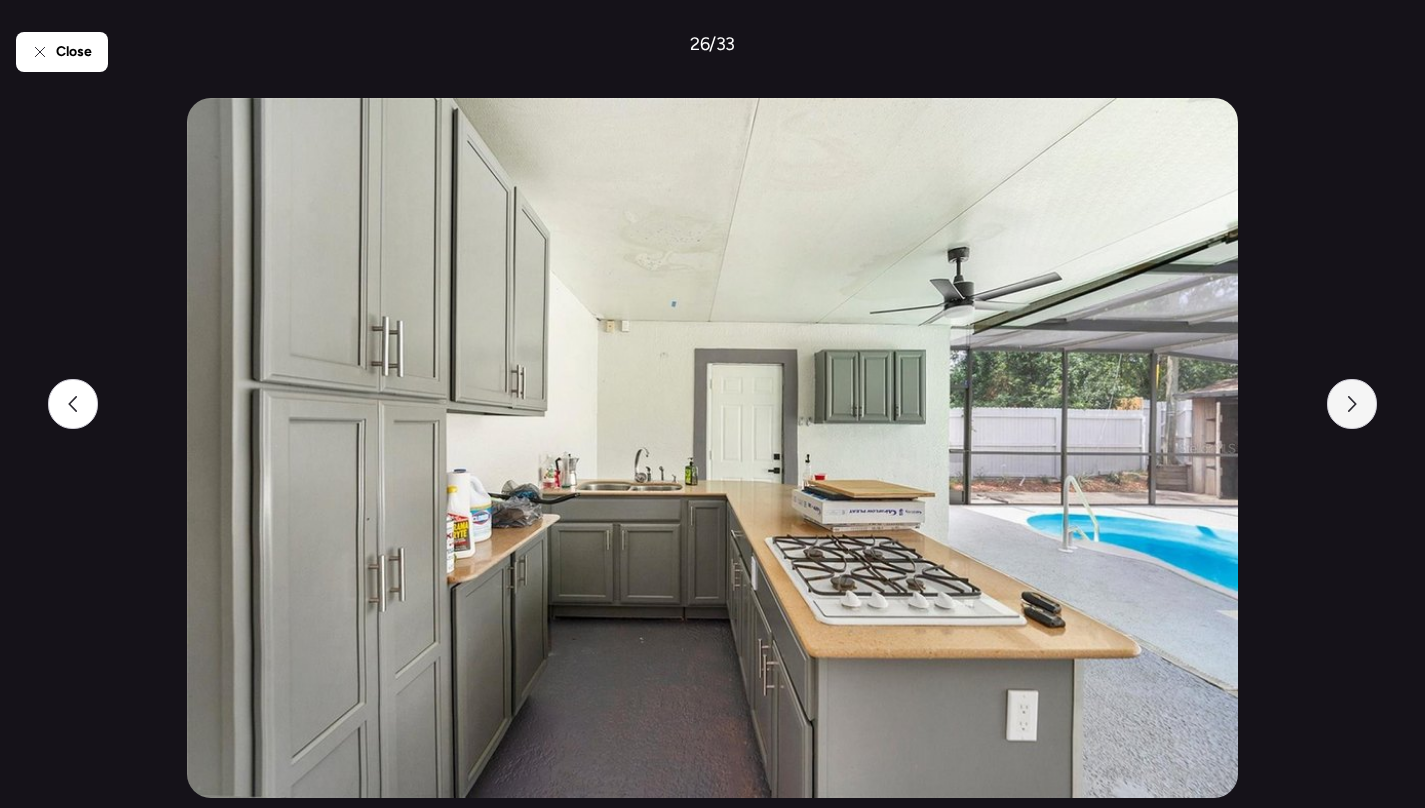 click at bounding box center [1352, 404] 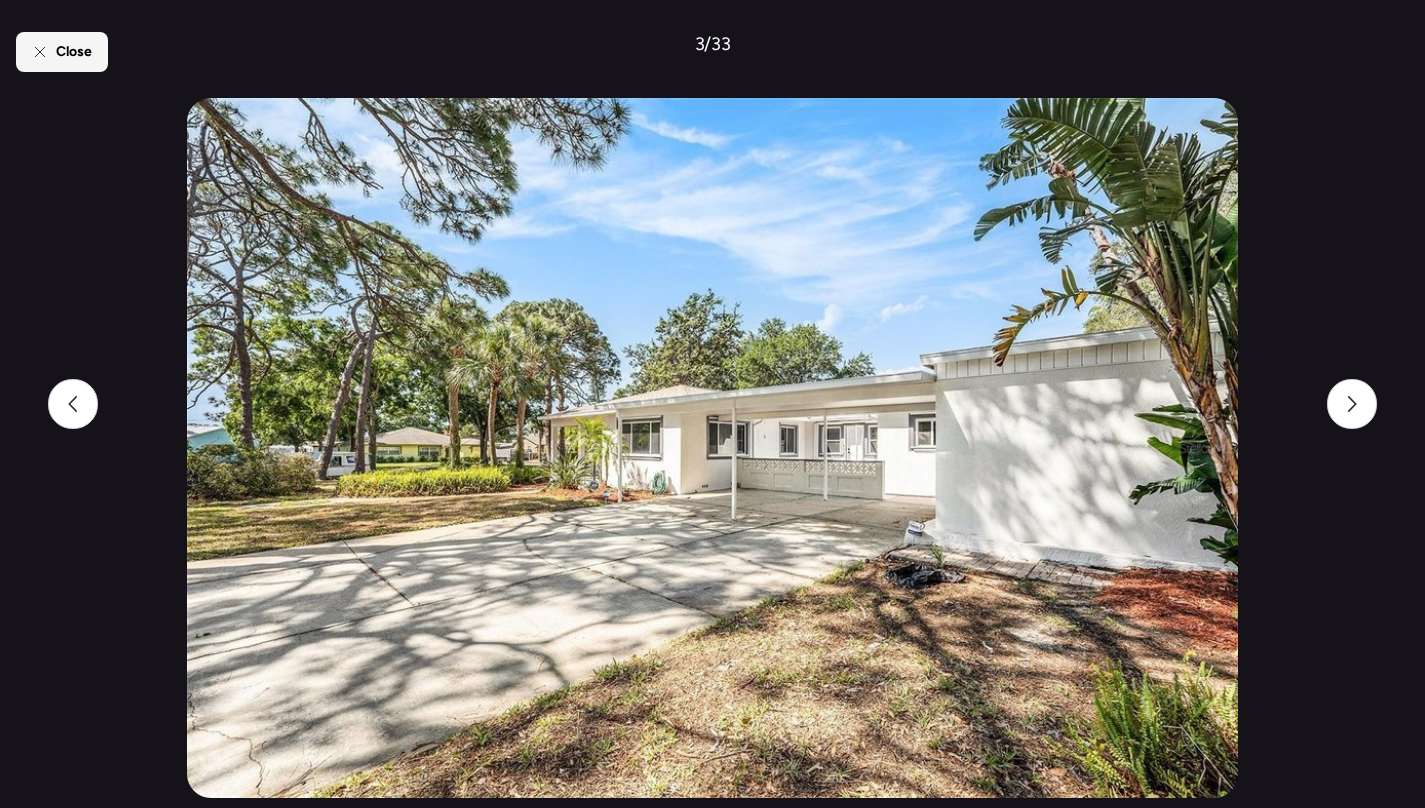 click on "Close" at bounding box center [74, 52] 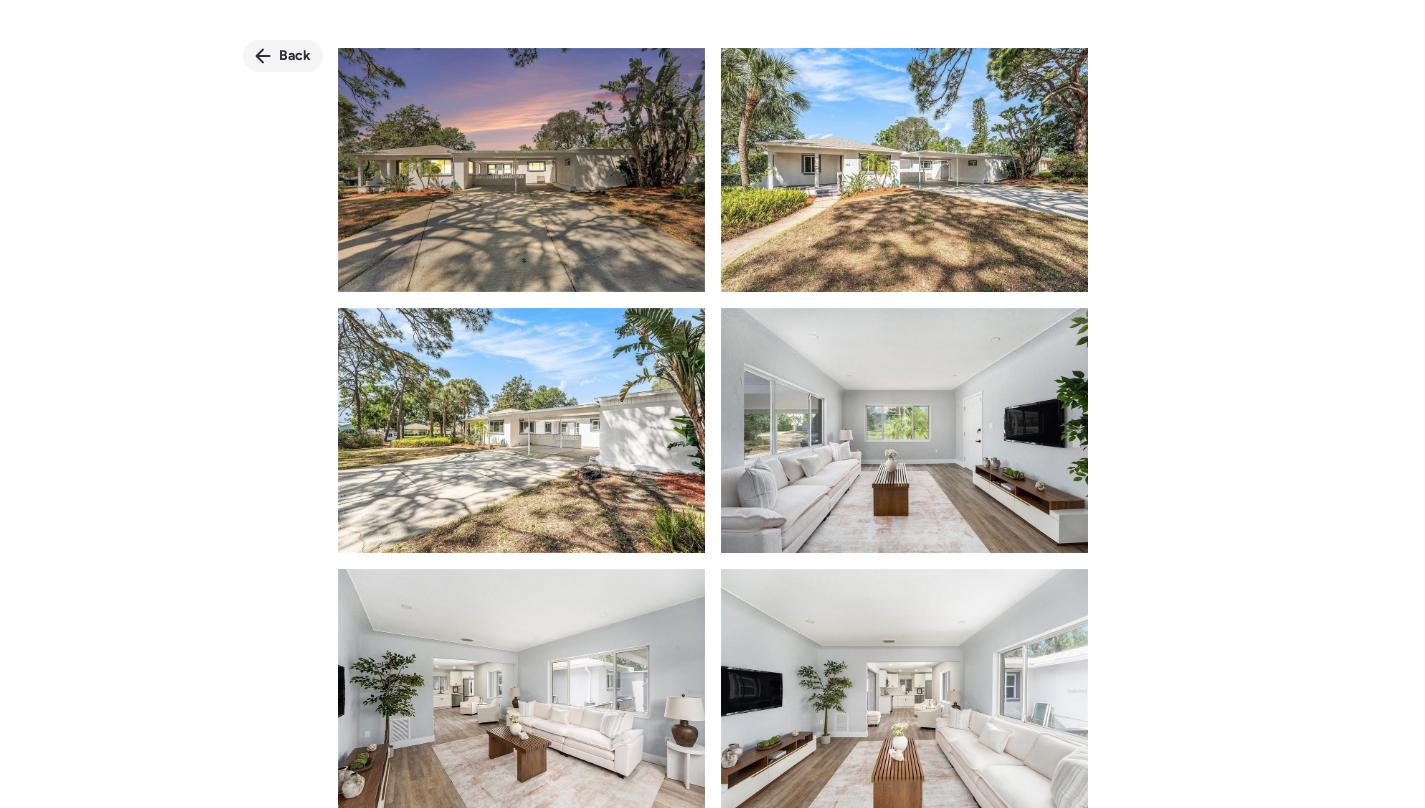 click on "Back" at bounding box center (283, 56) 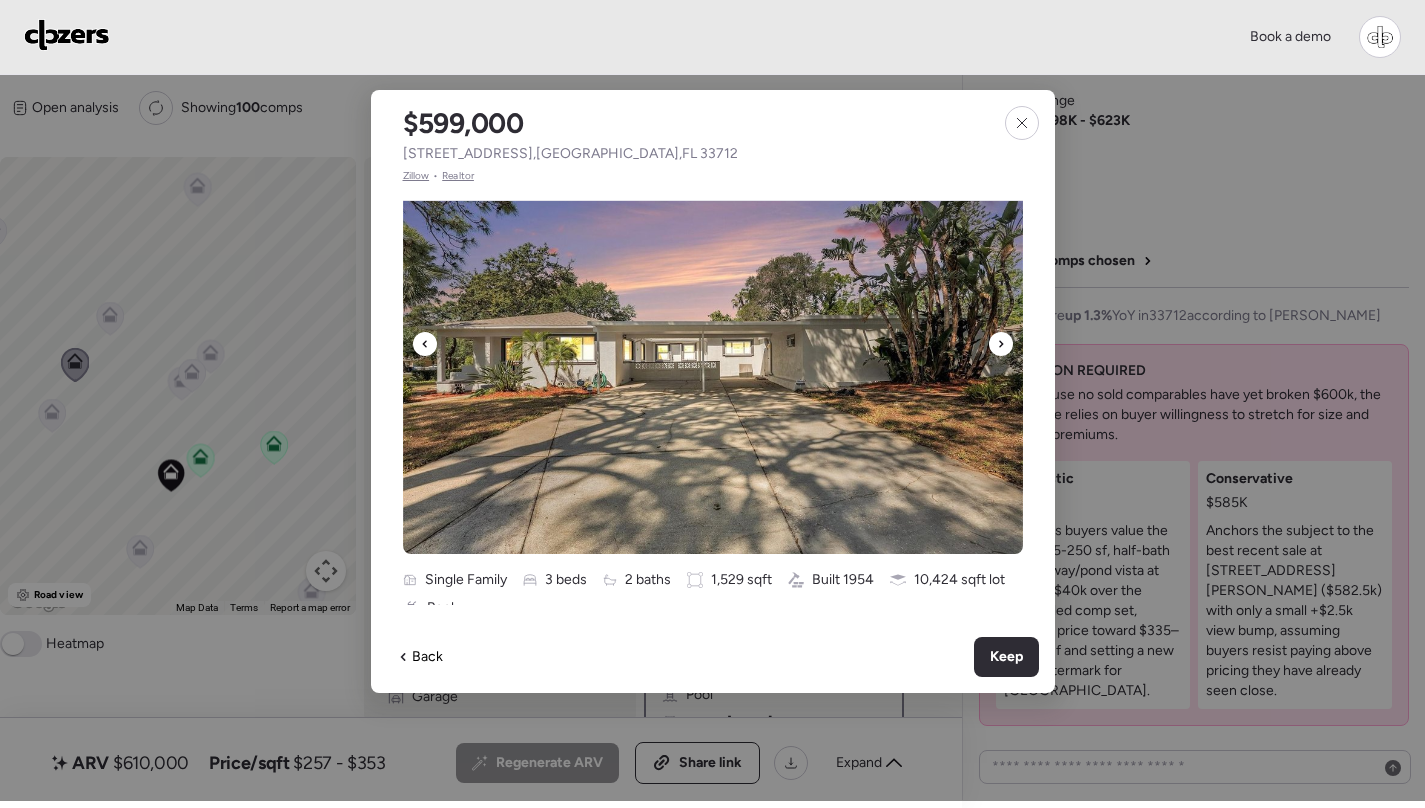 scroll, scrollTop: 205, scrollLeft: 0, axis: vertical 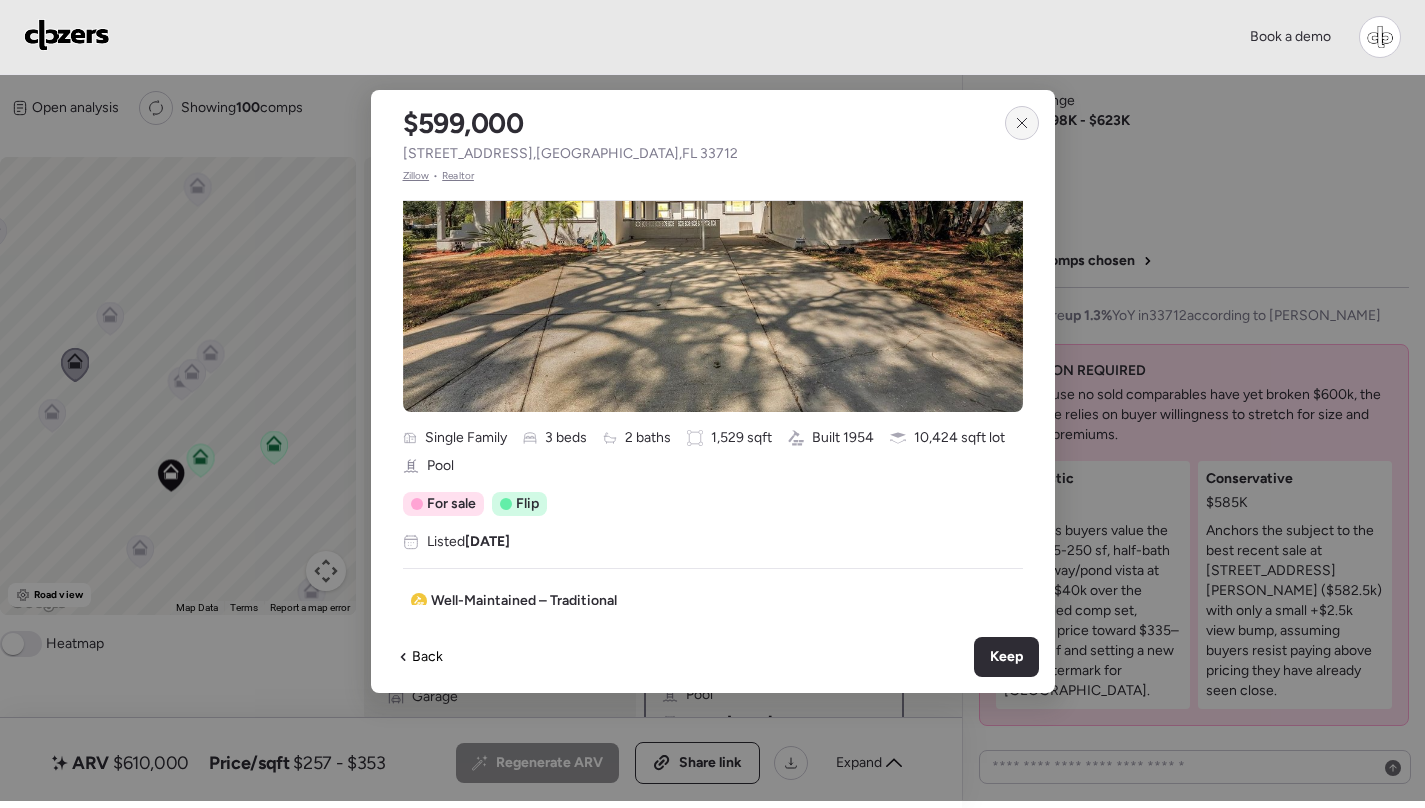 click at bounding box center [1022, 123] 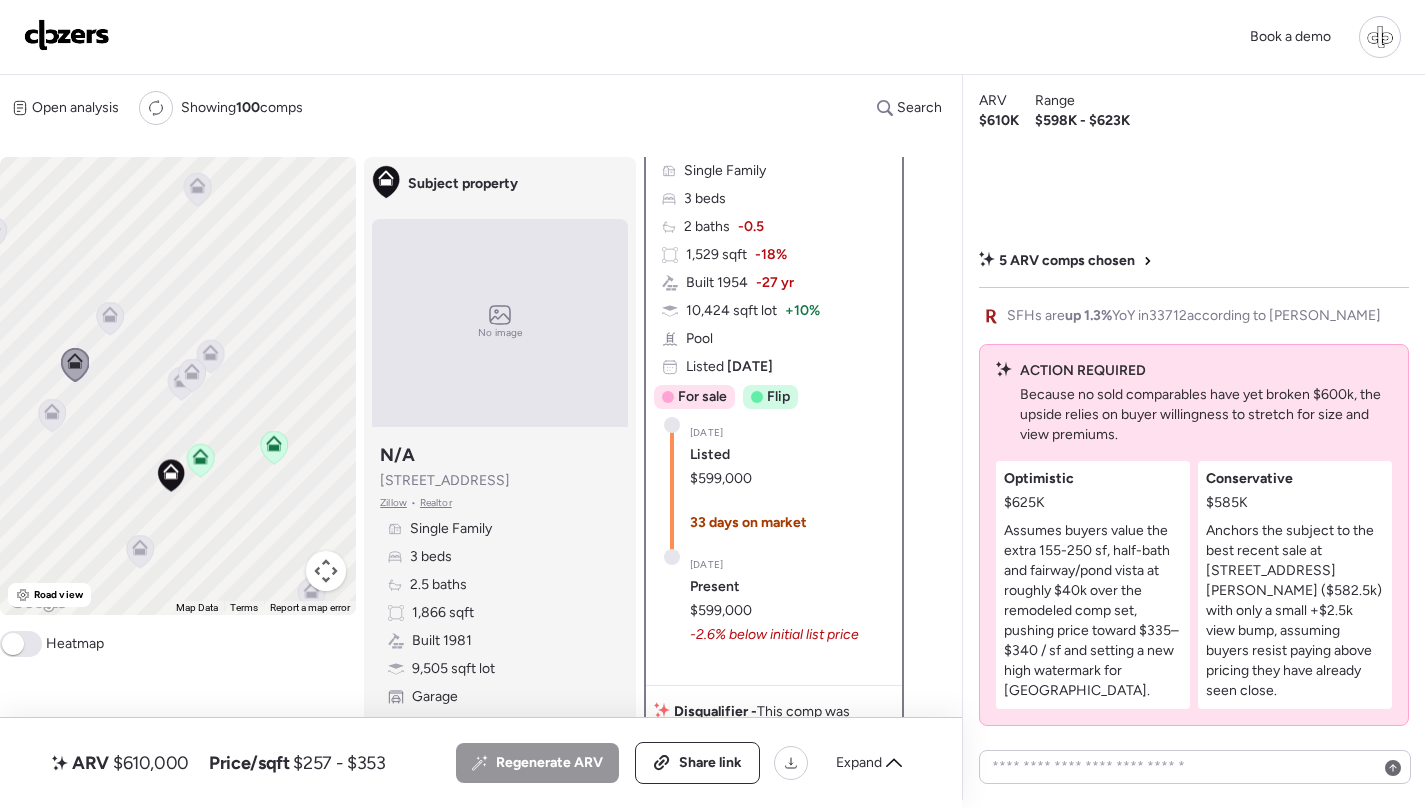 scroll, scrollTop: 54, scrollLeft: 0, axis: vertical 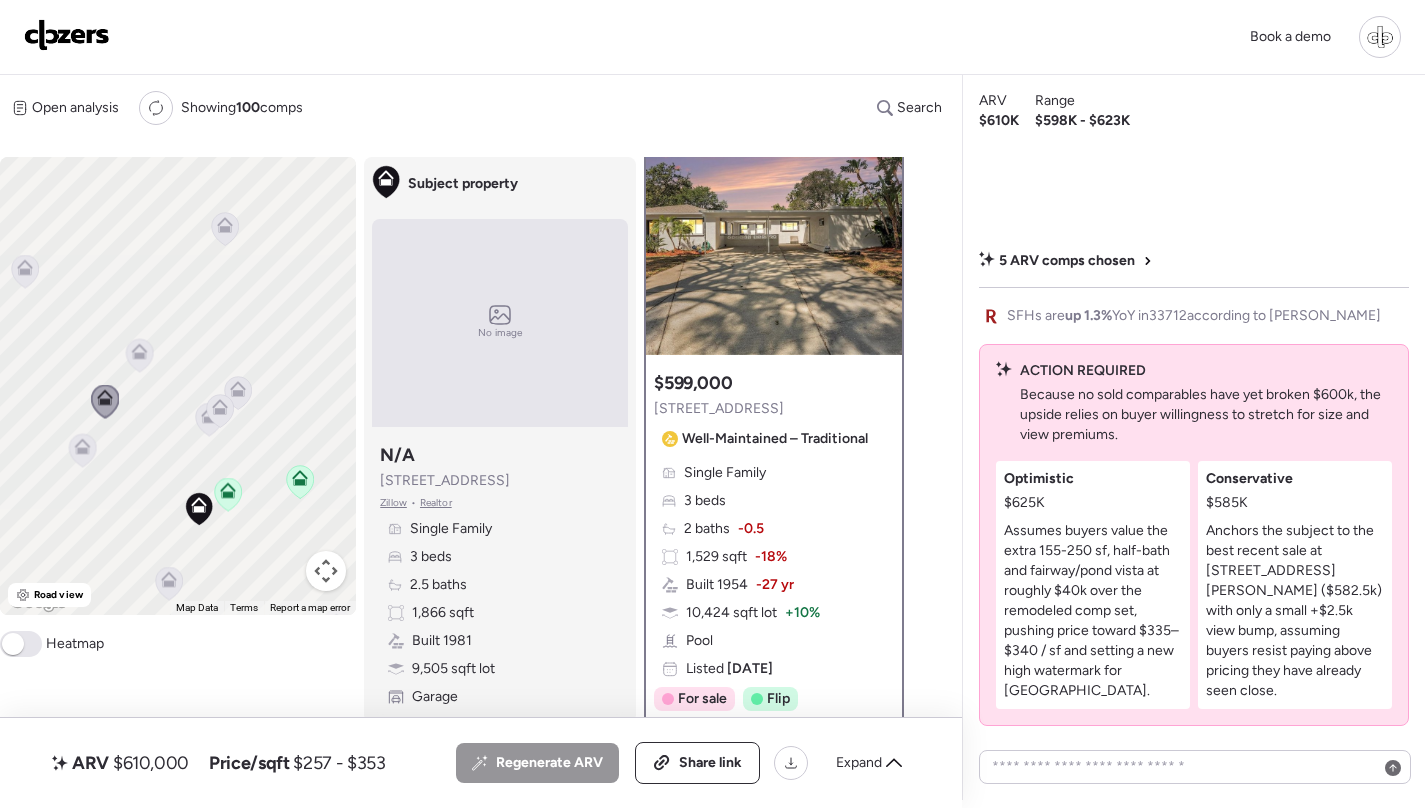 click 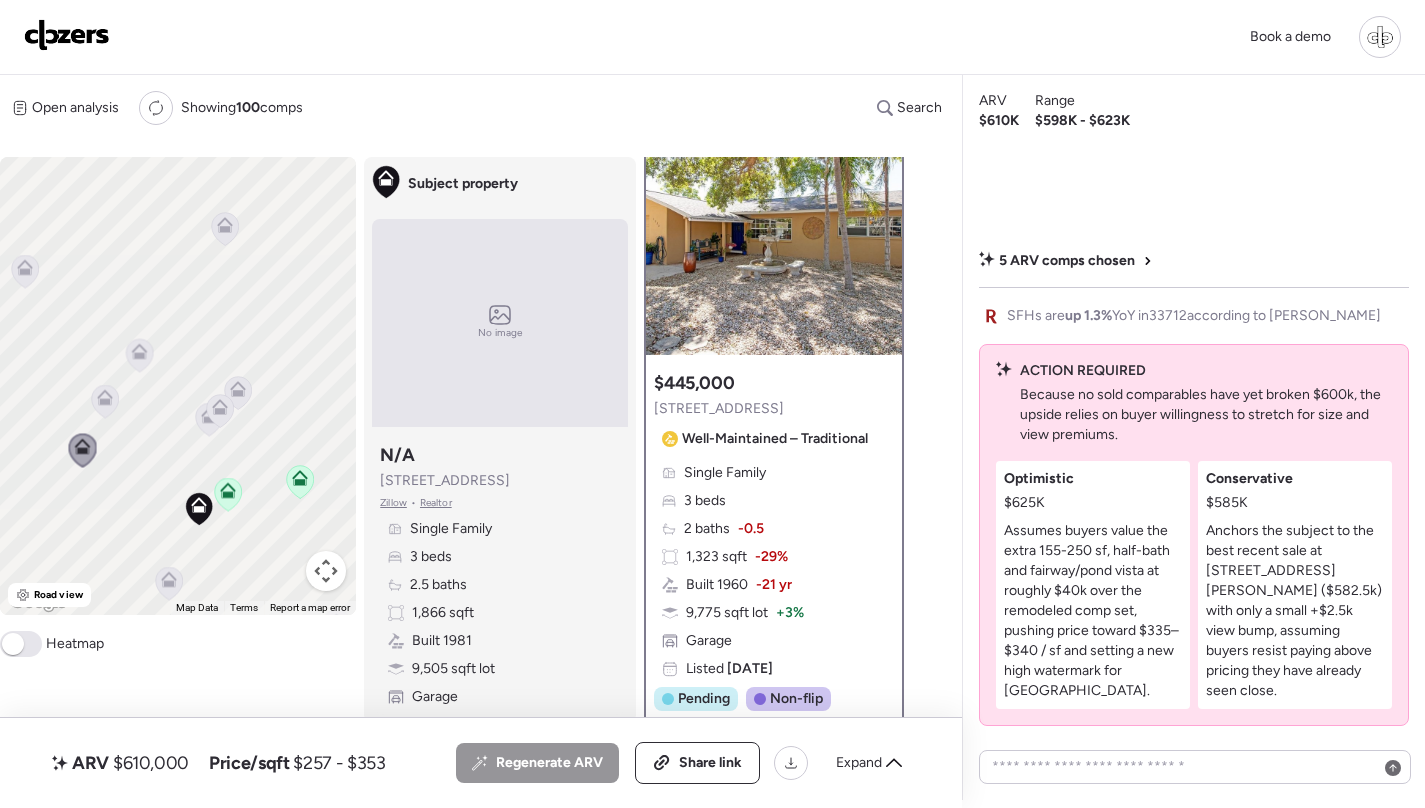 scroll, scrollTop: 0, scrollLeft: 0, axis: both 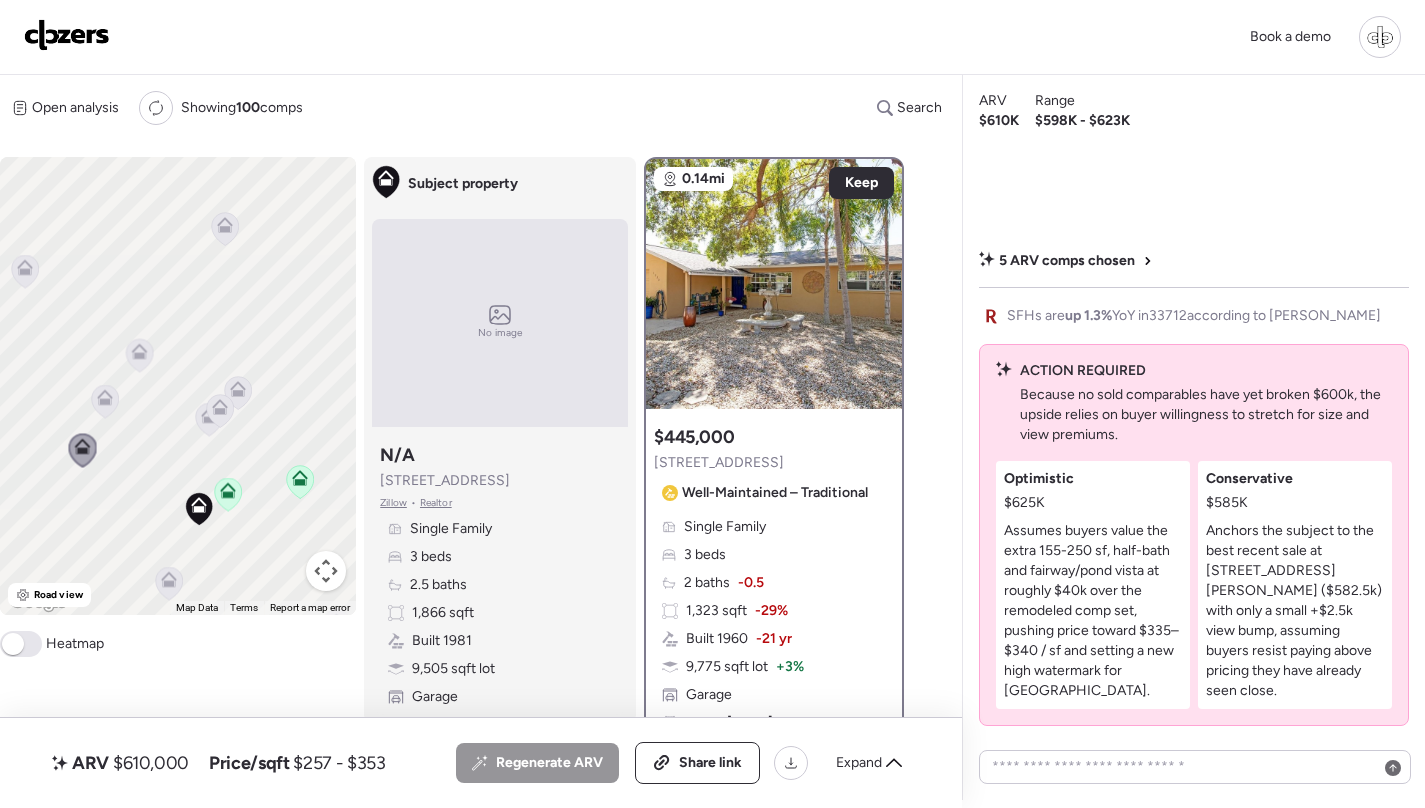 click 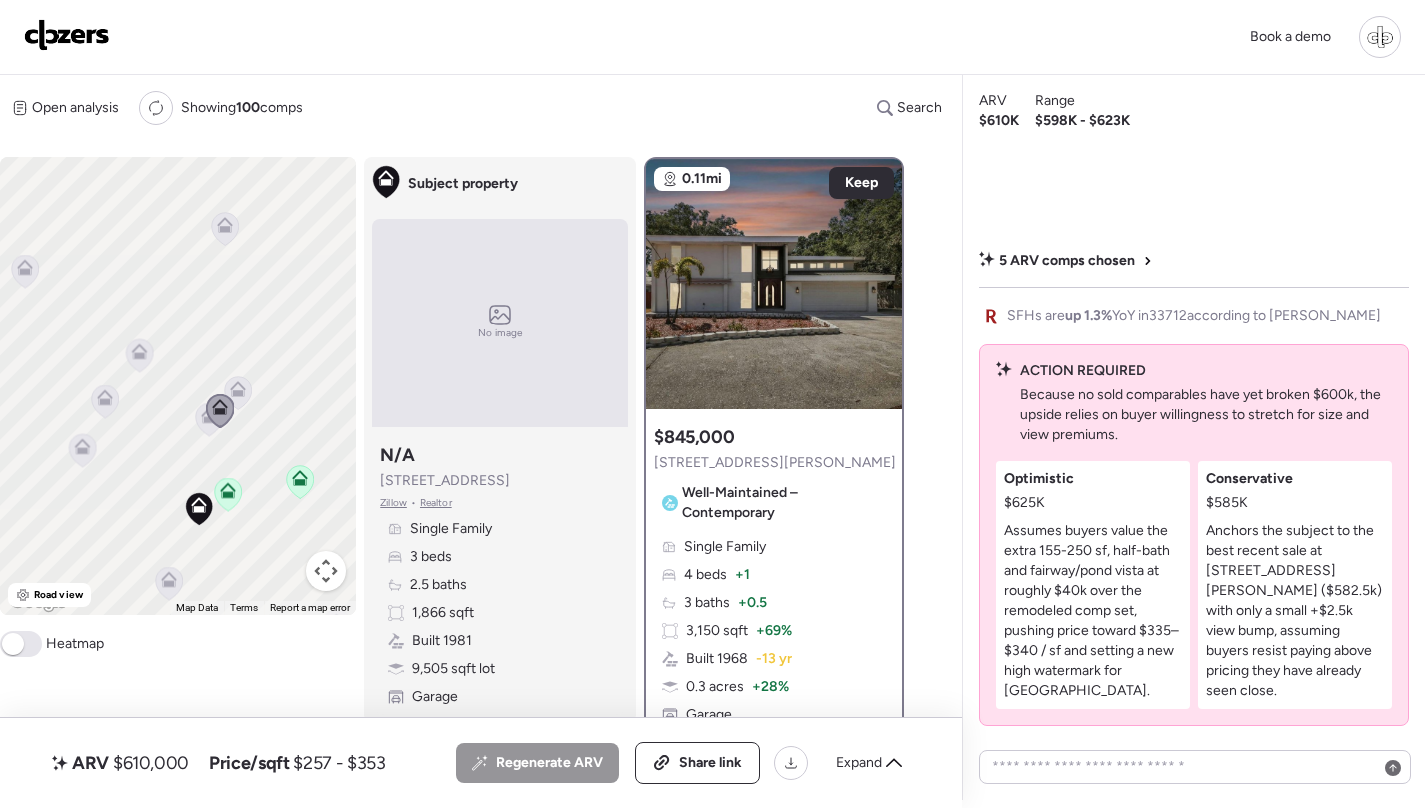 click 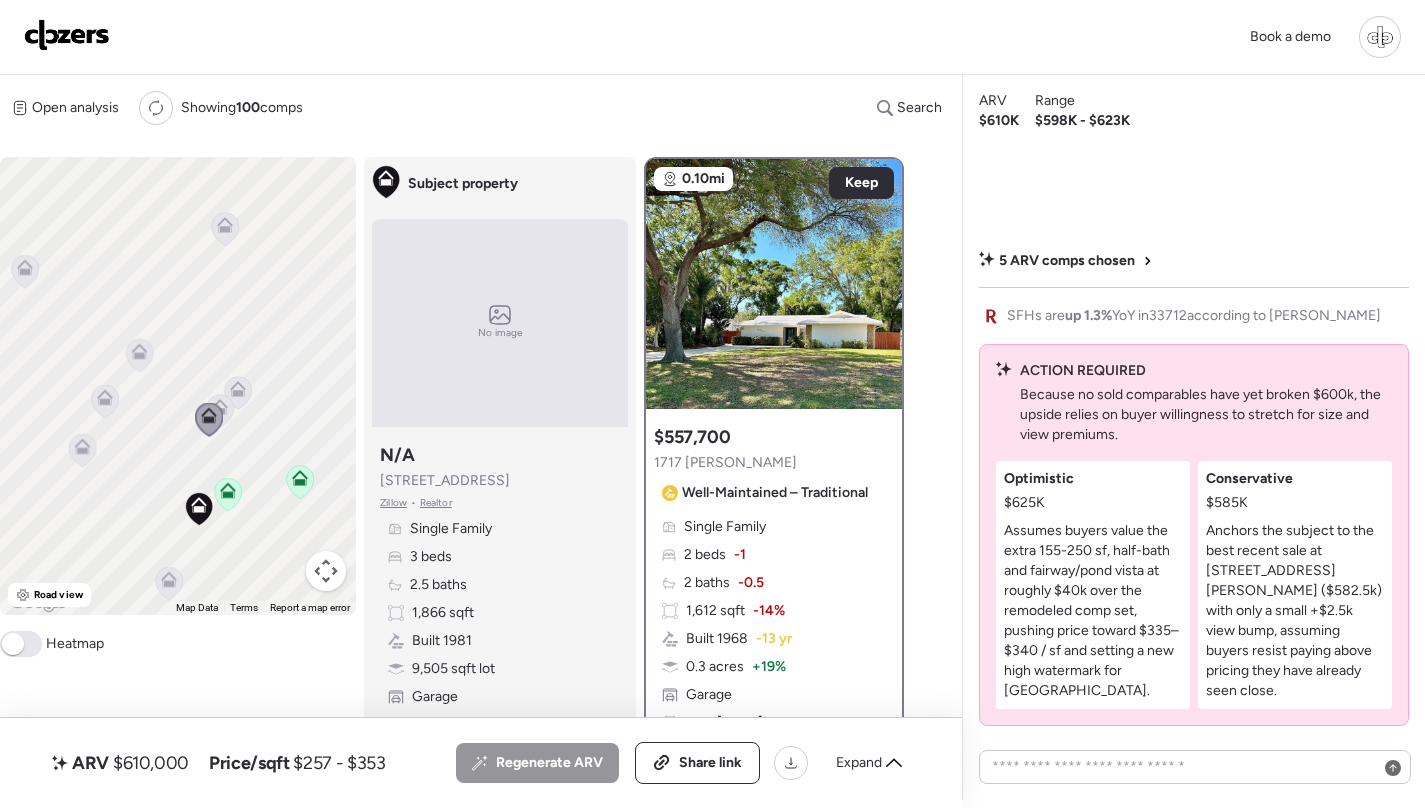 click 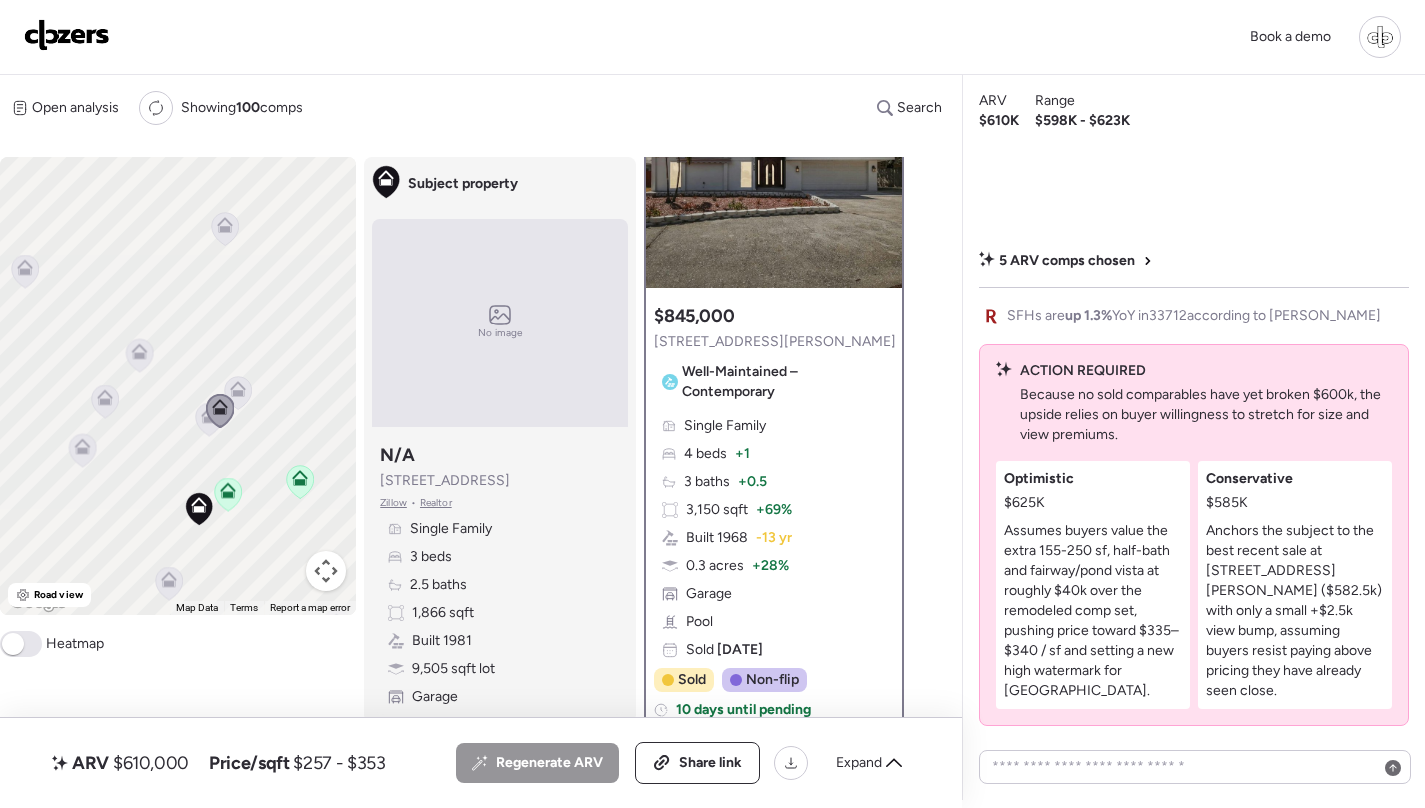 scroll, scrollTop: 128, scrollLeft: 0, axis: vertical 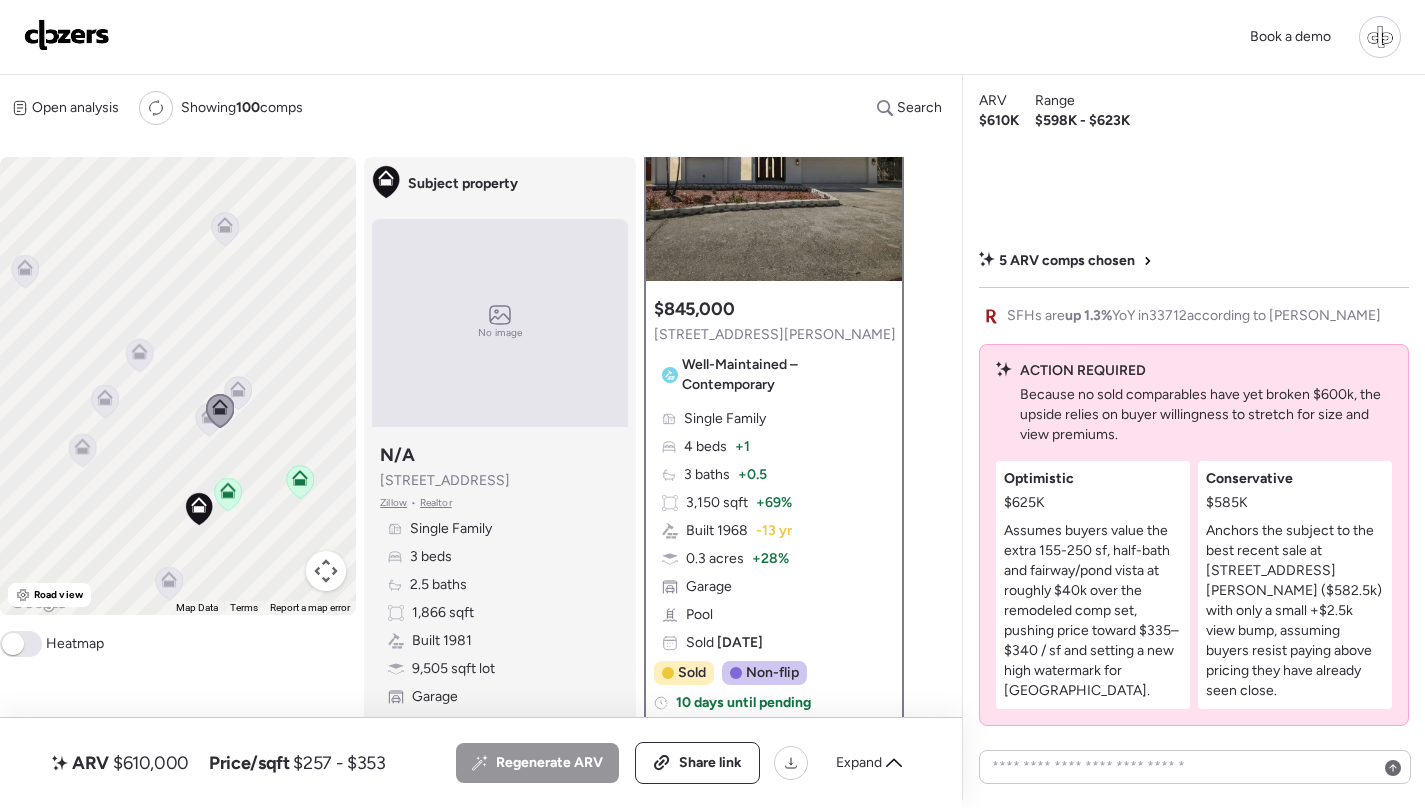 click 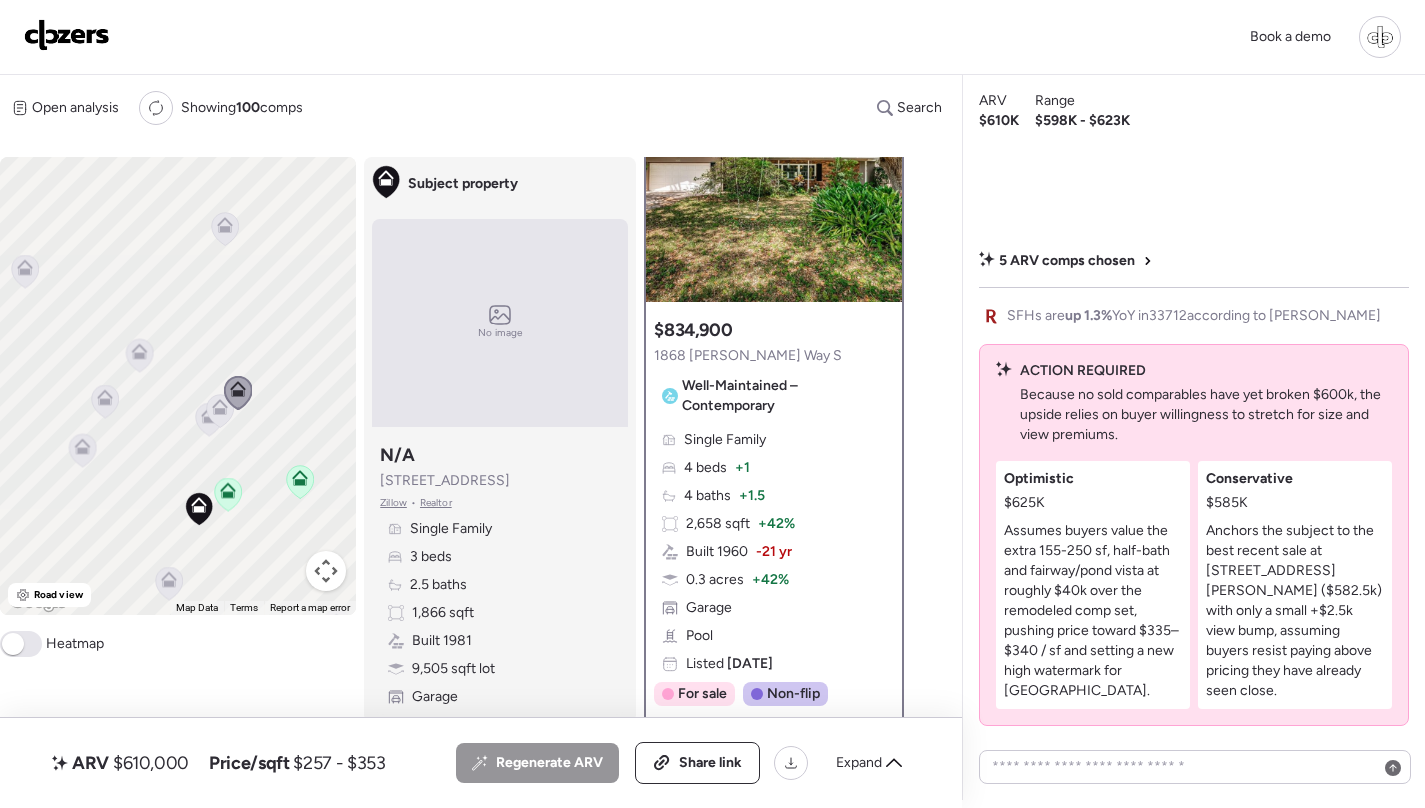 scroll, scrollTop: 117, scrollLeft: 0, axis: vertical 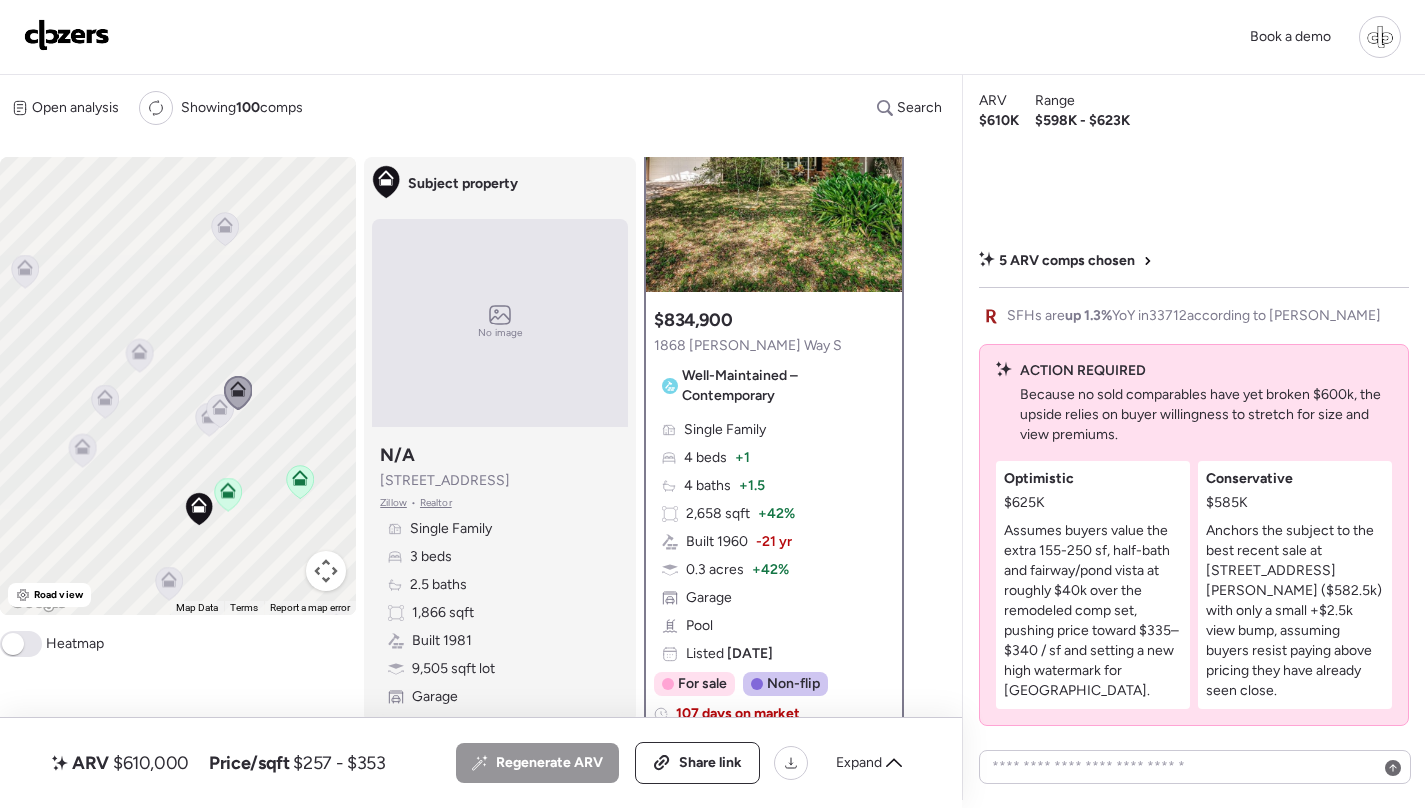 click 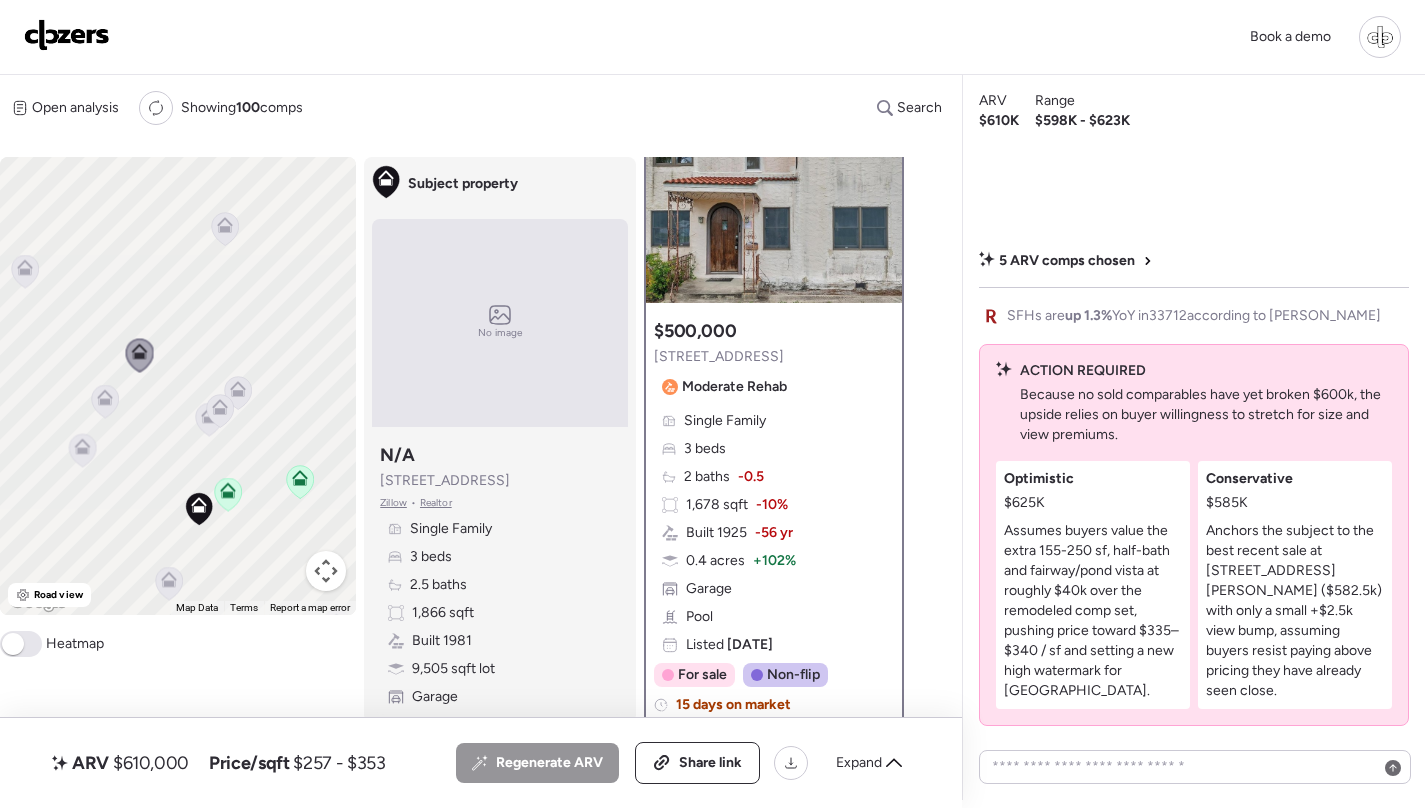 scroll, scrollTop: 108, scrollLeft: 0, axis: vertical 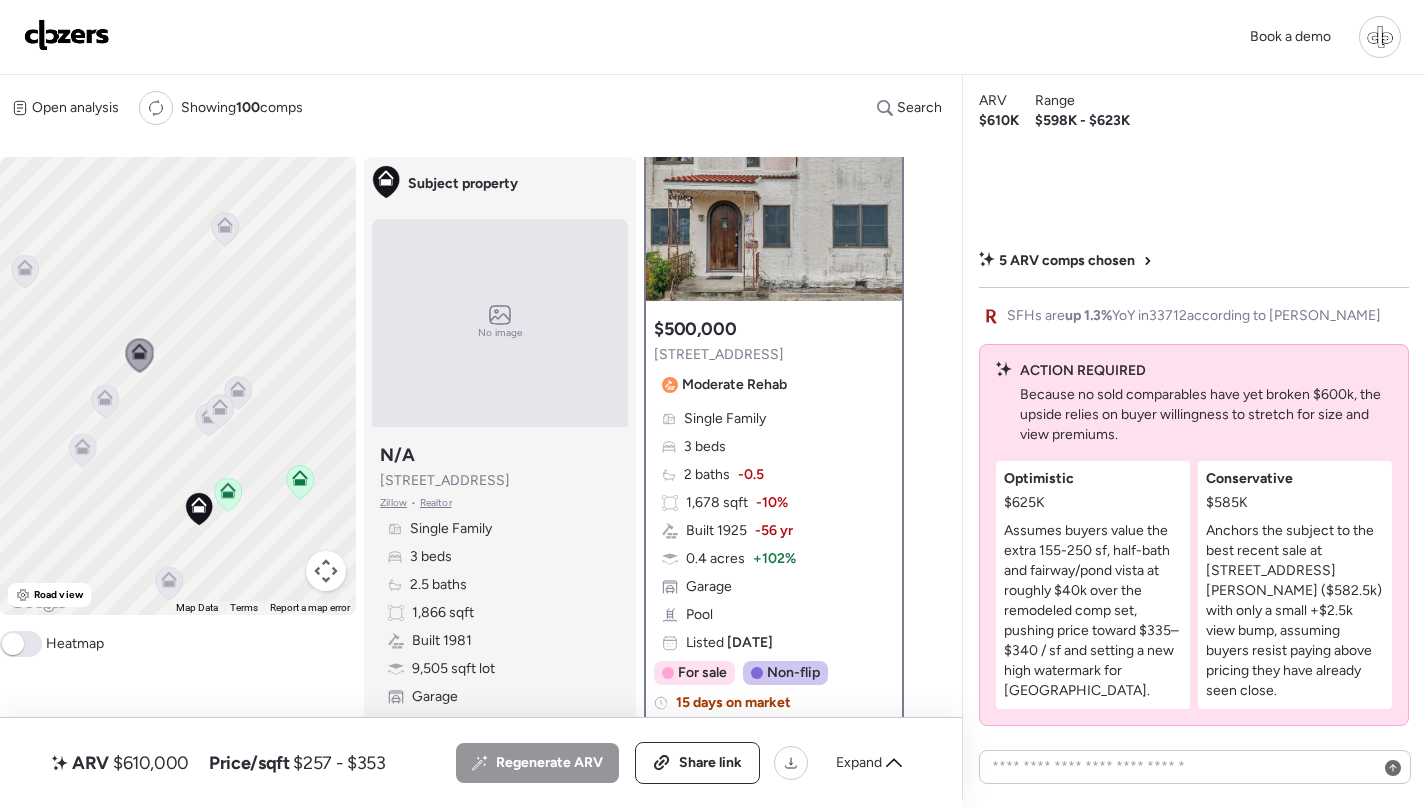 click 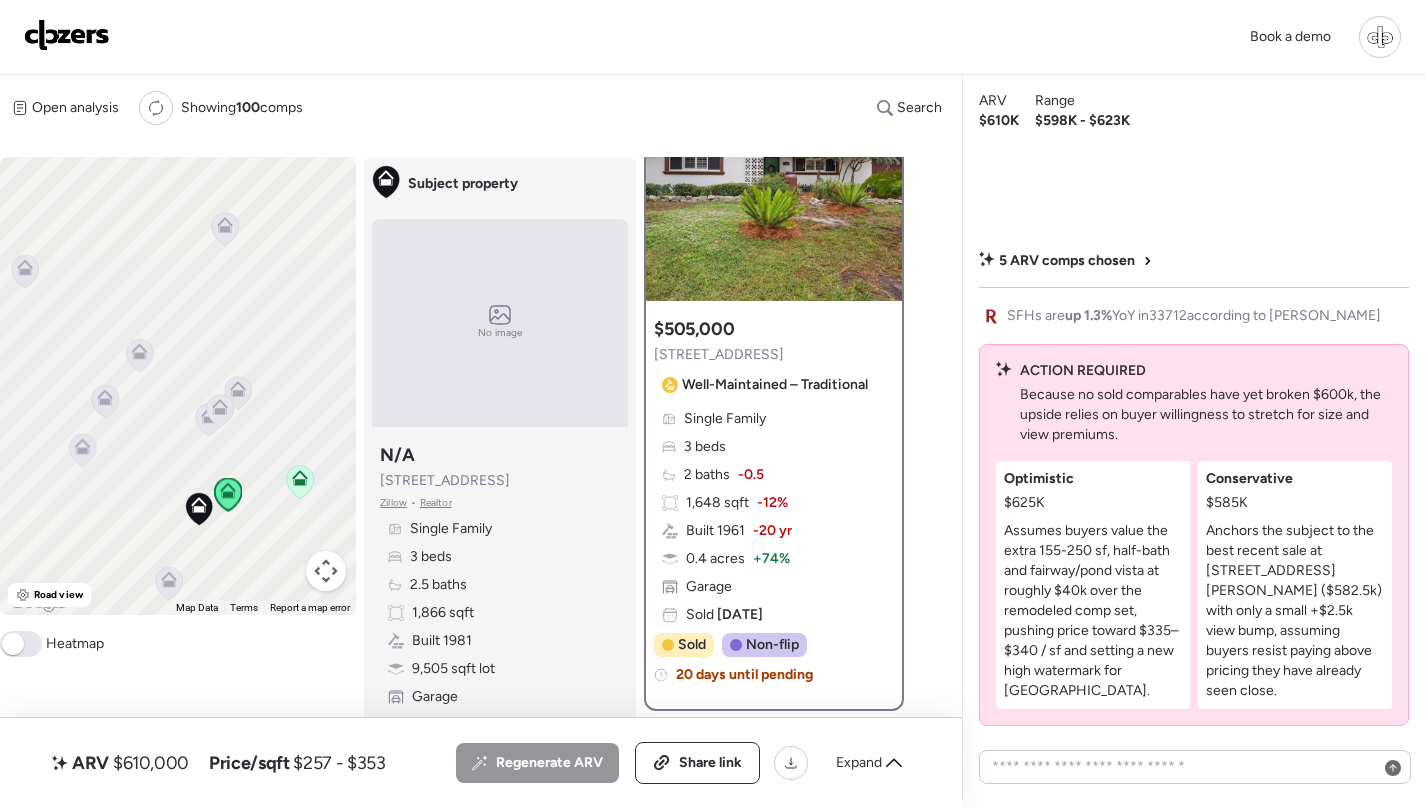 scroll, scrollTop: 0, scrollLeft: 0, axis: both 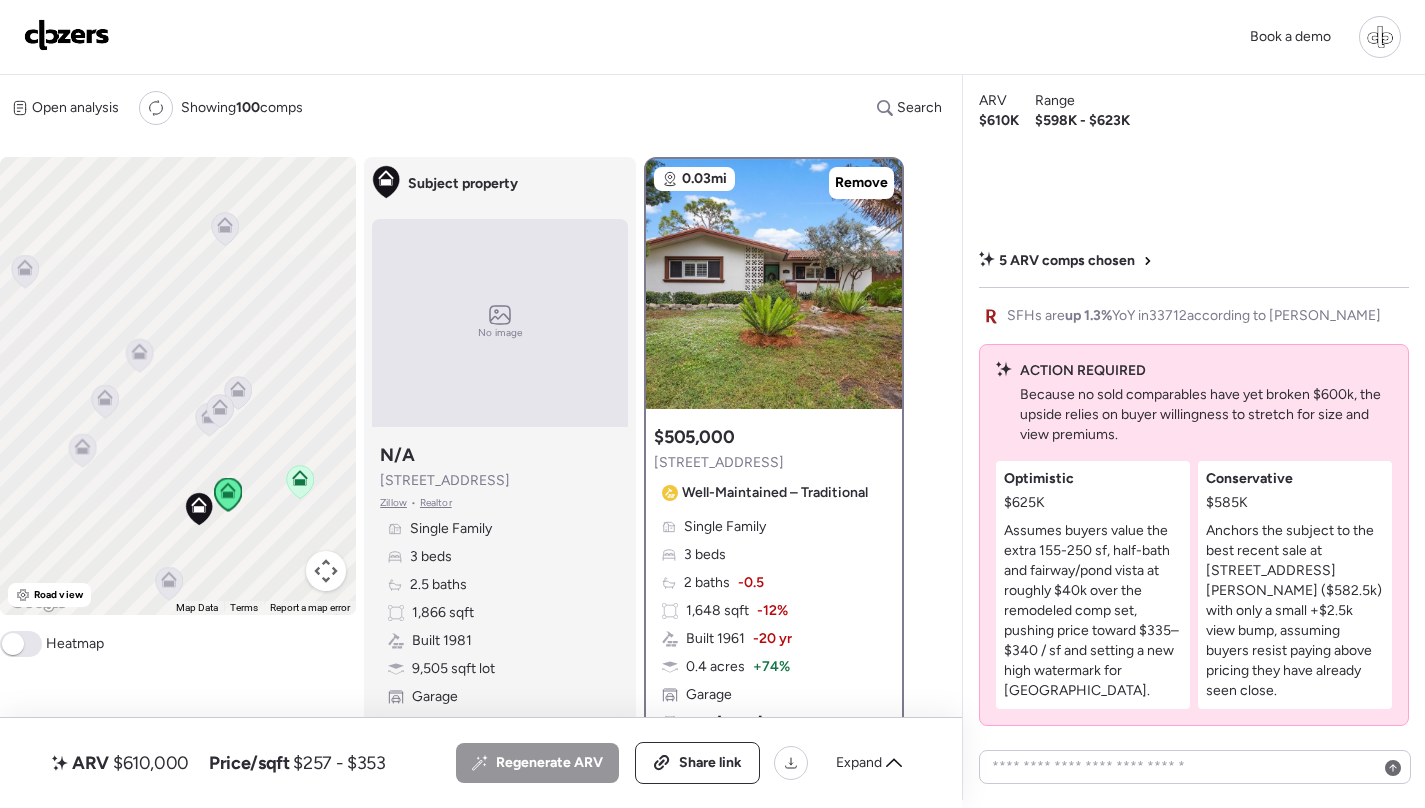 click 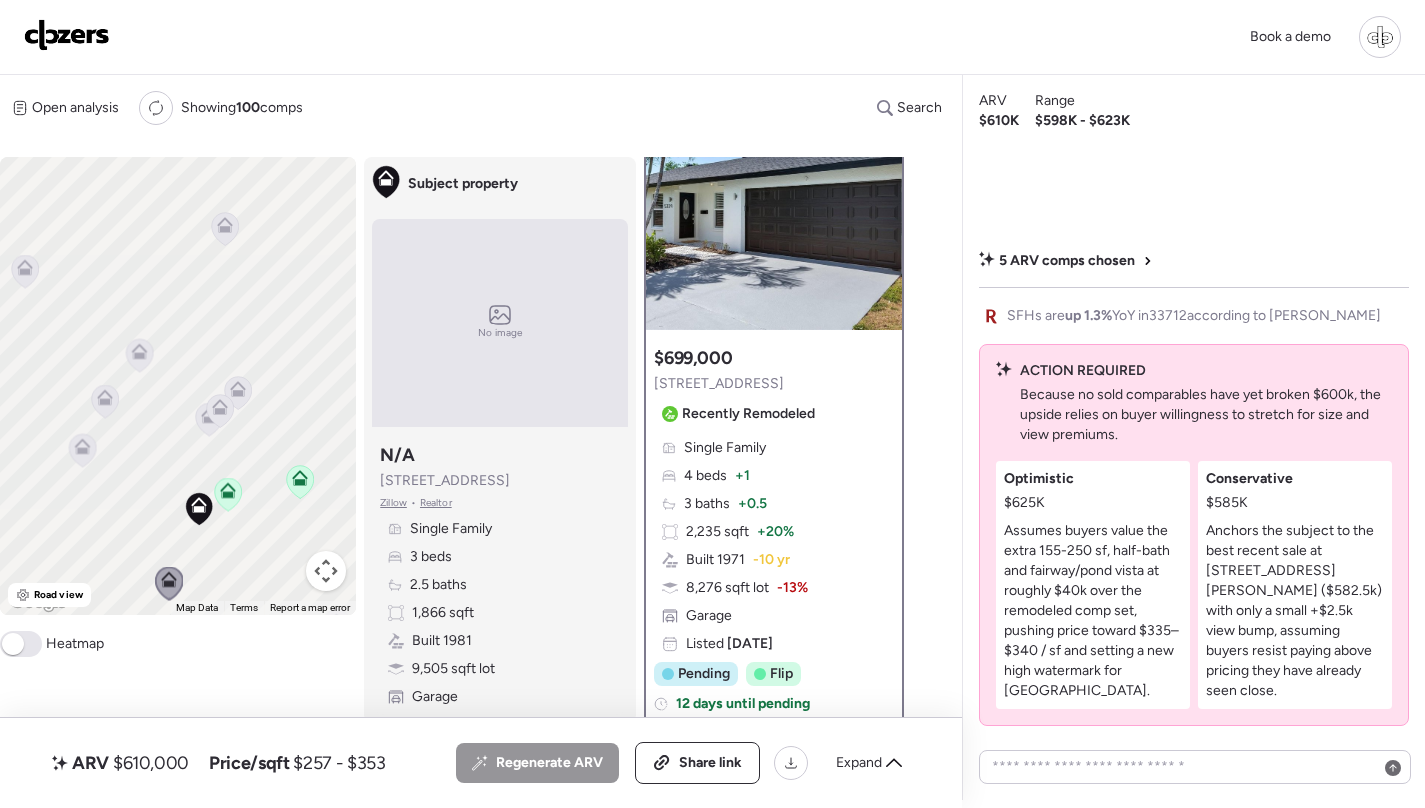 scroll, scrollTop: 78, scrollLeft: 0, axis: vertical 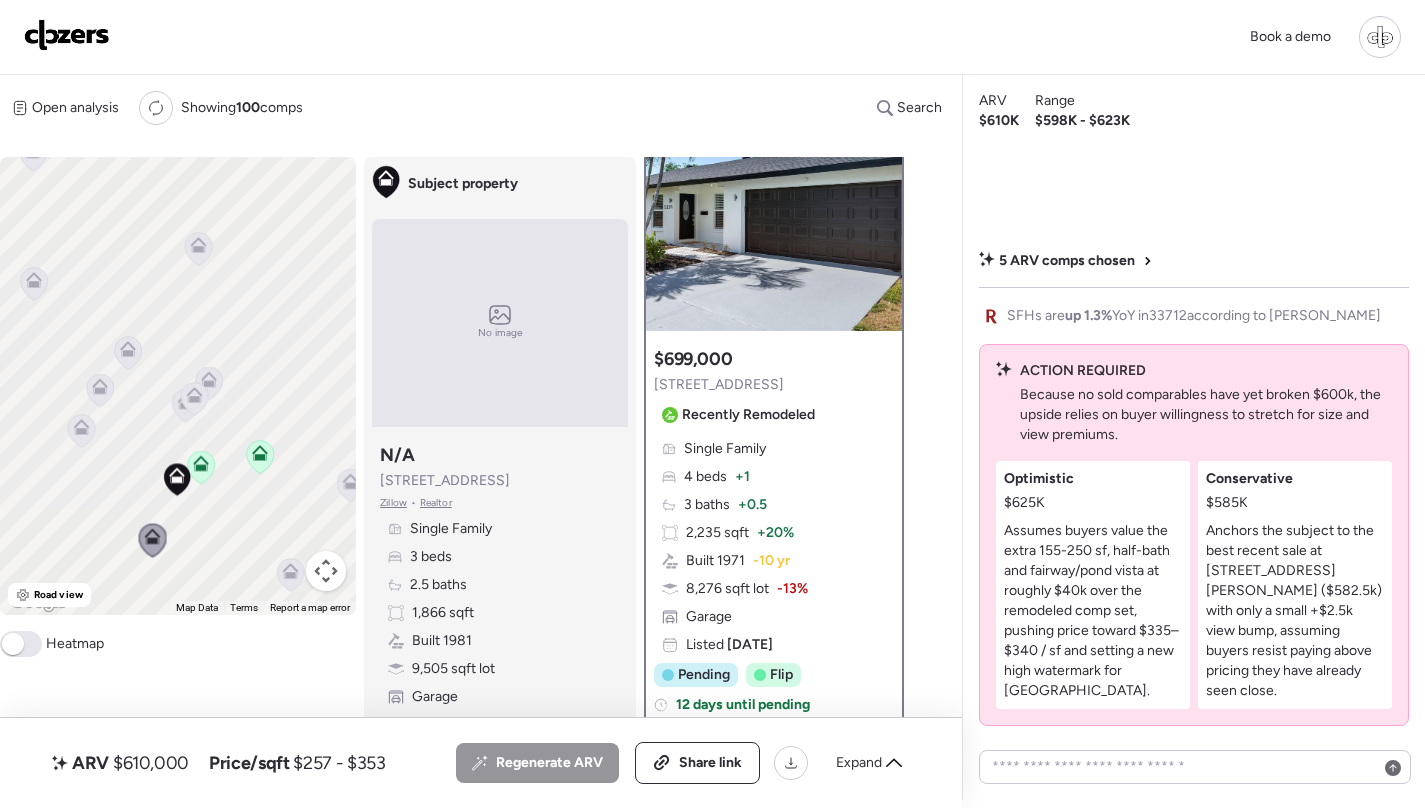 click 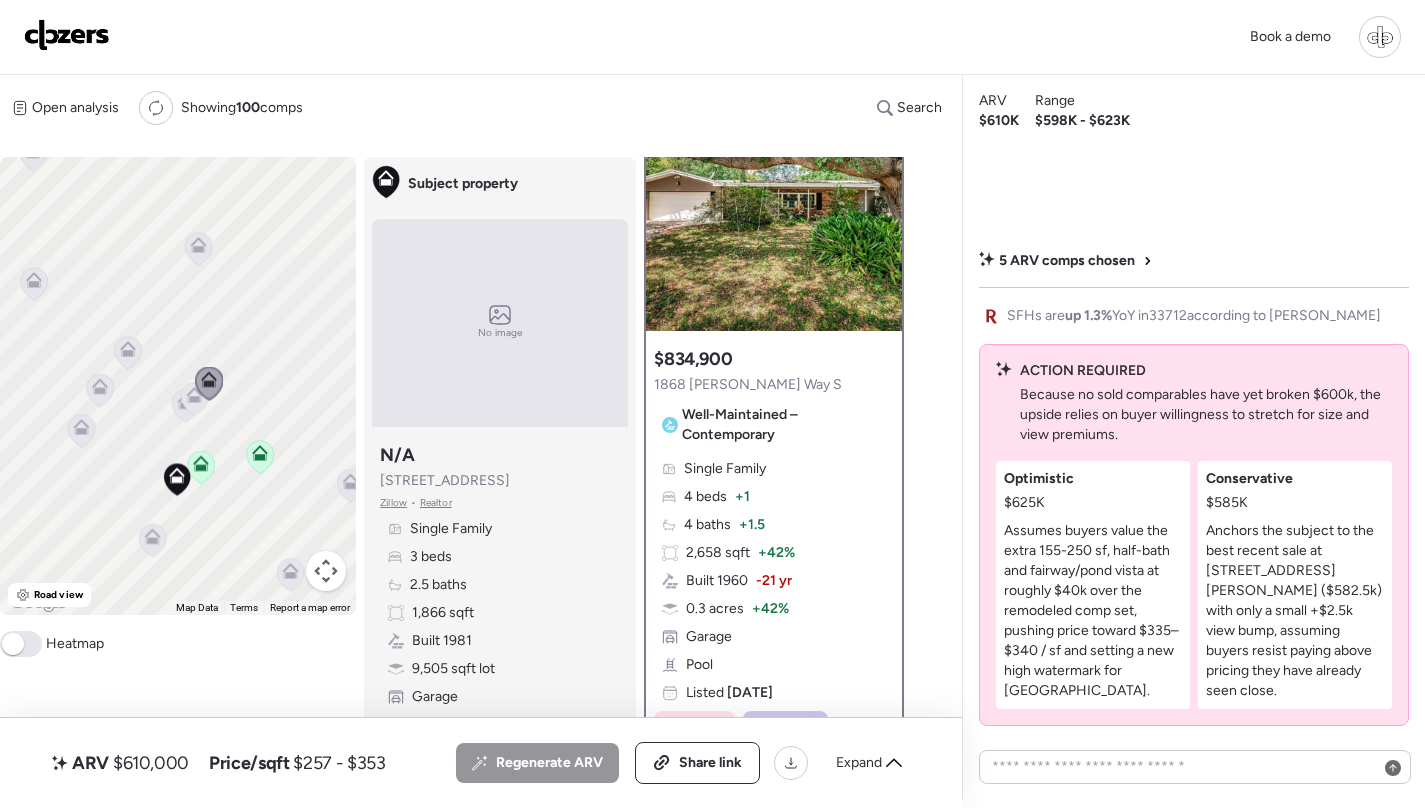 scroll, scrollTop: 0, scrollLeft: 0, axis: both 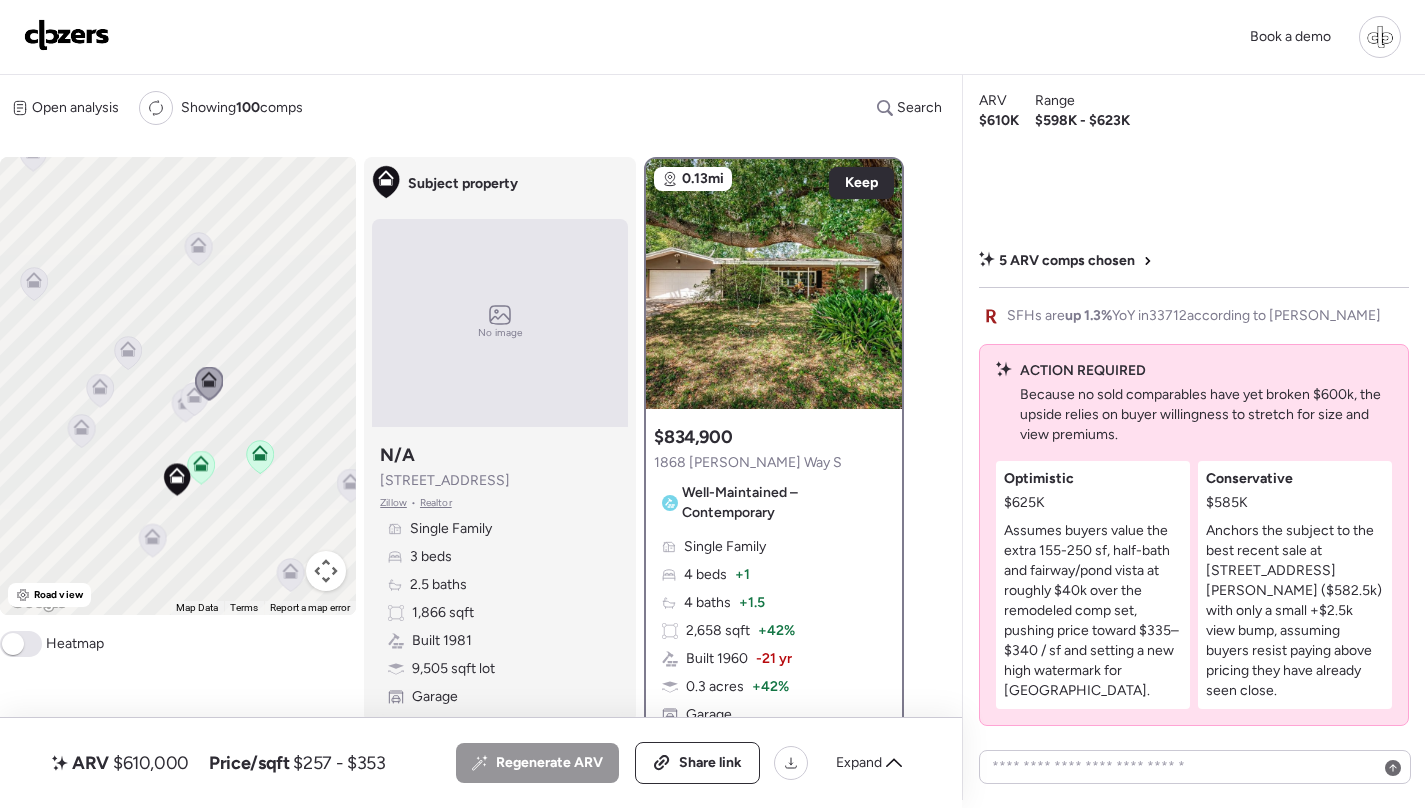 click 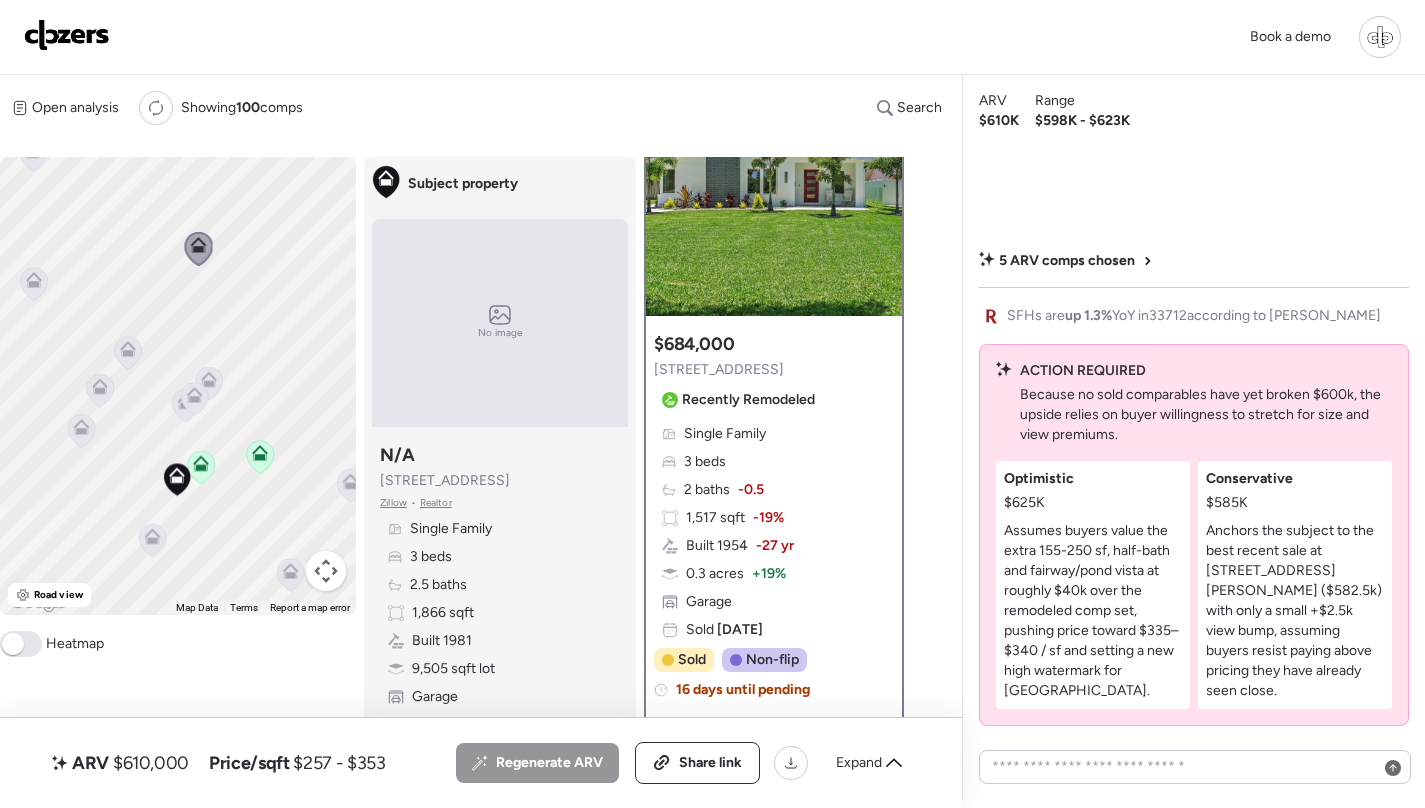 scroll, scrollTop: 94, scrollLeft: 0, axis: vertical 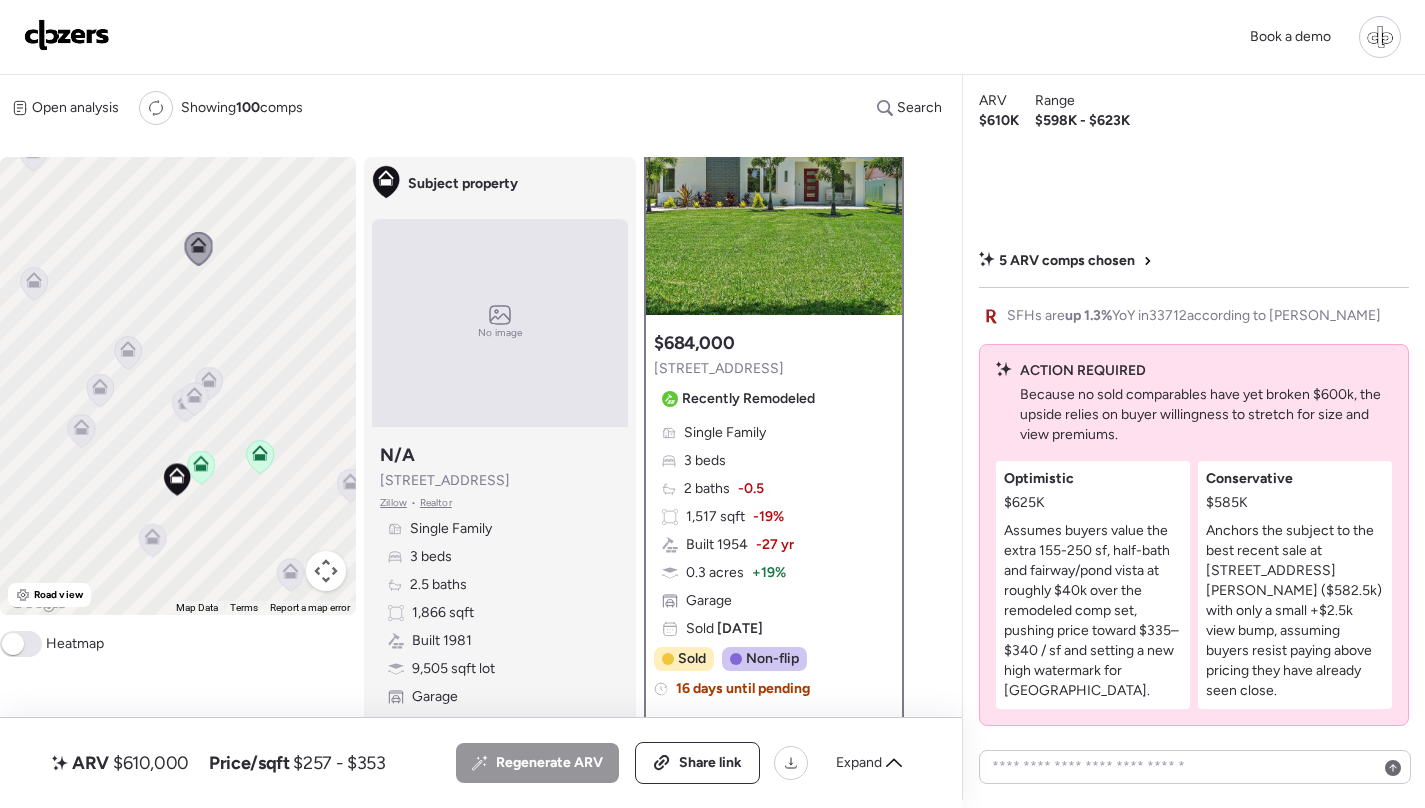 click 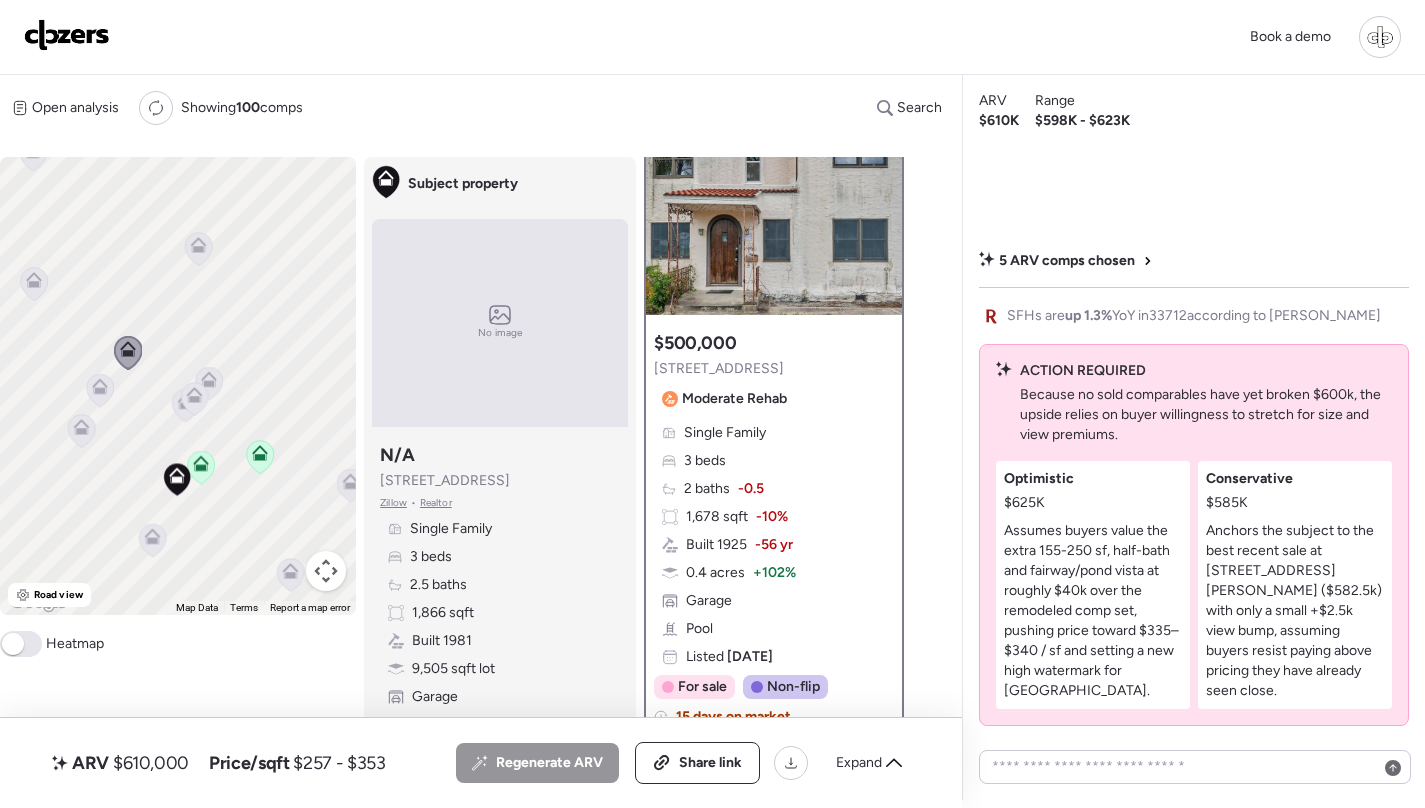 scroll, scrollTop: 0, scrollLeft: 0, axis: both 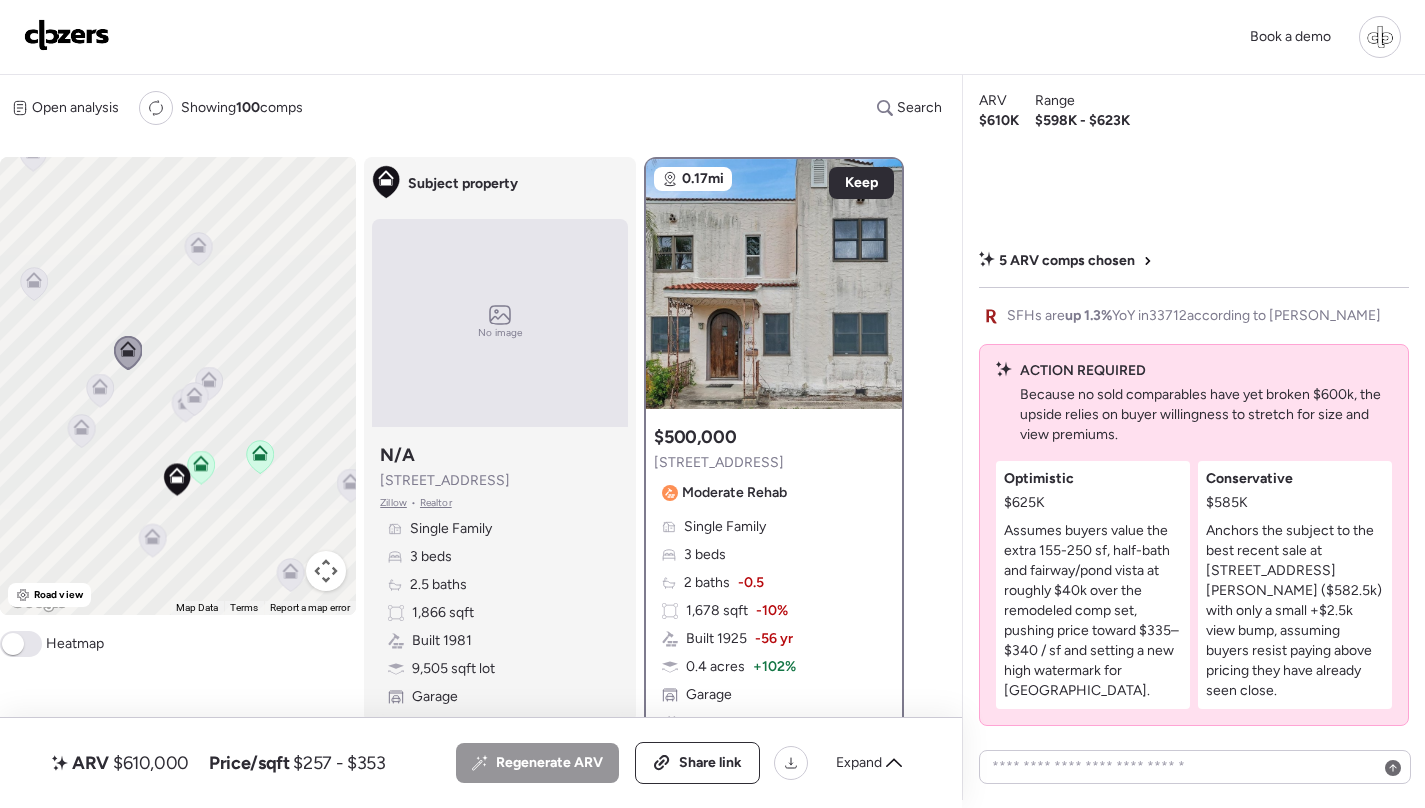 click 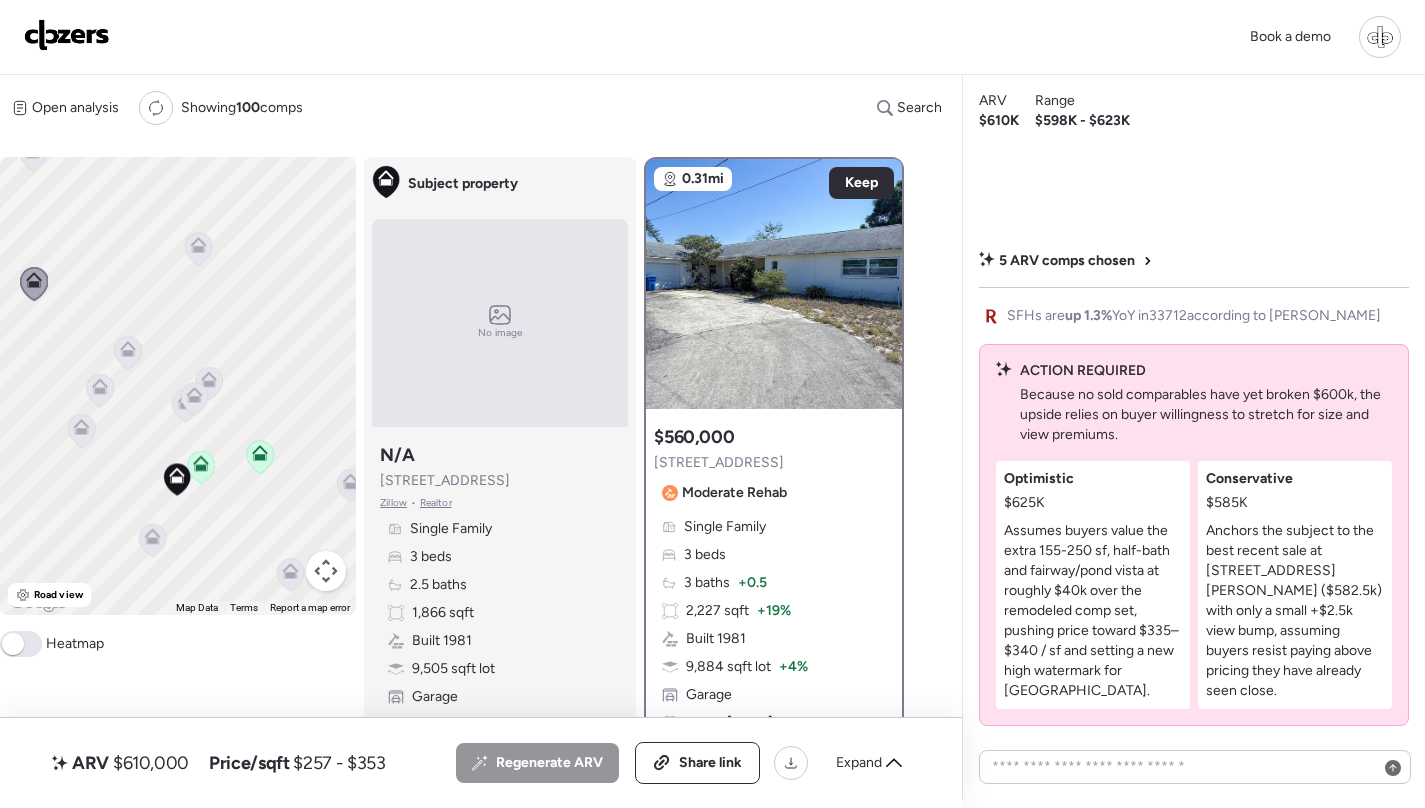 scroll, scrollTop: 125, scrollLeft: 0, axis: vertical 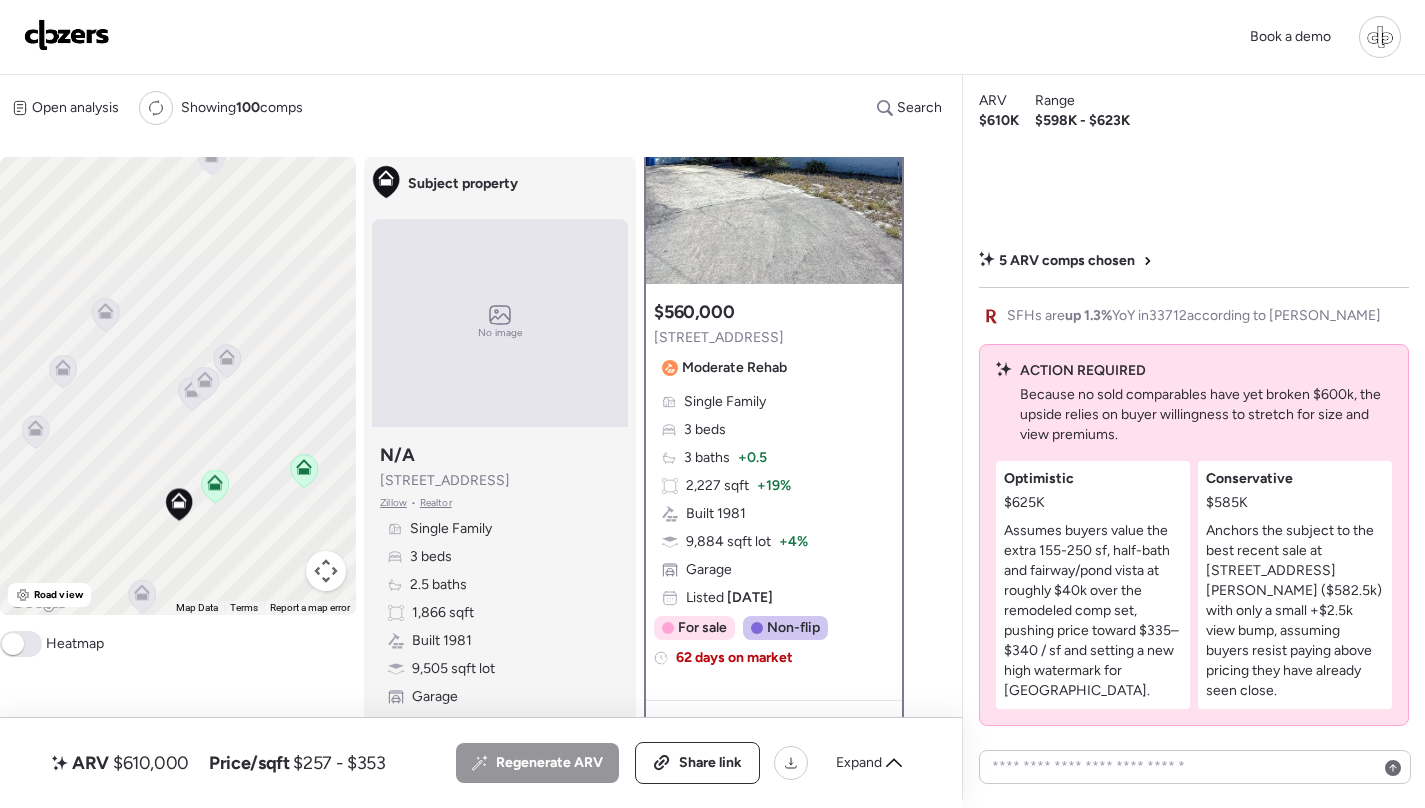 click 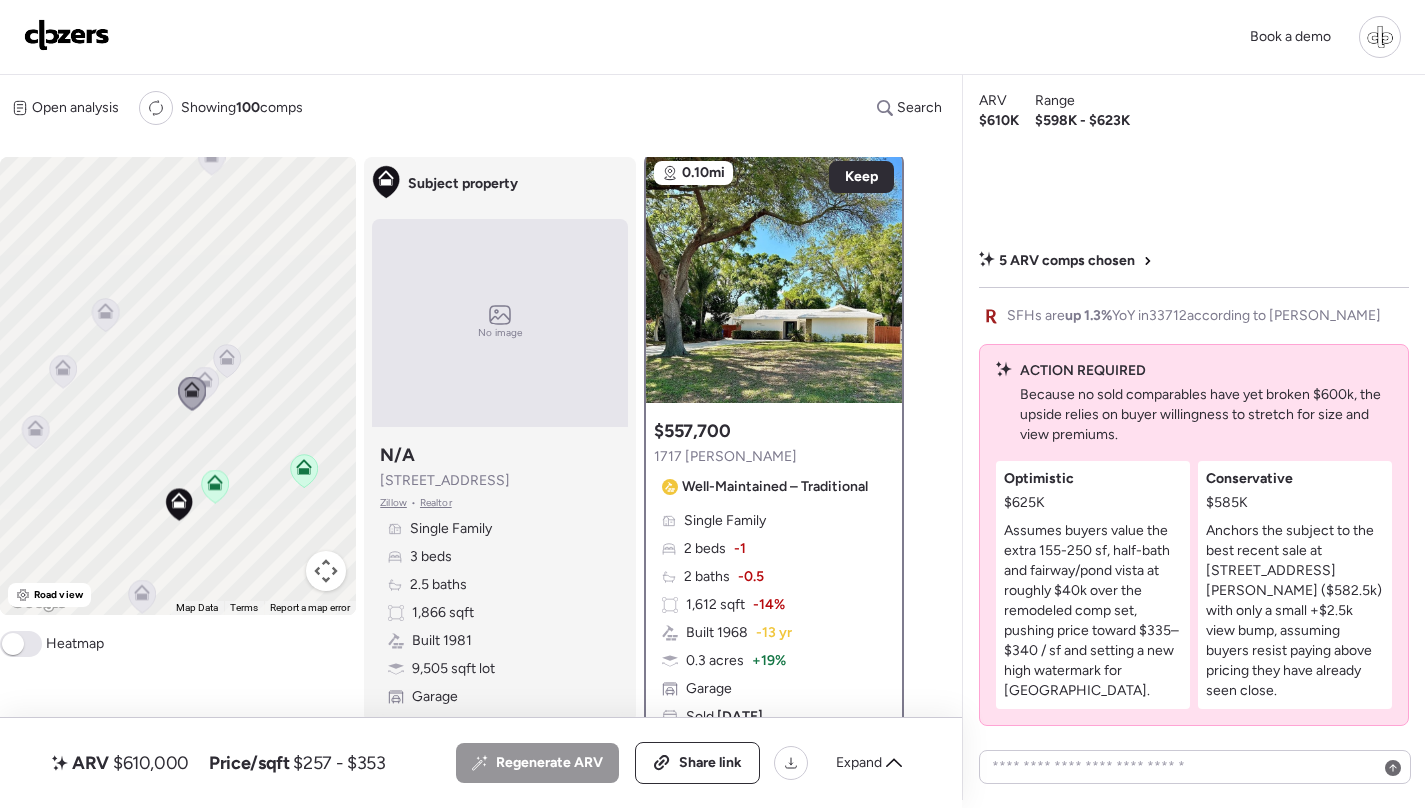 scroll, scrollTop: 0, scrollLeft: 0, axis: both 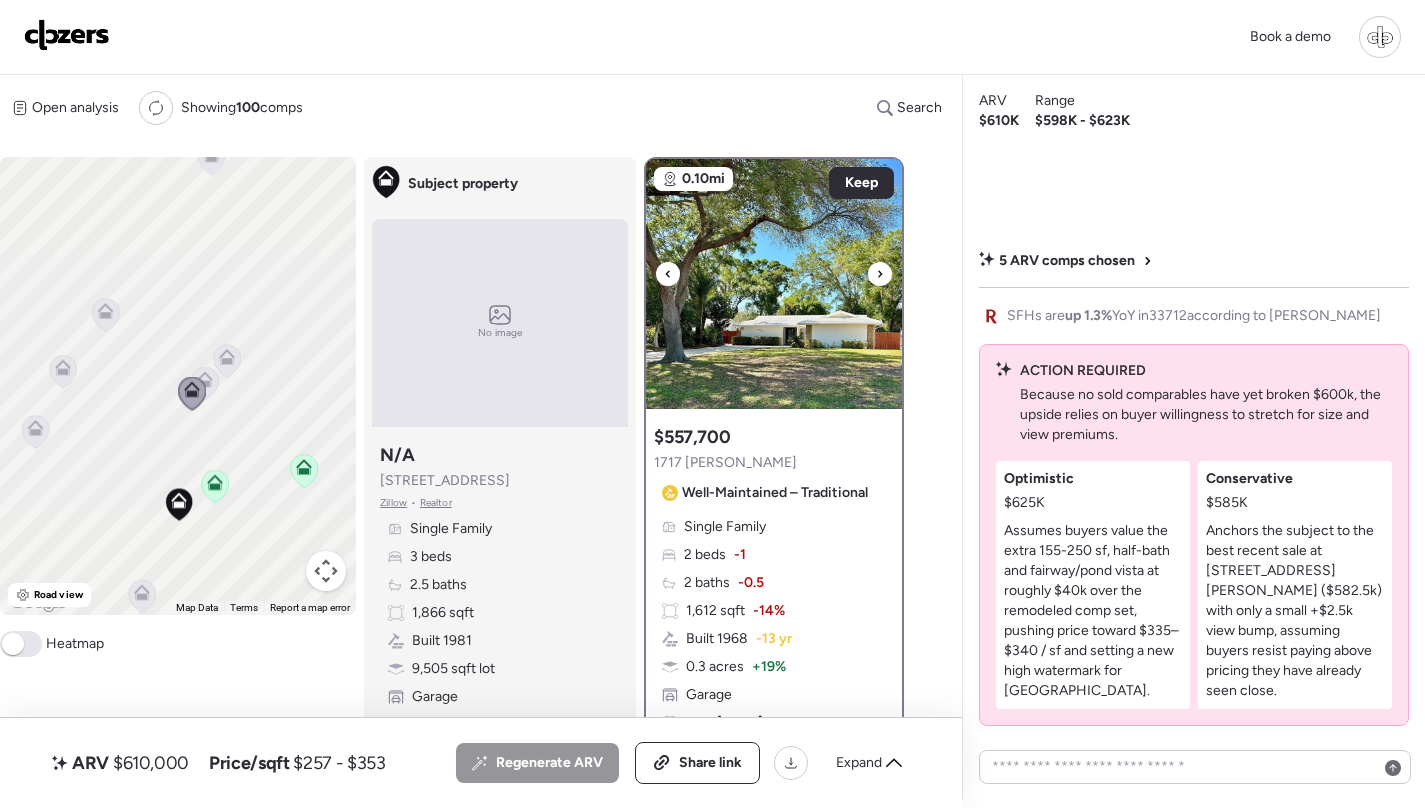 click at bounding box center (774, 284) 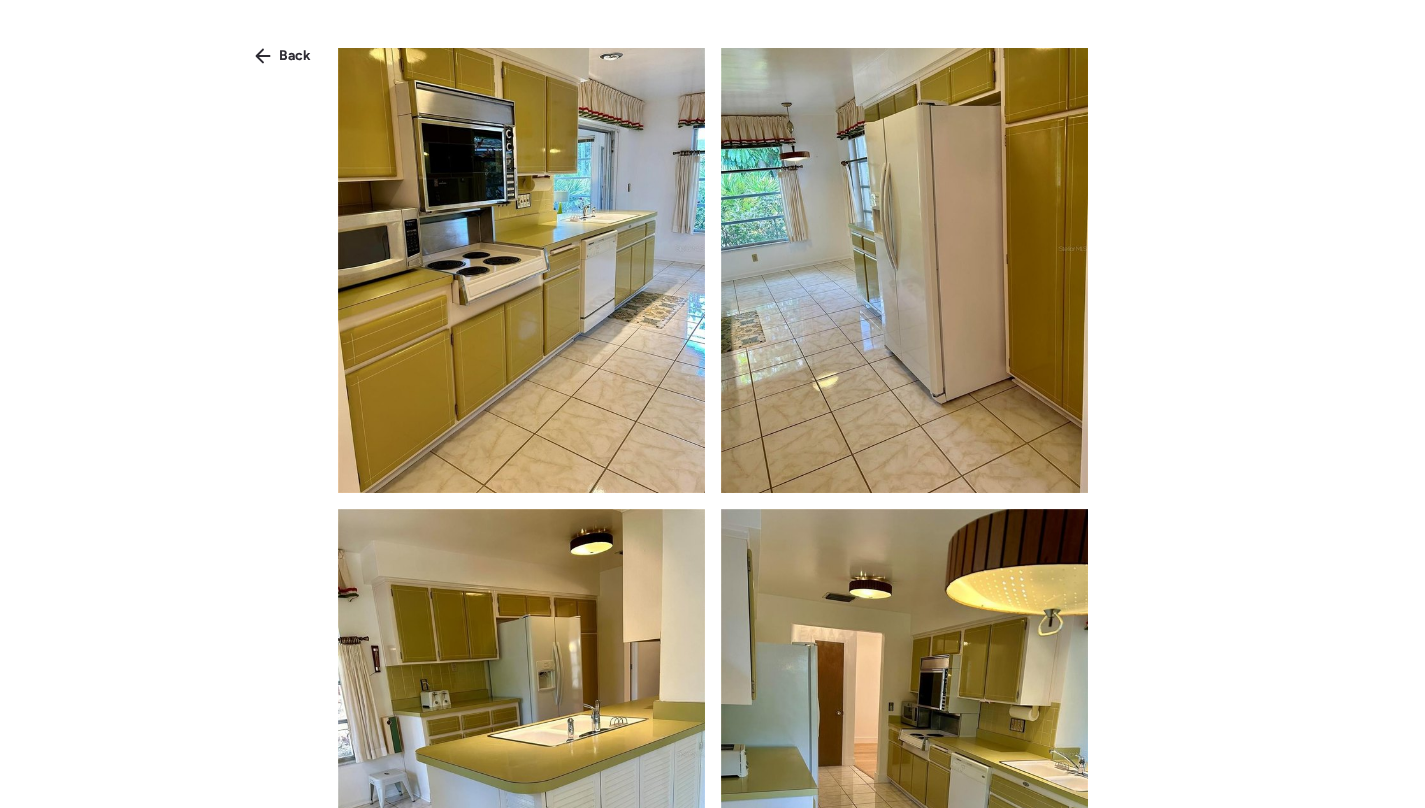 scroll, scrollTop: 3432, scrollLeft: 0, axis: vertical 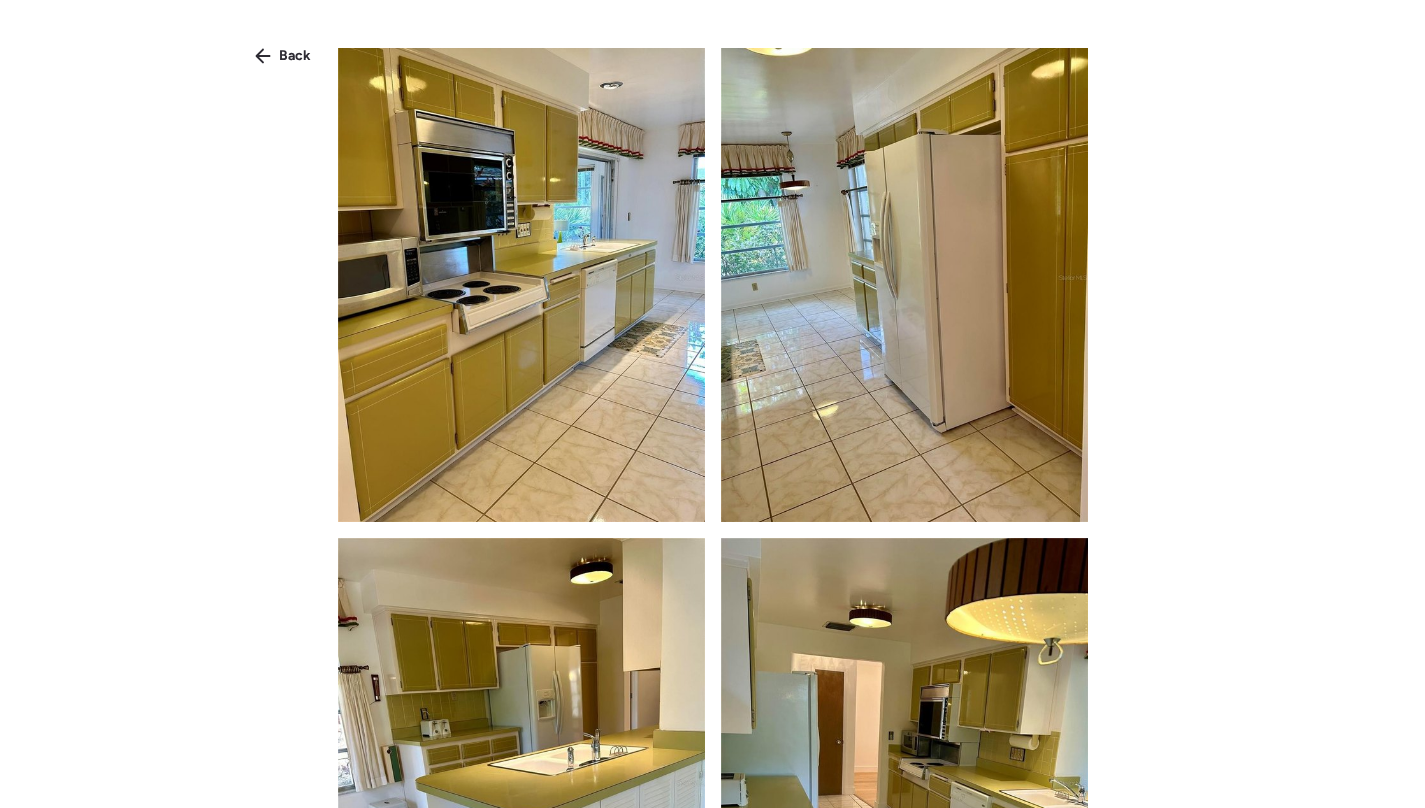 click at bounding box center (521, 277) 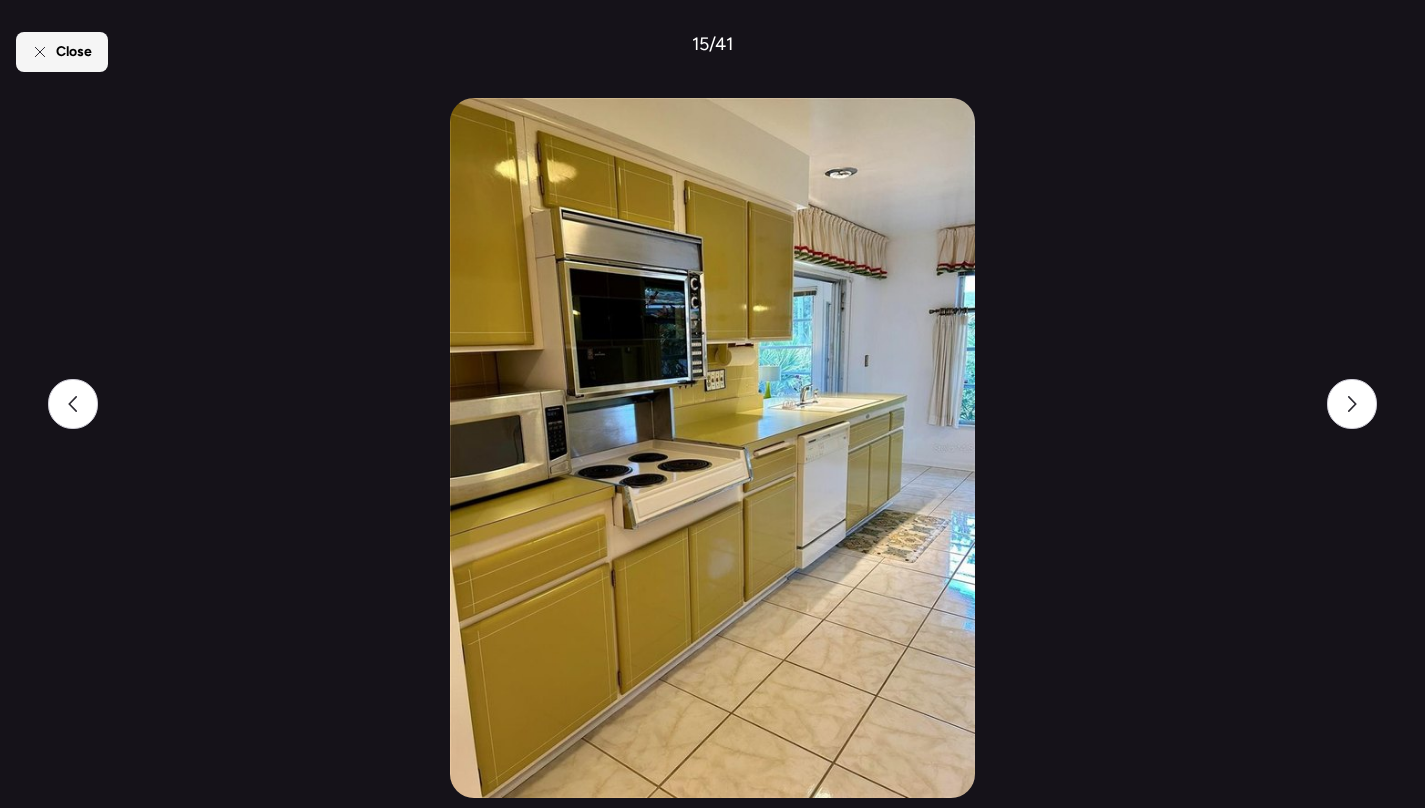click on "Close" at bounding box center (74, 52) 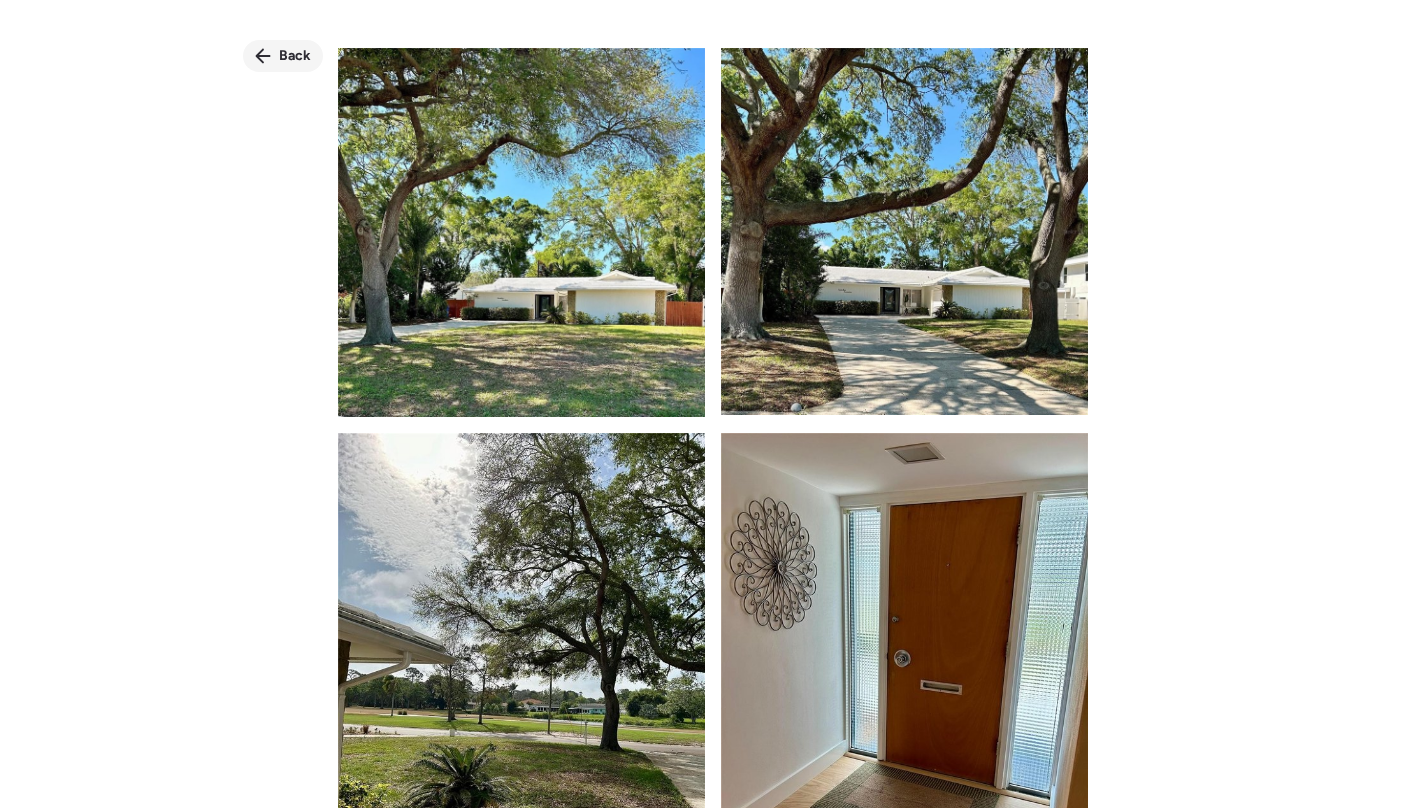 click on "Back" at bounding box center (295, 56) 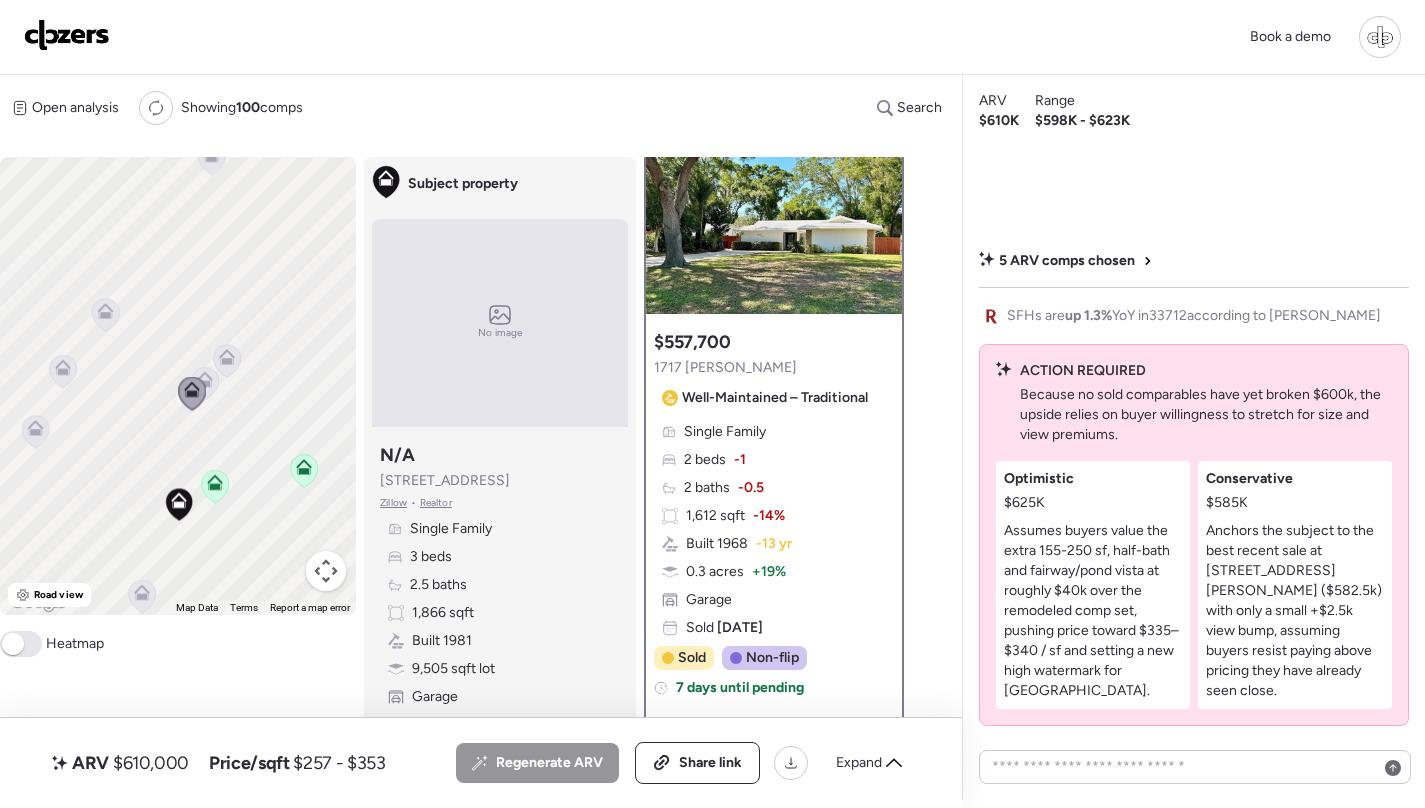 scroll, scrollTop: 64, scrollLeft: 0, axis: vertical 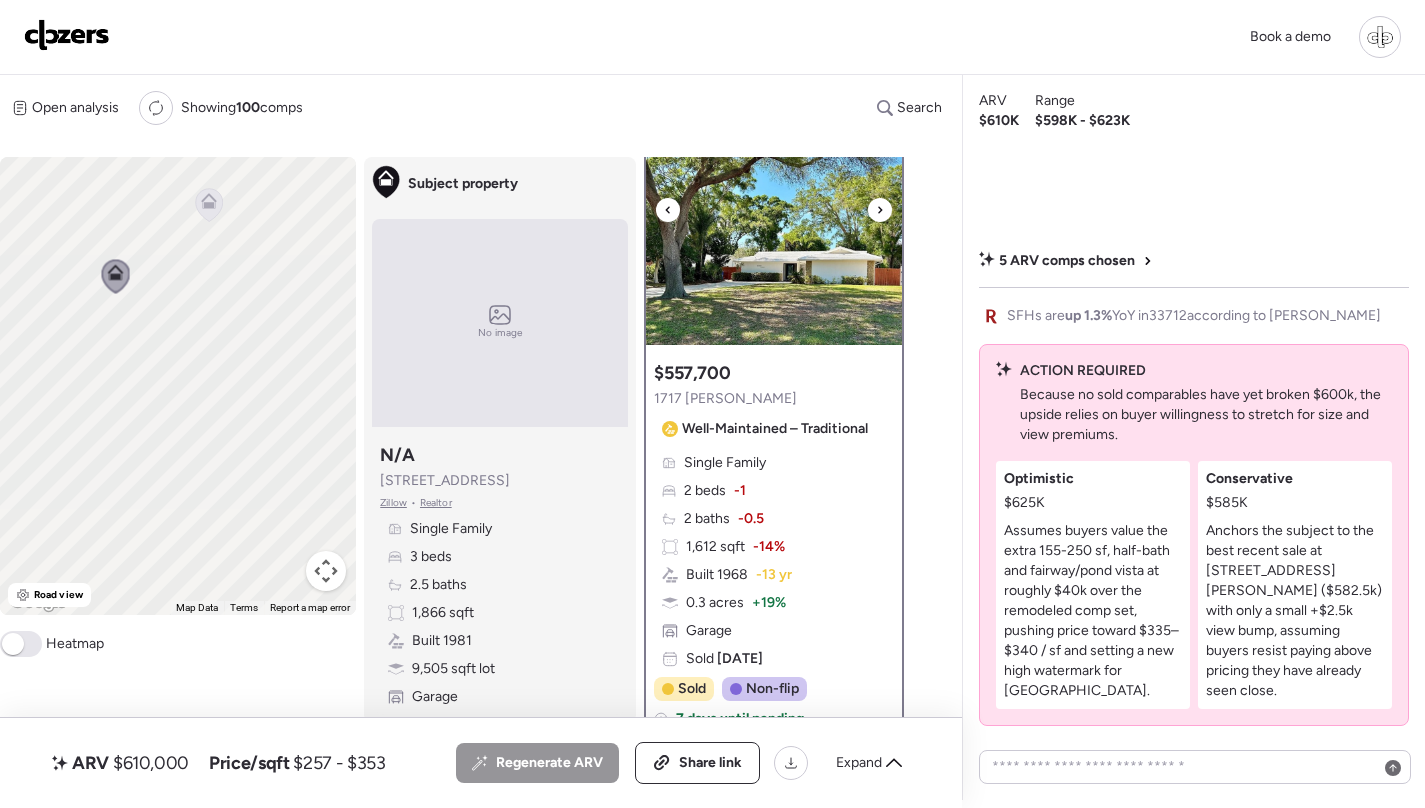 click at bounding box center [774, 220] 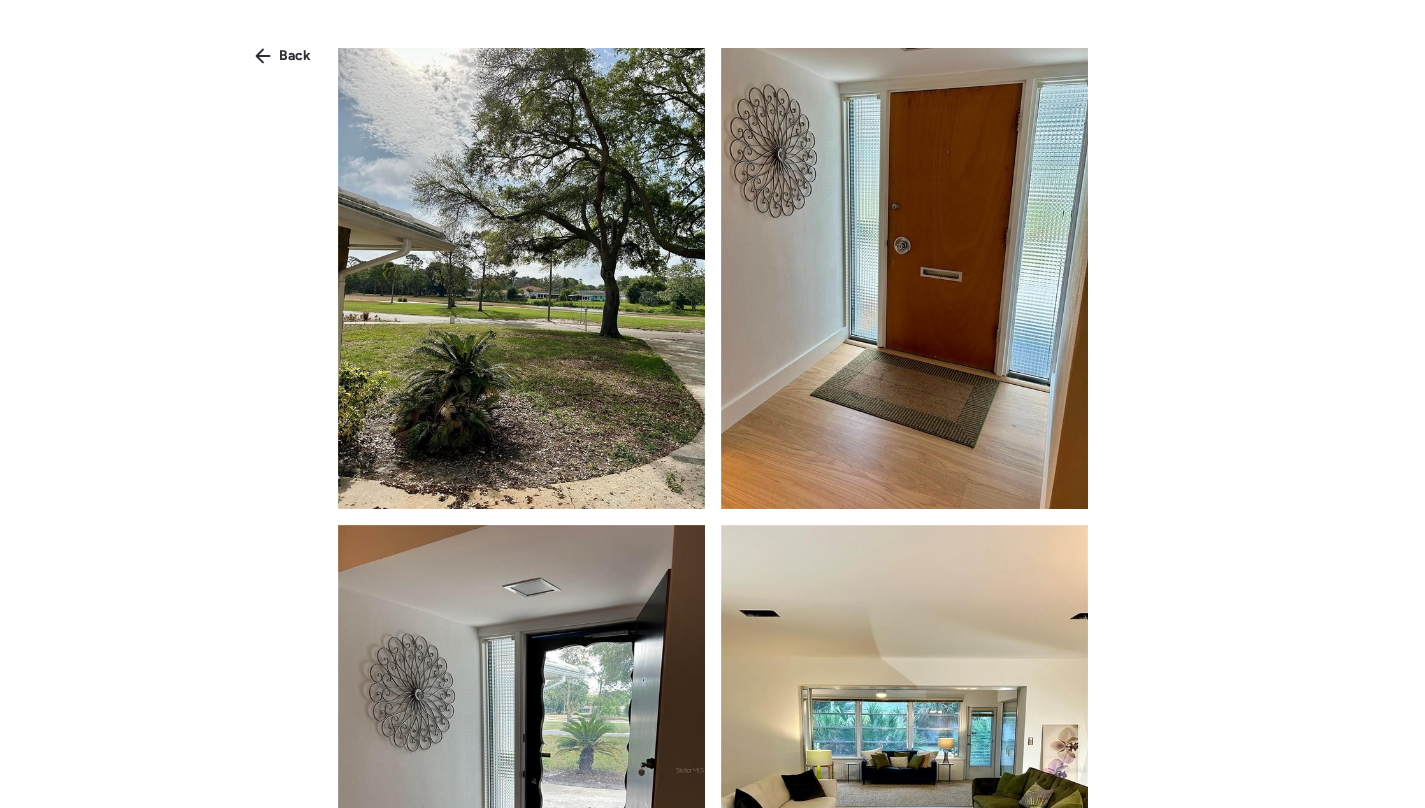 scroll, scrollTop: 405, scrollLeft: 0, axis: vertical 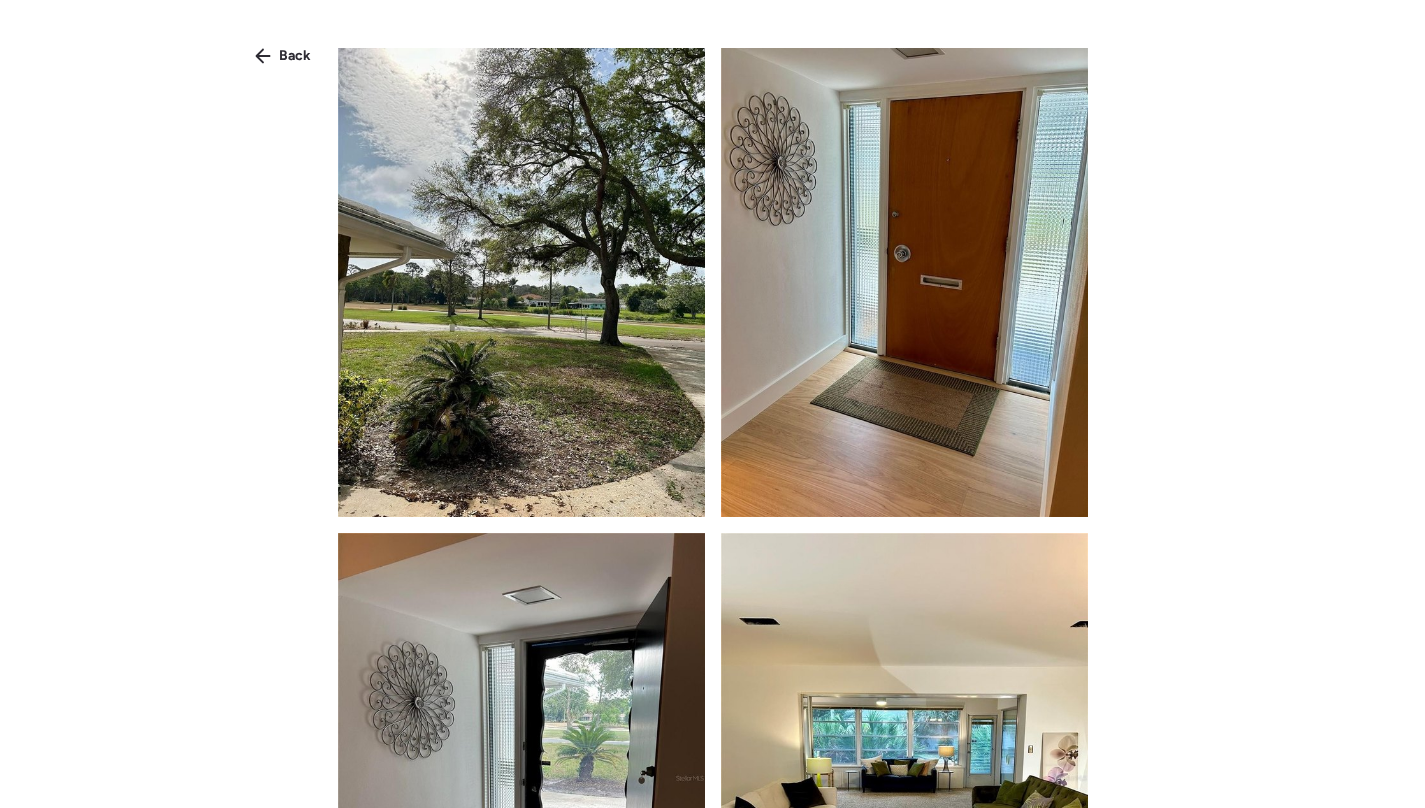 click at bounding box center [521, 272] 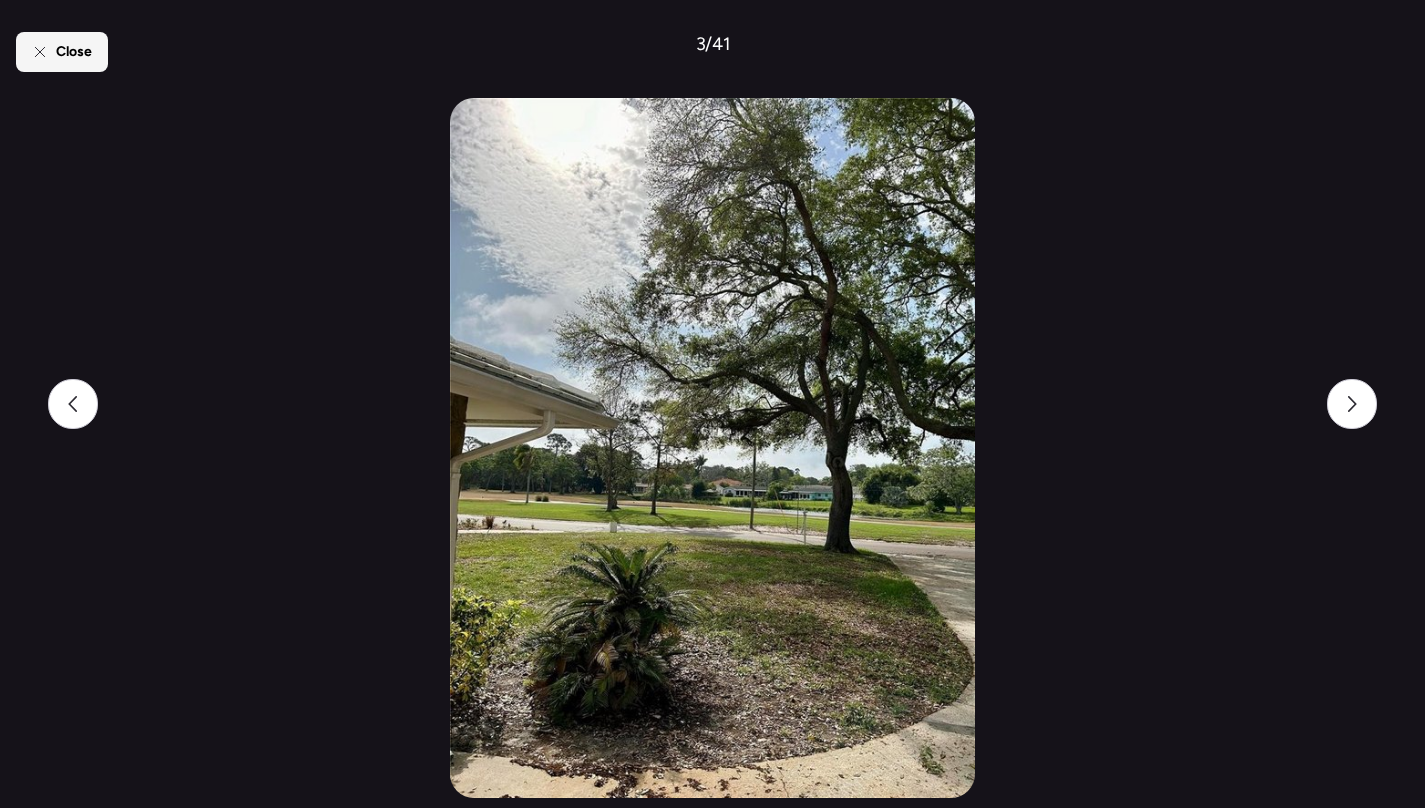click on "Close" at bounding box center (62, 52) 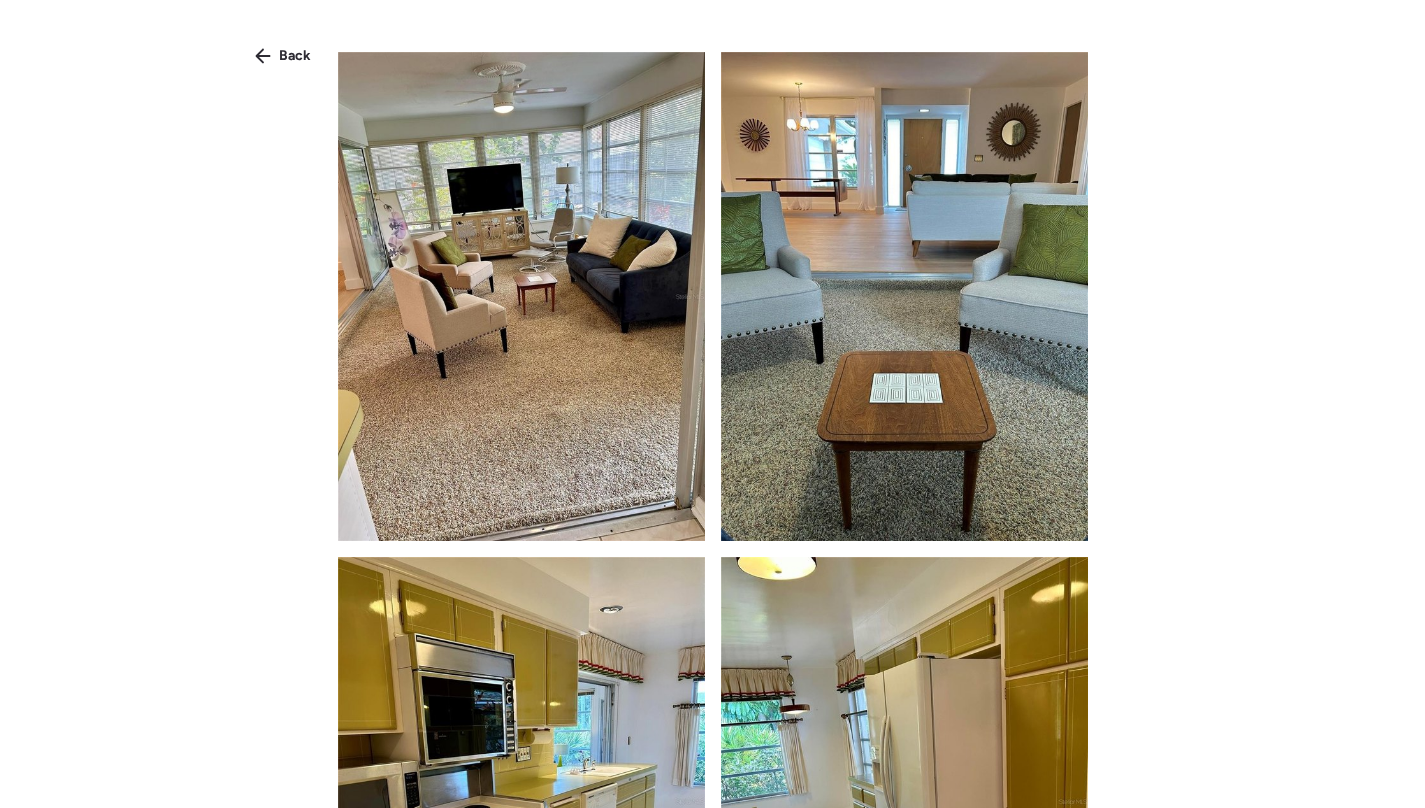 scroll, scrollTop: 3113, scrollLeft: 0, axis: vertical 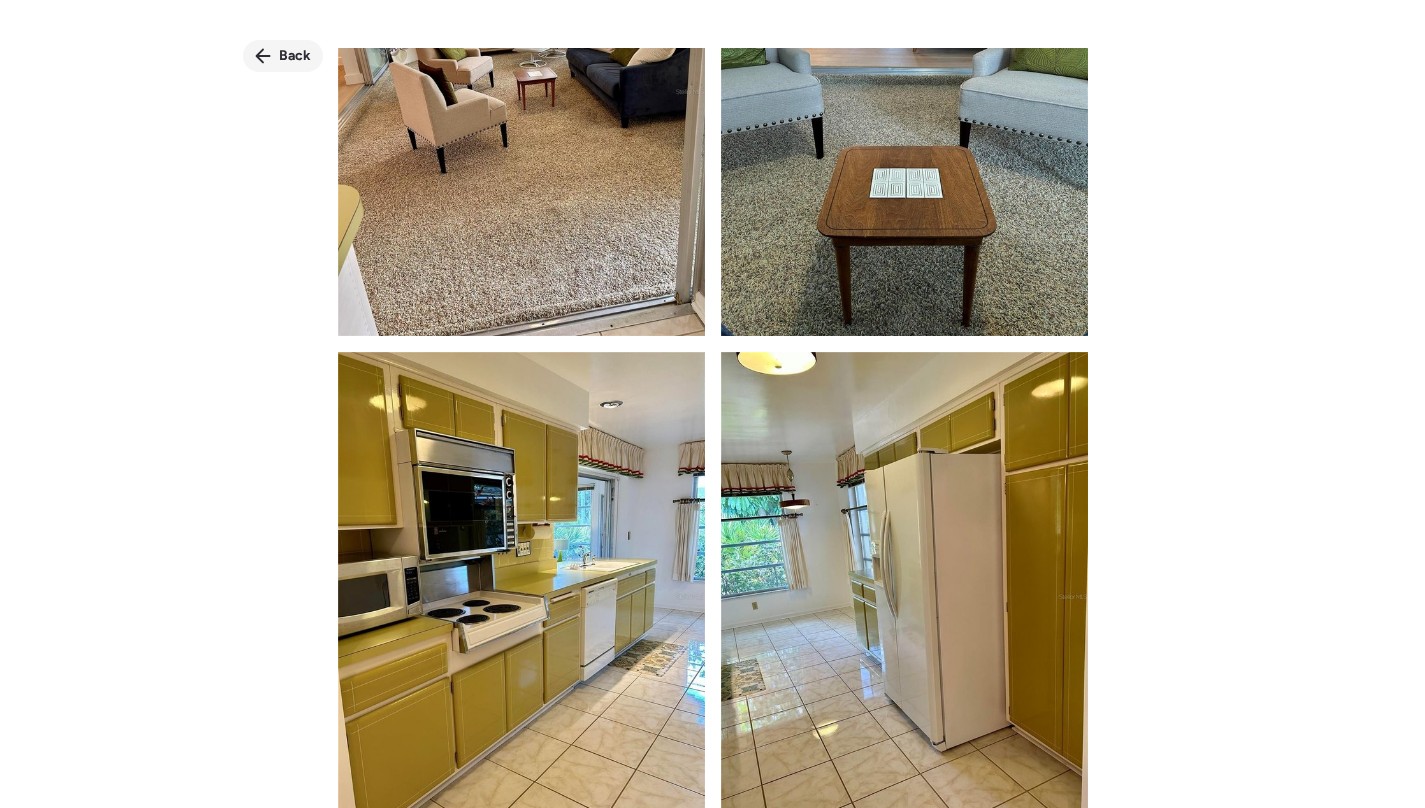 click on "Back" at bounding box center (283, 56) 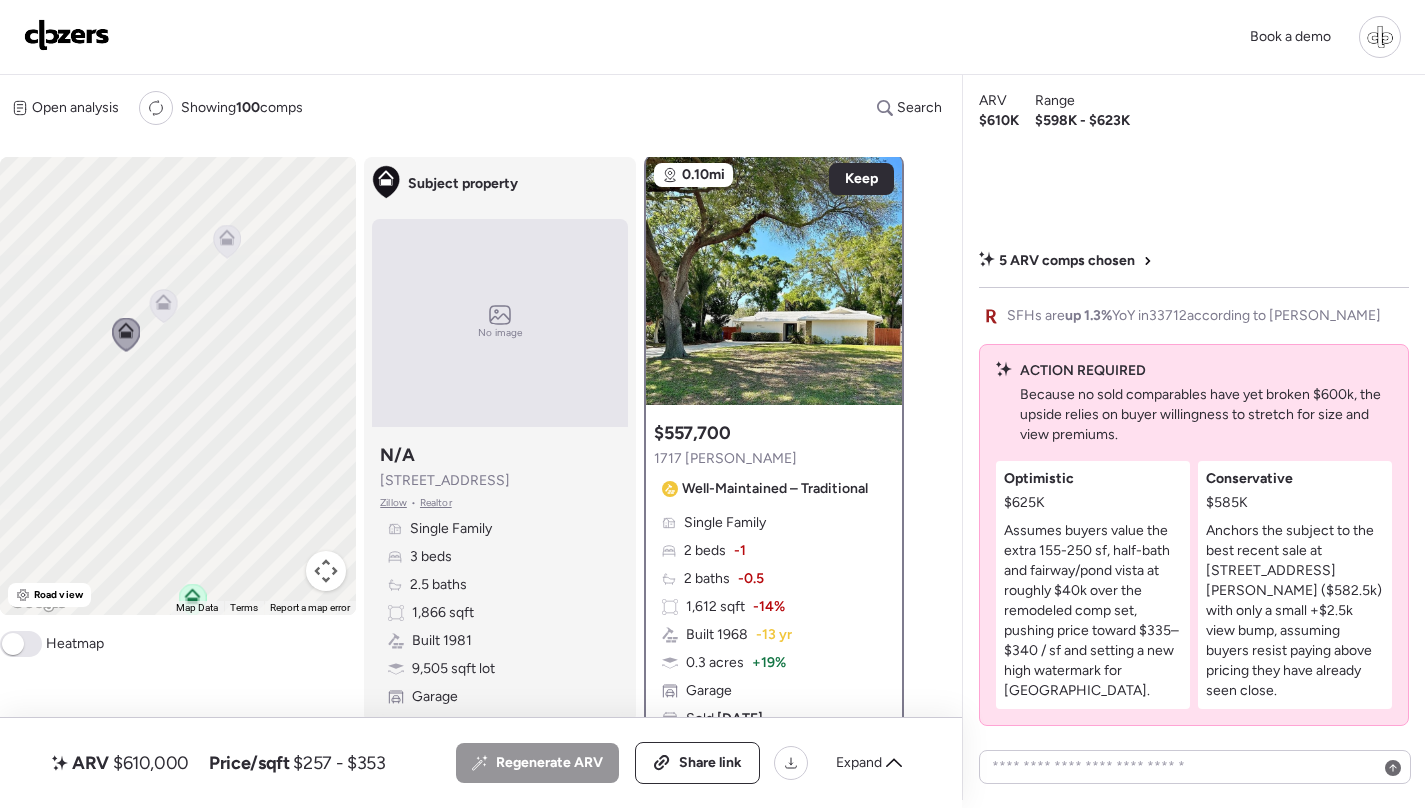scroll, scrollTop: 3, scrollLeft: 0, axis: vertical 